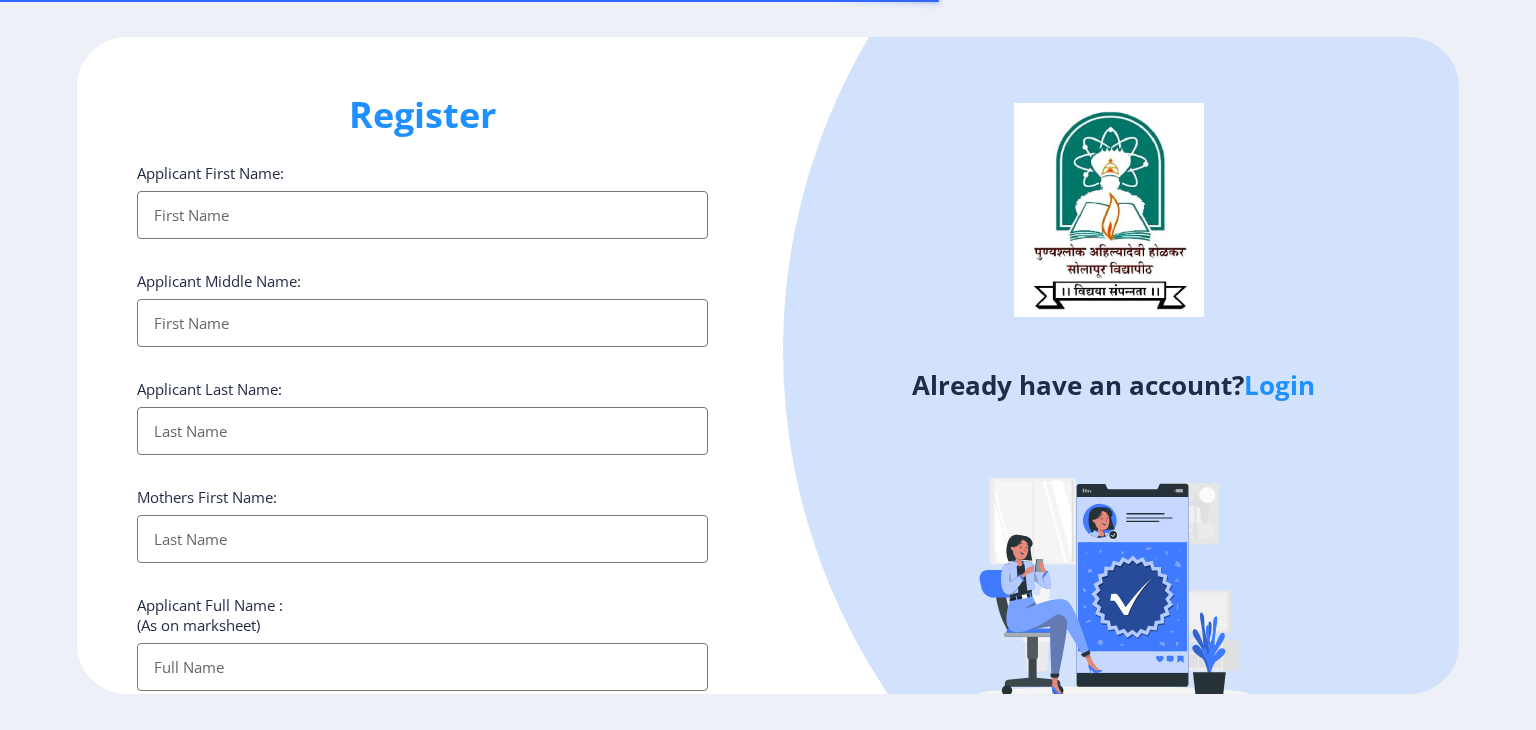 select 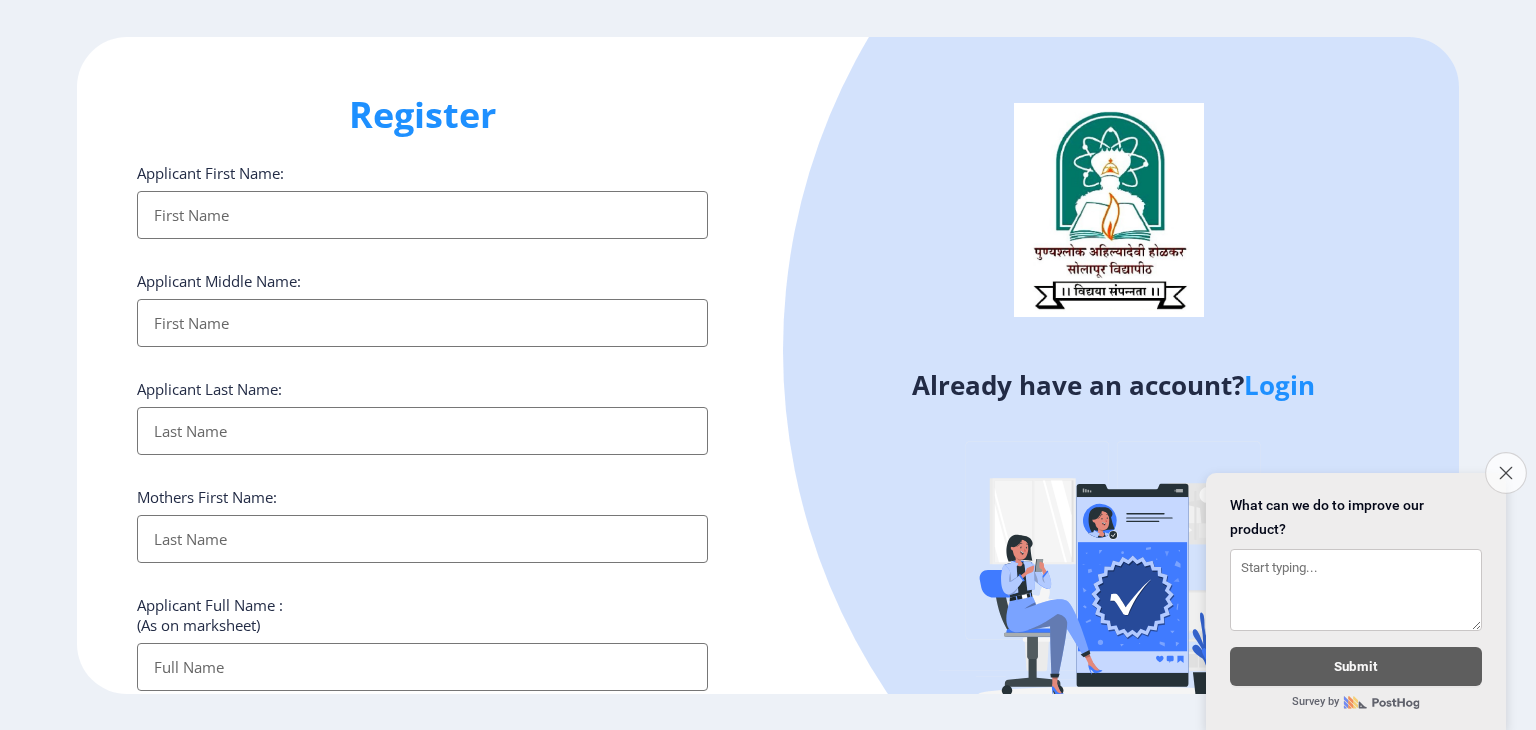 click on "Close survey" at bounding box center [1506, 473] 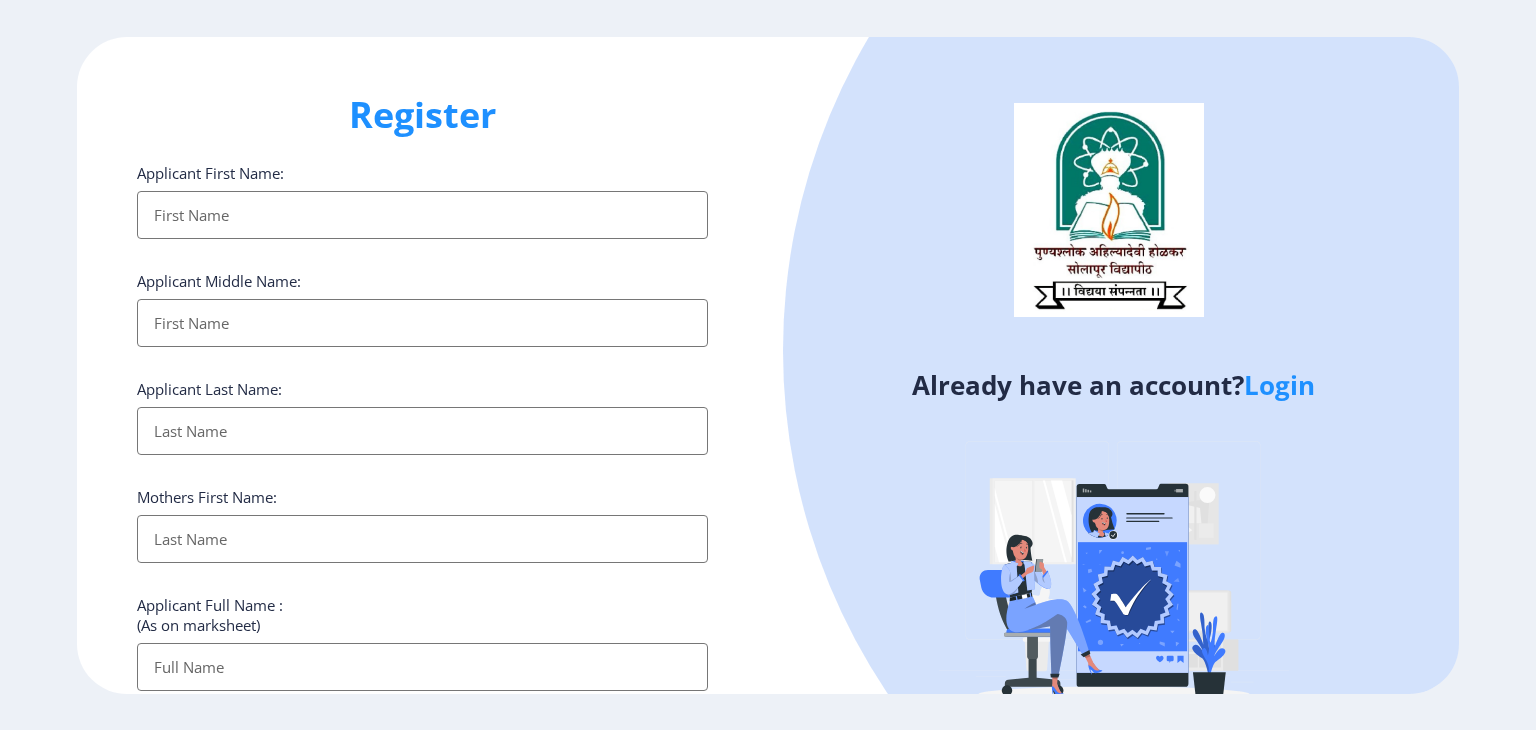 click on "Register Applicant First Name: Applicant Middle Name: Applicant Last Name: Mothers First Name: Applicant Full Name : (As on marksheet) Aadhar Number :  Gender: Select Gender Male Female Other  Country Code and Mobile number  *  +91 India (भारत) +91 Afghanistan (‫افغانستان‬‎) +93 Albania (Shqipëri) +355 Algeria (‫الجزائر‬‎) +213 American Samoa +1 Andorra +376 Angola +244 Anguilla +1 Antigua and Barbuda +1 Argentina +54 Armenia (Հայաստան) +374 Aruba +297 Australia +61 Austria (Österreich) +43 Azerbaijan (Azərbaycan) +994 Bahamas +1 Bahrain (‫البحرين‬‎) +973 Bangladesh (বাংলাদেশ) +880 Barbados +1 Belarus (Беларусь) +375 Belgium (België) +32 Belize +501 Benin (Bénin) +229 Bermuda +1 Bhutan (འབྲུག) +975 Bolivia +591 Bosnia and Herzegovina (Босна и Херцеговина) +387 Botswana +267 Brazil (Brasil) +55 British Indian Ocean Territory +246 British Virgin Islands +1 Brunei +673 Bulgaria (България) +359" 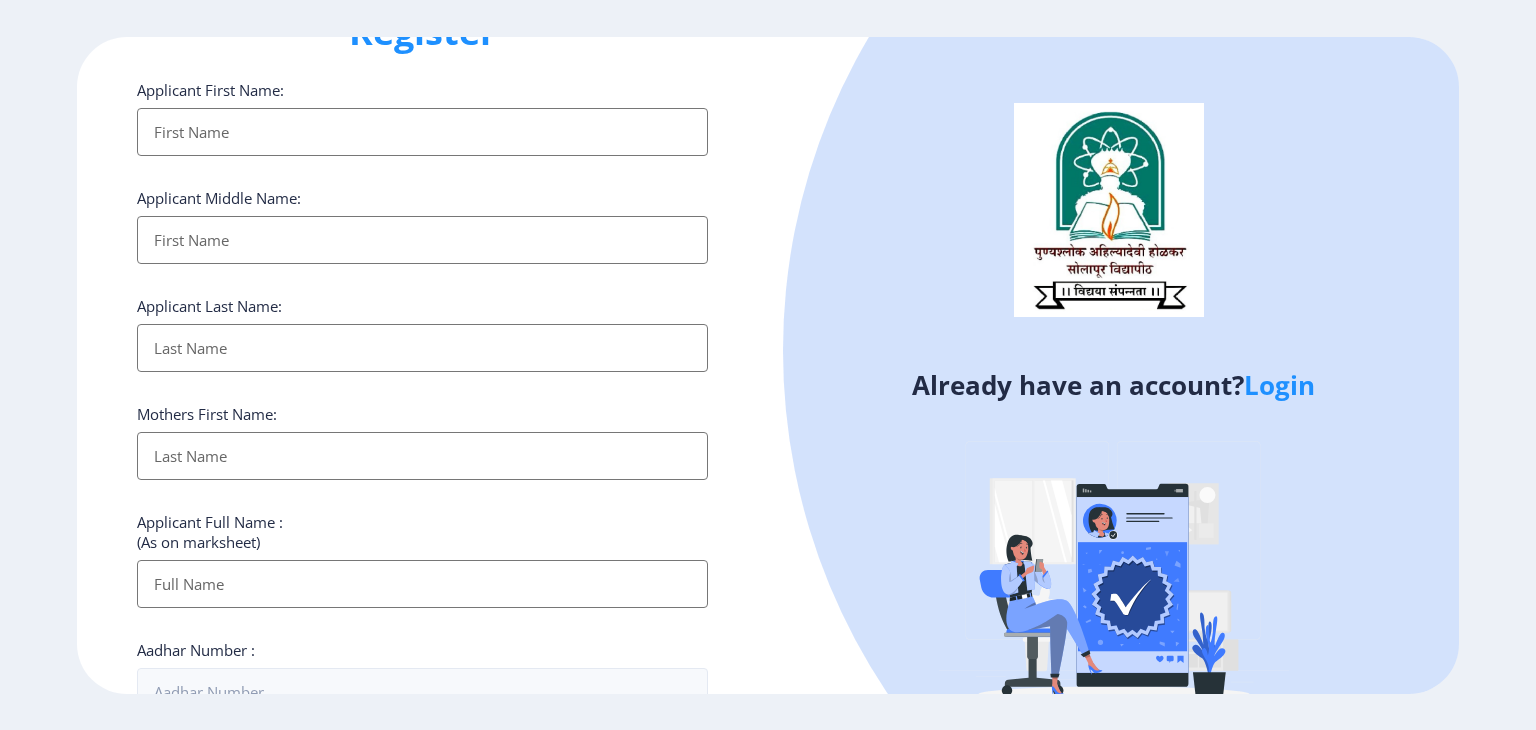 scroll, scrollTop: 0, scrollLeft: 0, axis: both 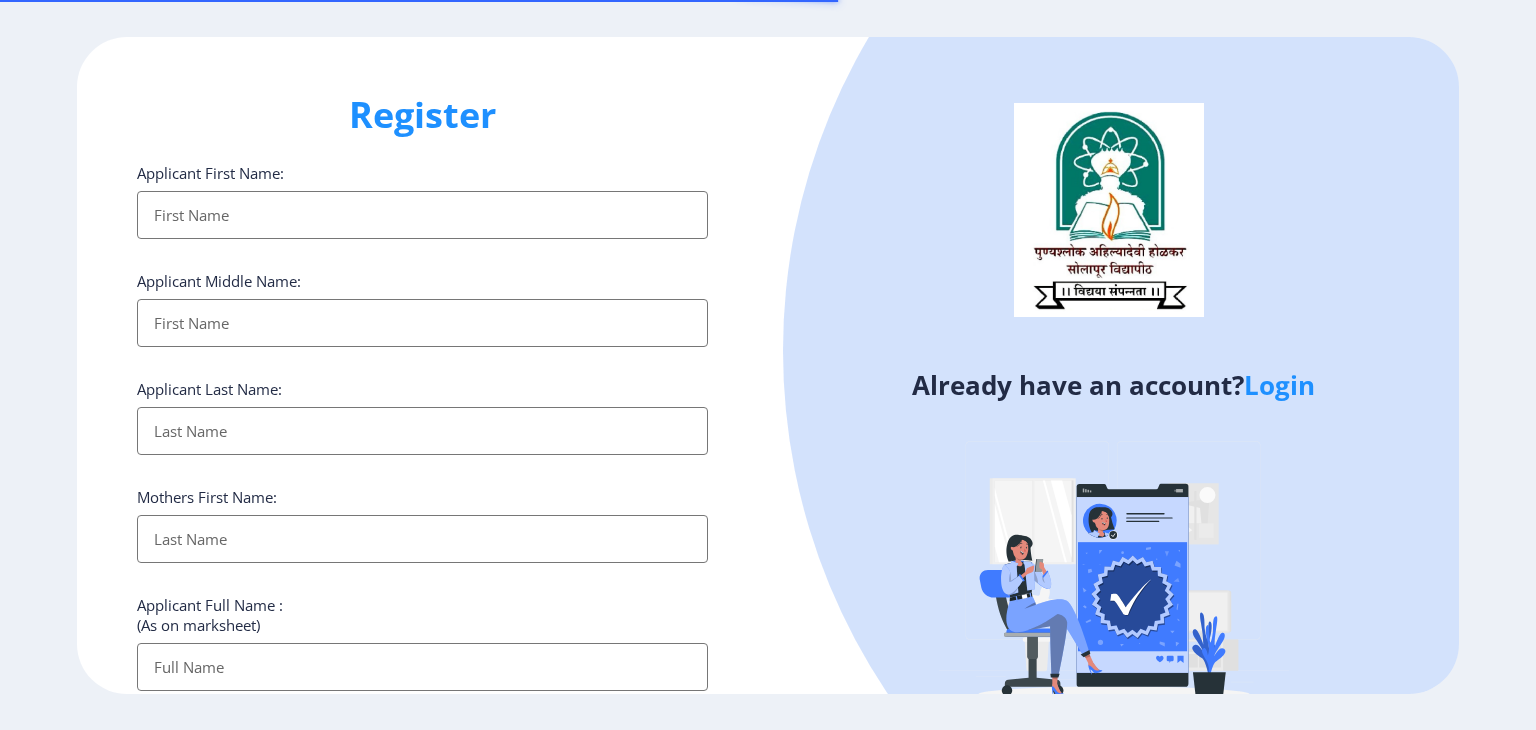 select 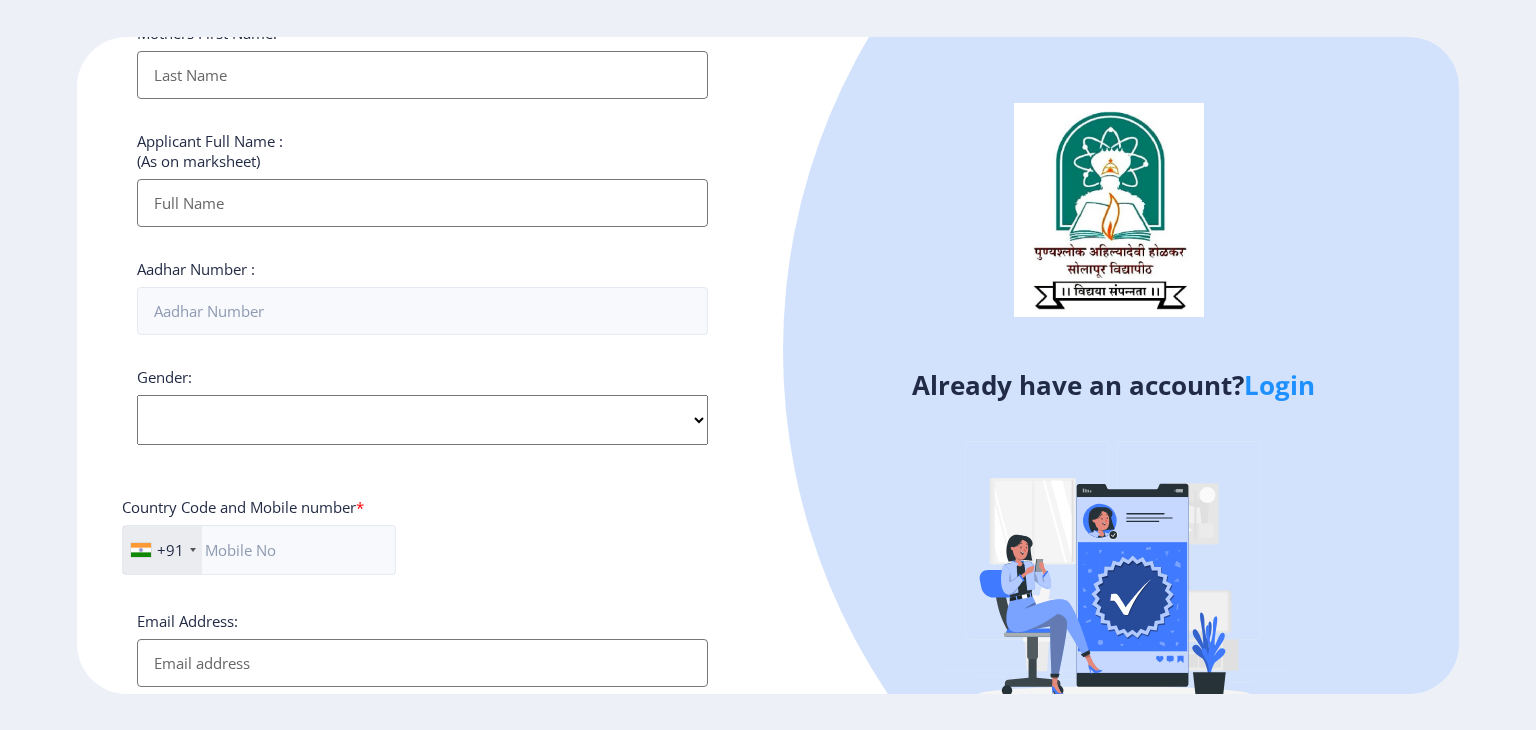 scroll, scrollTop: 500, scrollLeft: 0, axis: vertical 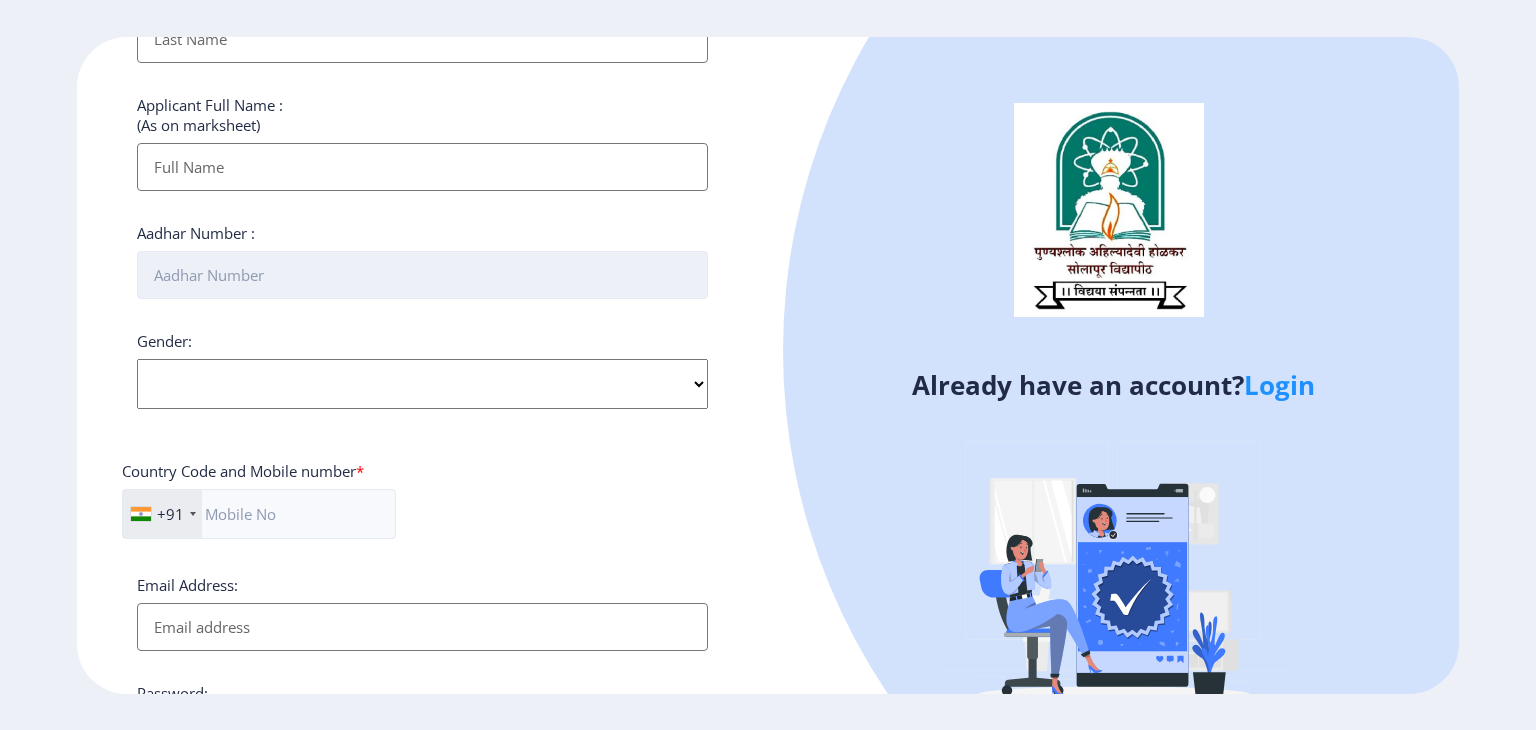 click on "Aadhar Number :" at bounding box center [422, 275] 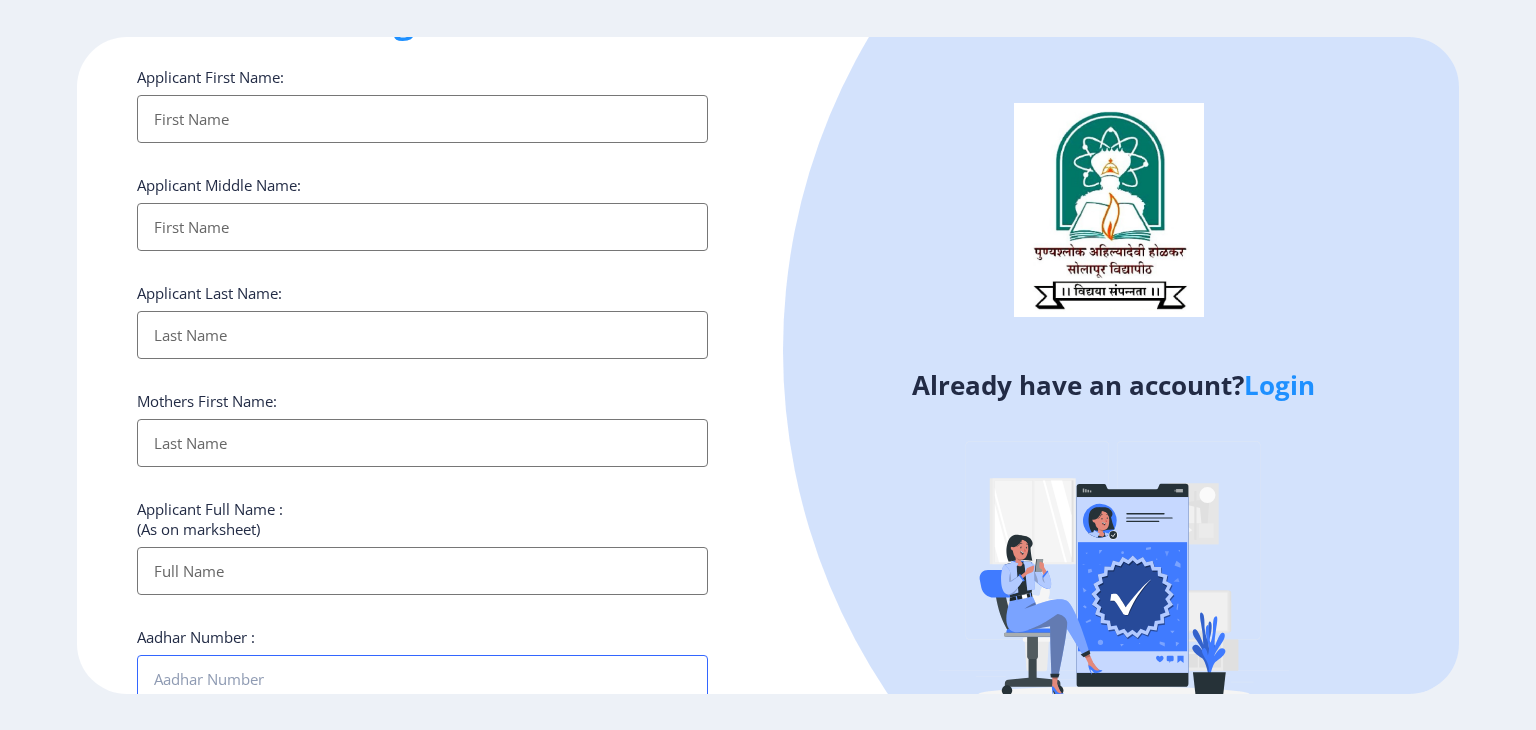 scroll, scrollTop: 0, scrollLeft: 0, axis: both 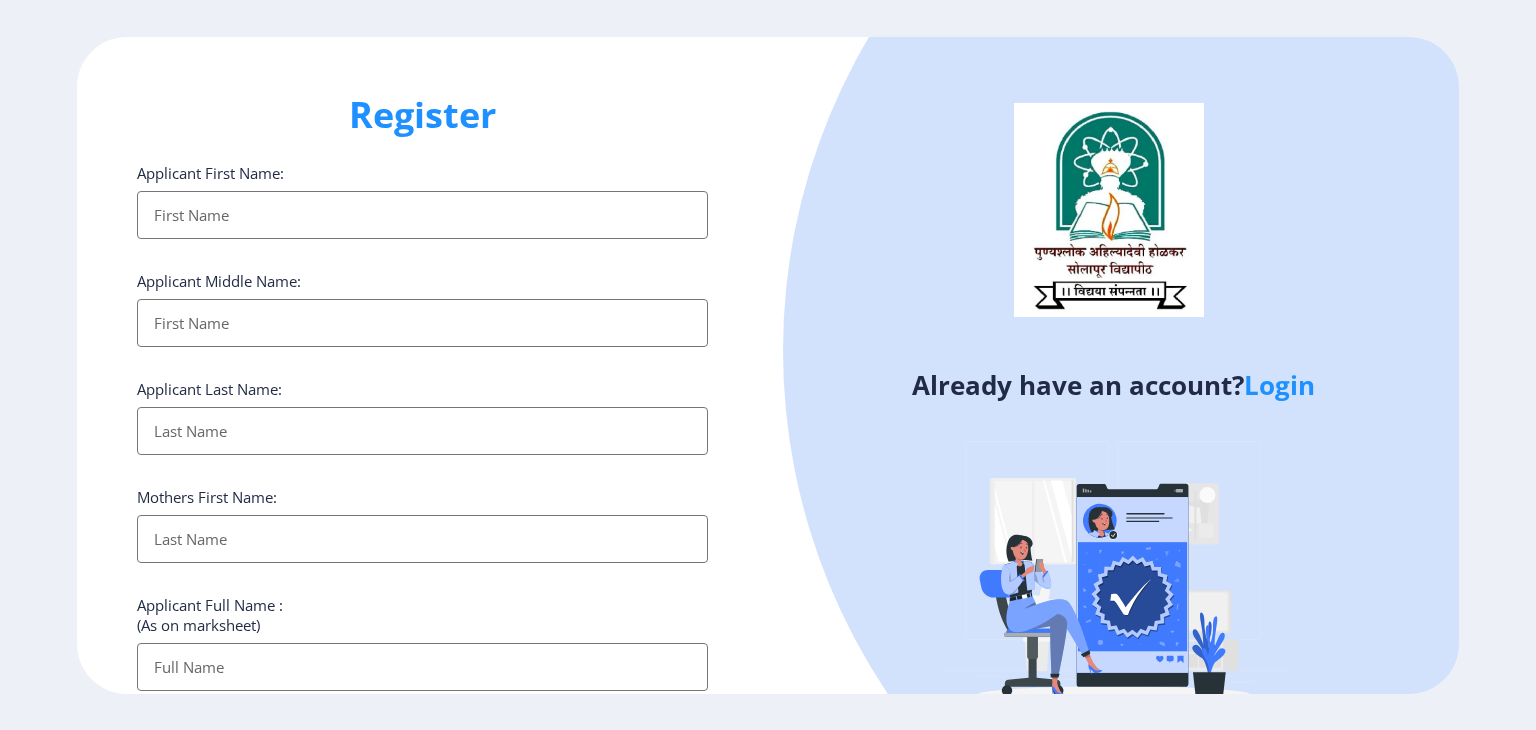 click on "Applicant First Name:" at bounding box center (422, 215) 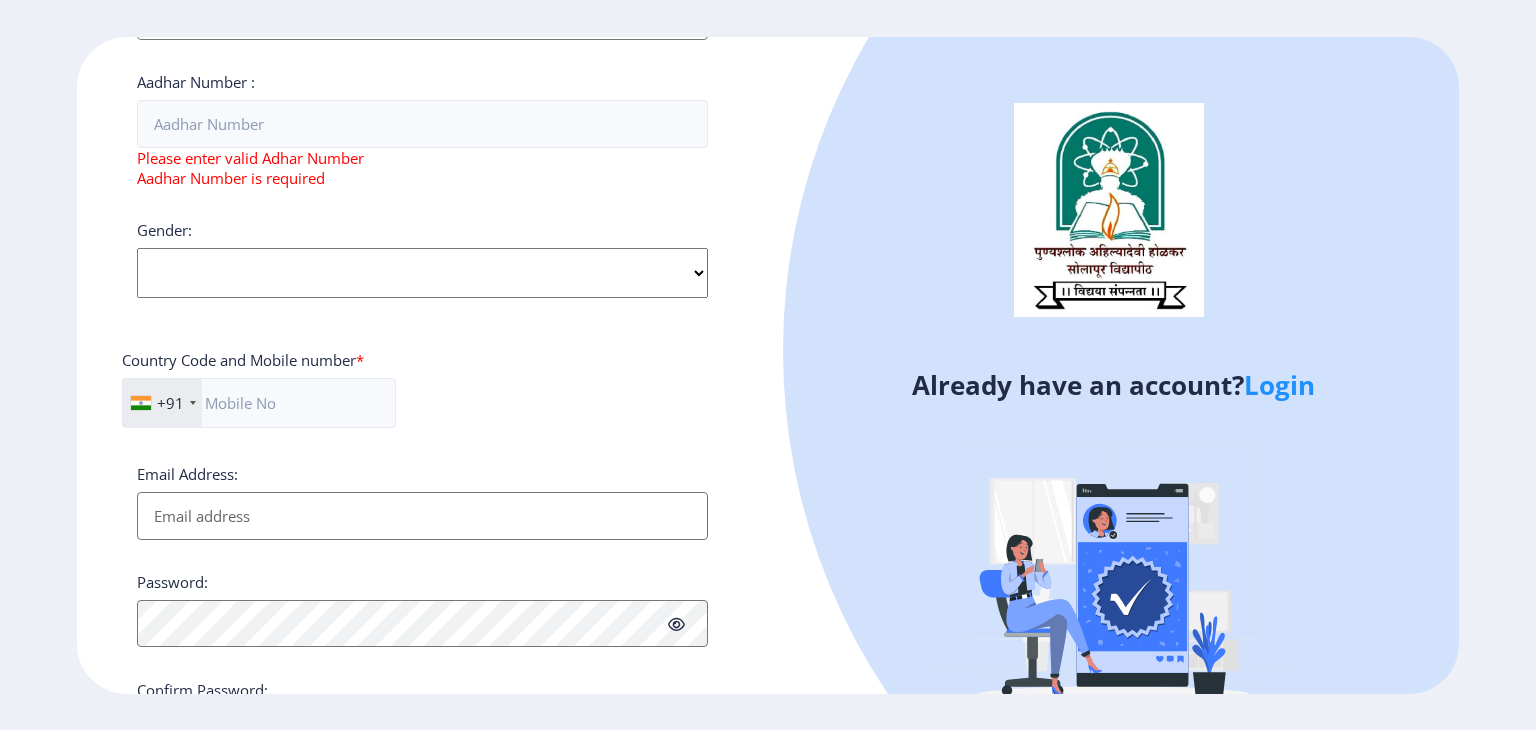 scroll, scrollTop: 700, scrollLeft: 0, axis: vertical 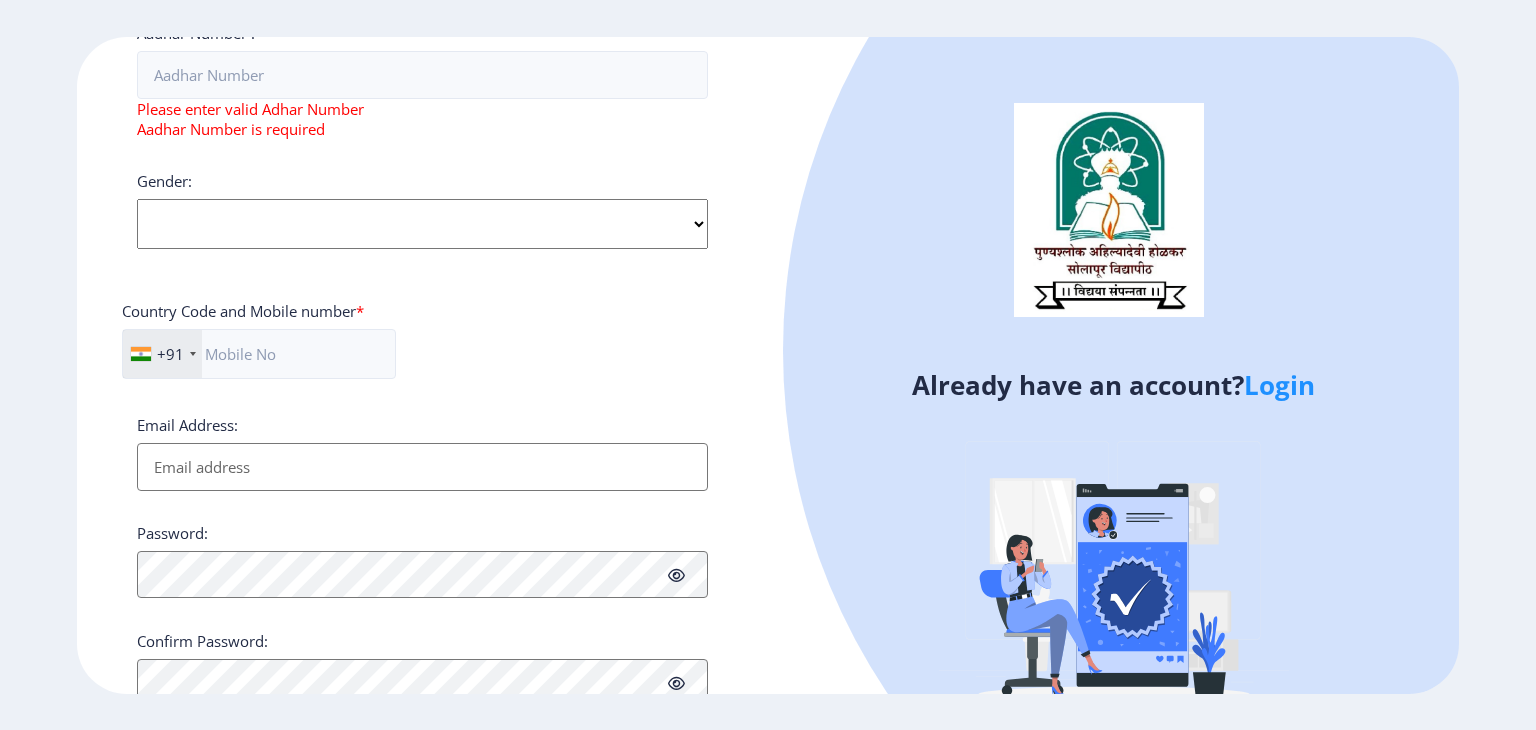 click on "Register Applicant First Name: Applicant Middle Name: Applicant Last Name: Mothers First Name: Applicant Full Name : (As on marksheet) Aadhar Number :  Please enter valid Adhar Number Aadhar Number is required Gender: Select Gender [DEMOGRAPHIC_DATA] [DEMOGRAPHIC_DATA] Other  Country Code and Mobile number  *  +91 [GEOGRAPHIC_DATA] ([GEOGRAPHIC_DATA]) +91 [GEOGRAPHIC_DATA] (‫[GEOGRAPHIC_DATA]‬‎) +93 [GEOGRAPHIC_DATA] ([GEOGRAPHIC_DATA]) +355 [GEOGRAPHIC_DATA] (‫[GEOGRAPHIC_DATA]‬‎) +213 [US_STATE] +1 [GEOGRAPHIC_DATA] +376 [GEOGRAPHIC_DATA] +244 [GEOGRAPHIC_DATA] +1 [GEOGRAPHIC_DATA] +1 [GEOGRAPHIC_DATA] +54 [GEOGRAPHIC_DATA] ([GEOGRAPHIC_DATA]) +374 [GEOGRAPHIC_DATA] +297 [GEOGRAPHIC_DATA] +61 [GEOGRAPHIC_DATA] ([GEOGRAPHIC_DATA]) +43 [GEOGRAPHIC_DATA] ([GEOGRAPHIC_DATA]) +994 [GEOGRAPHIC_DATA] +1 [GEOGRAPHIC_DATA] ([GEOGRAPHIC_DATA][GEOGRAPHIC_DATA]‬‎) +973 [GEOGRAPHIC_DATA] ([GEOGRAPHIC_DATA]) +880 [GEOGRAPHIC_DATA] +1 [GEOGRAPHIC_DATA] ([GEOGRAPHIC_DATA]) +375 [GEOGRAPHIC_DATA] ([GEOGRAPHIC_DATA]) +32 [GEOGRAPHIC_DATA] +501 [GEOGRAPHIC_DATA] ([GEOGRAPHIC_DATA]) +229 [GEOGRAPHIC_DATA] +1 [GEOGRAPHIC_DATA] (འབྲུག) +975 [GEOGRAPHIC_DATA] +591 [GEOGRAPHIC_DATA] ([GEOGRAPHIC_DATA]) +387 [GEOGRAPHIC_DATA] +267 [GEOGRAPHIC_DATA] ([GEOGRAPHIC_DATA]) +55 [GEOGRAPHIC_DATA] +246 +1 [GEOGRAPHIC_DATA] +1" 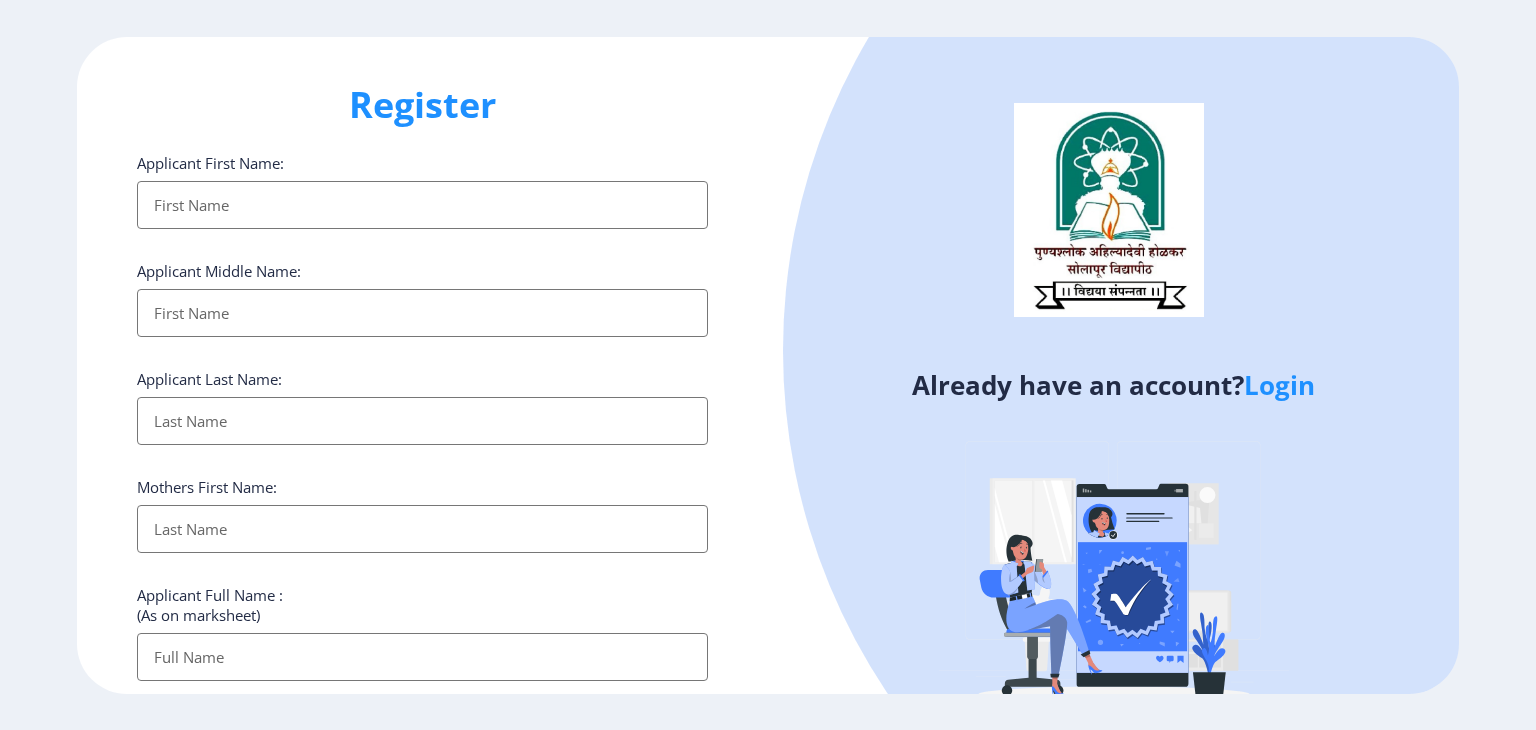 scroll, scrollTop: 0, scrollLeft: 0, axis: both 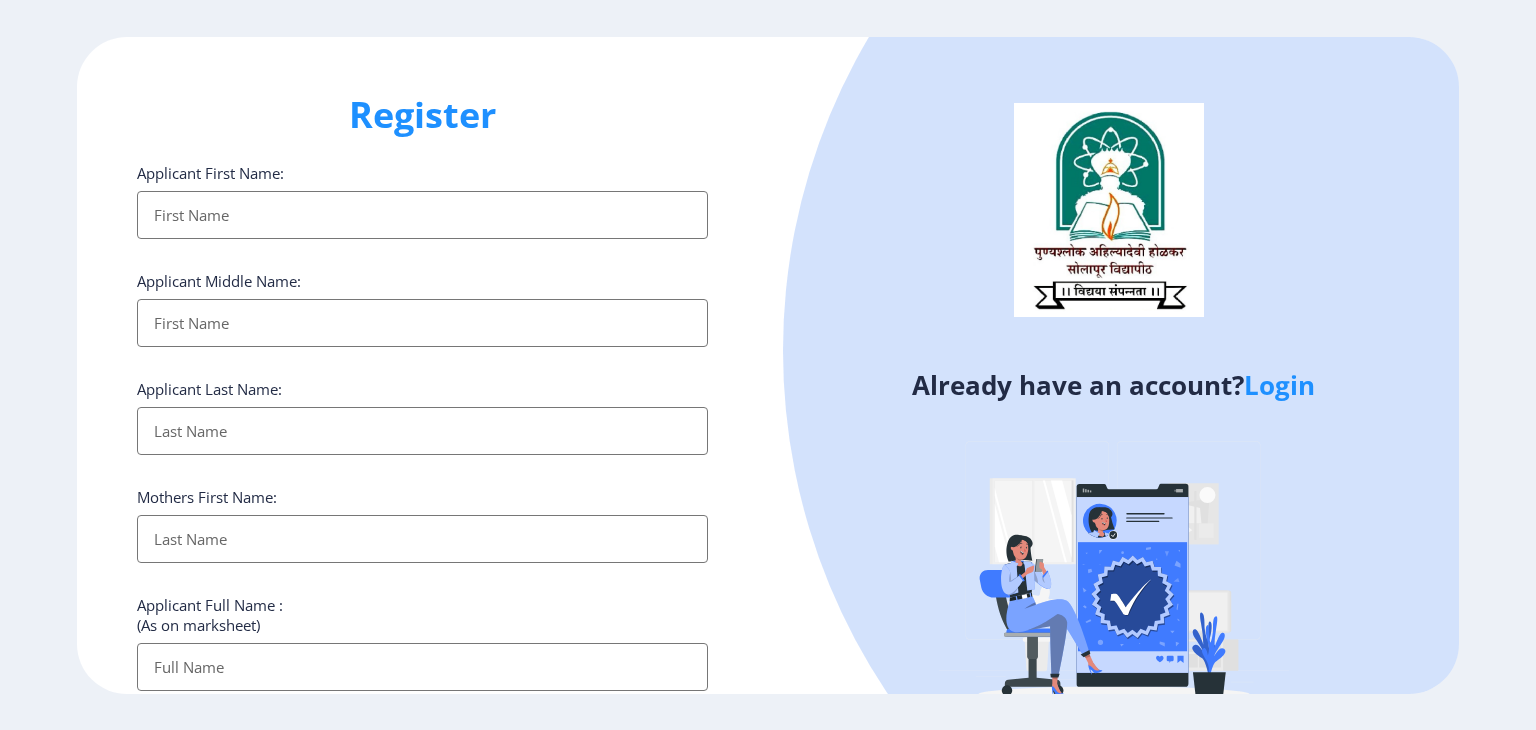 click on "Applicant First Name:" at bounding box center (422, 215) 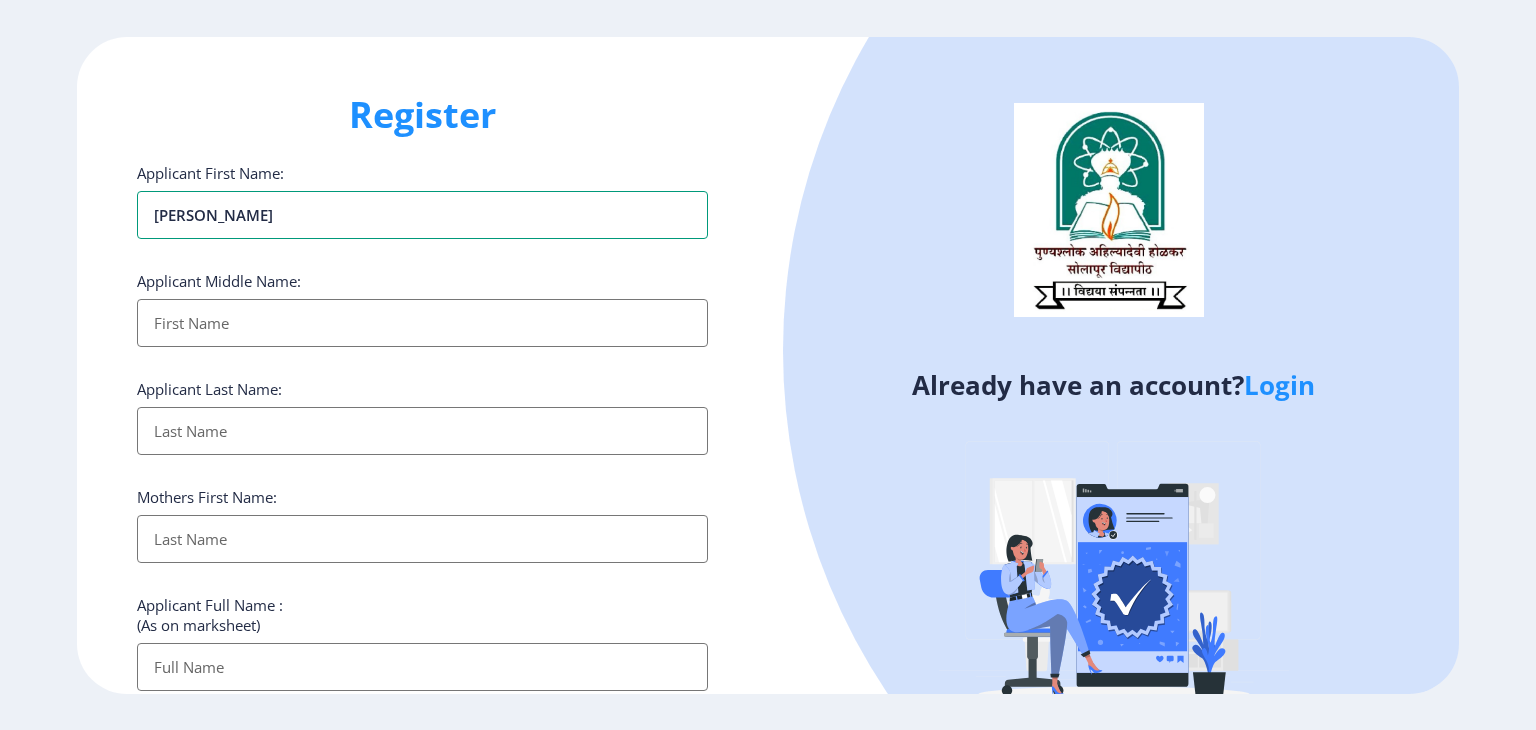 type on "[PERSON_NAME]" 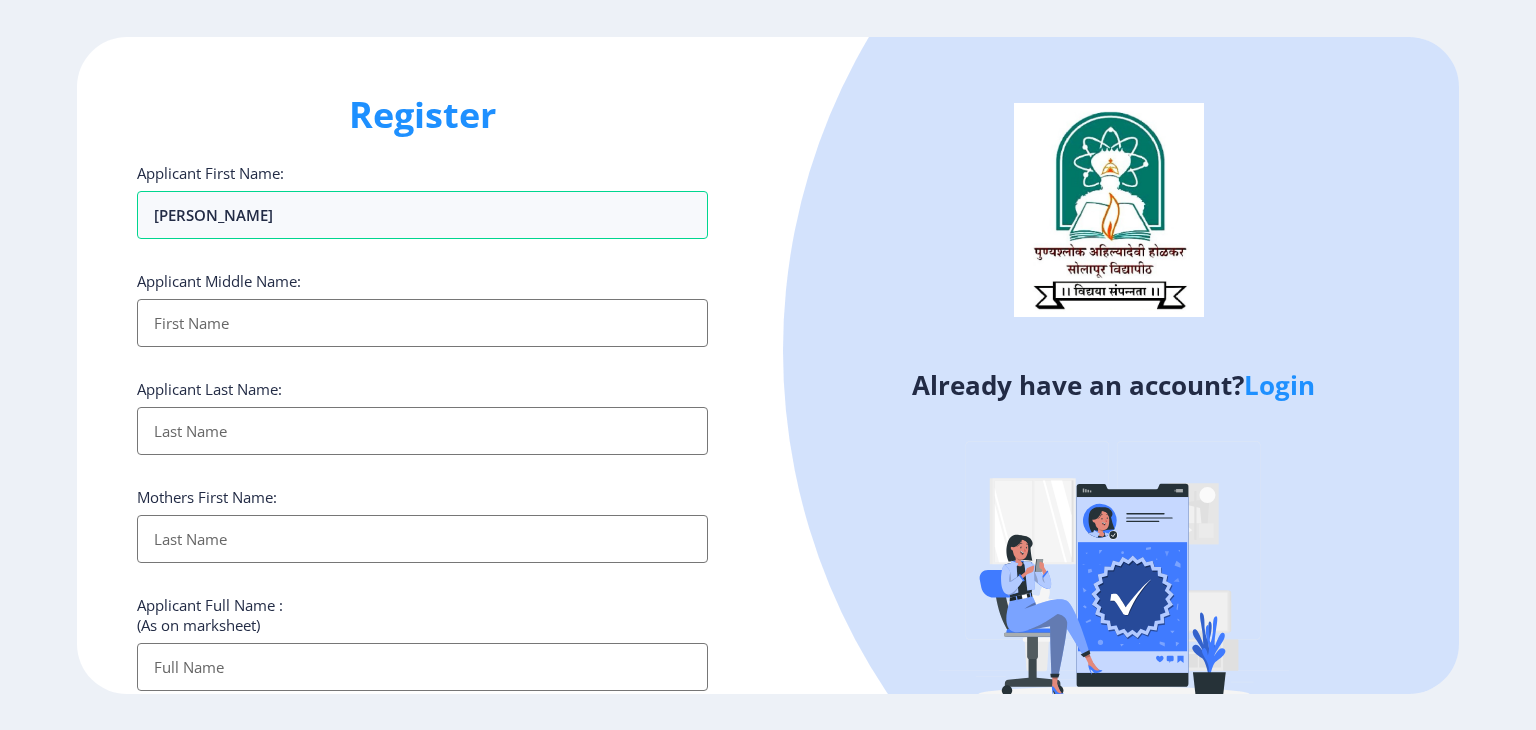 click on "Applicant First Name:" at bounding box center (422, 323) 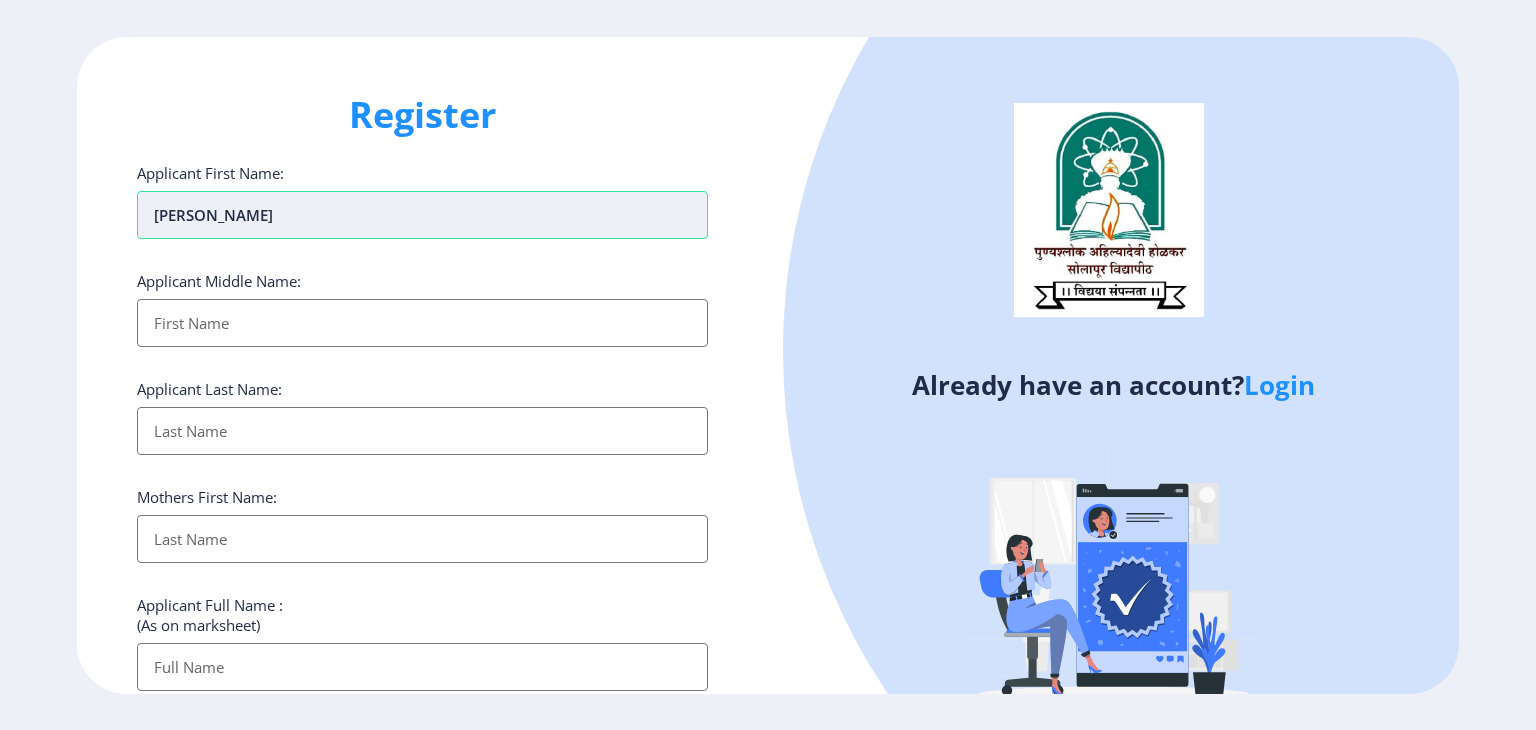 click on "[PERSON_NAME]" at bounding box center (422, 215) 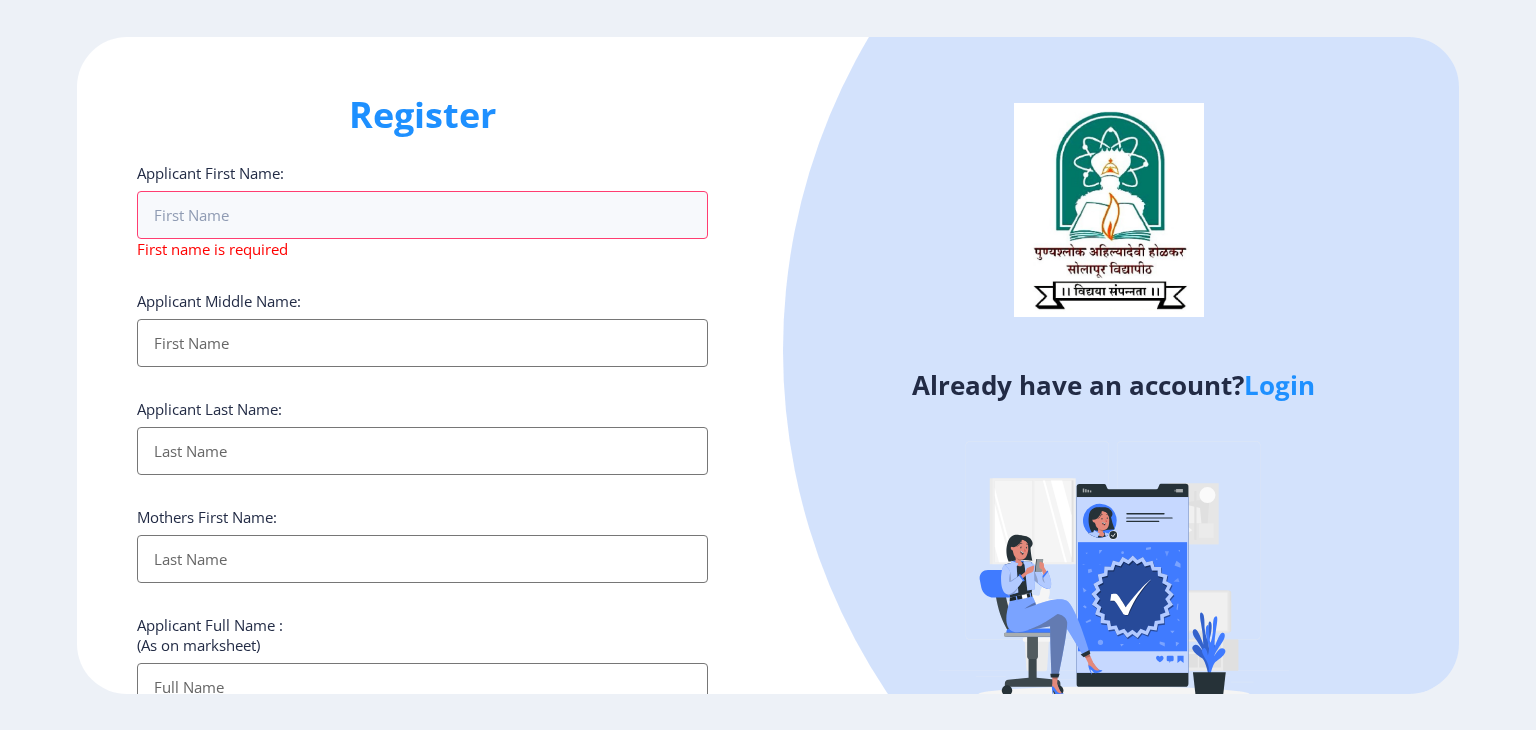 click on "Register Applicant First Name: First name is required Applicant Middle Name: Applicant Last Name: Mothers First Name: Applicant Full Name : (As on marksheet) Aadhar Number :  Please enter valid Adhar Number Aadhar Number is required Gender: Select Gender [DEMOGRAPHIC_DATA] [DEMOGRAPHIC_DATA] Other  Country Code and Mobile number  *  +91 [GEOGRAPHIC_DATA] ([GEOGRAPHIC_DATA]) +91 [GEOGRAPHIC_DATA] (‫[GEOGRAPHIC_DATA]‬‎) +93 [GEOGRAPHIC_DATA] ([GEOGRAPHIC_DATA]) +355 [GEOGRAPHIC_DATA] (‫[GEOGRAPHIC_DATA]‬‎) +213 [US_STATE] +1 [GEOGRAPHIC_DATA] +376 [GEOGRAPHIC_DATA] +244 [GEOGRAPHIC_DATA] +1 [GEOGRAPHIC_DATA] +1 [GEOGRAPHIC_DATA] +54 [GEOGRAPHIC_DATA] ([GEOGRAPHIC_DATA]) +374 [GEOGRAPHIC_DATA] +297 [GEOGRAPHIC_DATA] +61 [GEOGRAPHIC_DATA] ([GEOGRAPHIC_DATA]) +43 [GEOGRAPHIC_DATA] ([GEOGRAPHIC_DATA]) +994 [GEOGRAPHIC_DATA] +1 [GEOGRAPHIC_DATA] ([GEOGRAPHIC_DATA][GEOGRAPHIC_DATA]‬‎) +973 [GEOGRAPHIC_DATA] ([GEOGRAPHIC_DATA]) +880 [GEOGRAPHIC_DATA] +1 [GEOGRAPHIC_DATA] ([GEOGRAPHIC_DATA]) +375 [GEOGRAPHIC_DATA] ([GEOGRAPHIC_DATA]) +32 [GEOGRAPHIC_DATA] +501 [GEOGRAPHIC_DATA] ([GEOGRAPHIC_DATA]) +229 [GEOGRAPHIC_DATA] +1 [GEOGRAPHIC_DATA] (འབྲུག) +975 [GEOGRAPHIC_DATA] +591 [GEOGRAPHIC_DATA] ([GEOGRAPHIC_DATA]) +387 [GEOGRAPHIC_DATA] +267 [GEOGRAPHIC_DATA] ([GEOGRAPHIC_DATA]) +55 +246 +1 [GEOGRAPHIC_DATA] +673 +359" 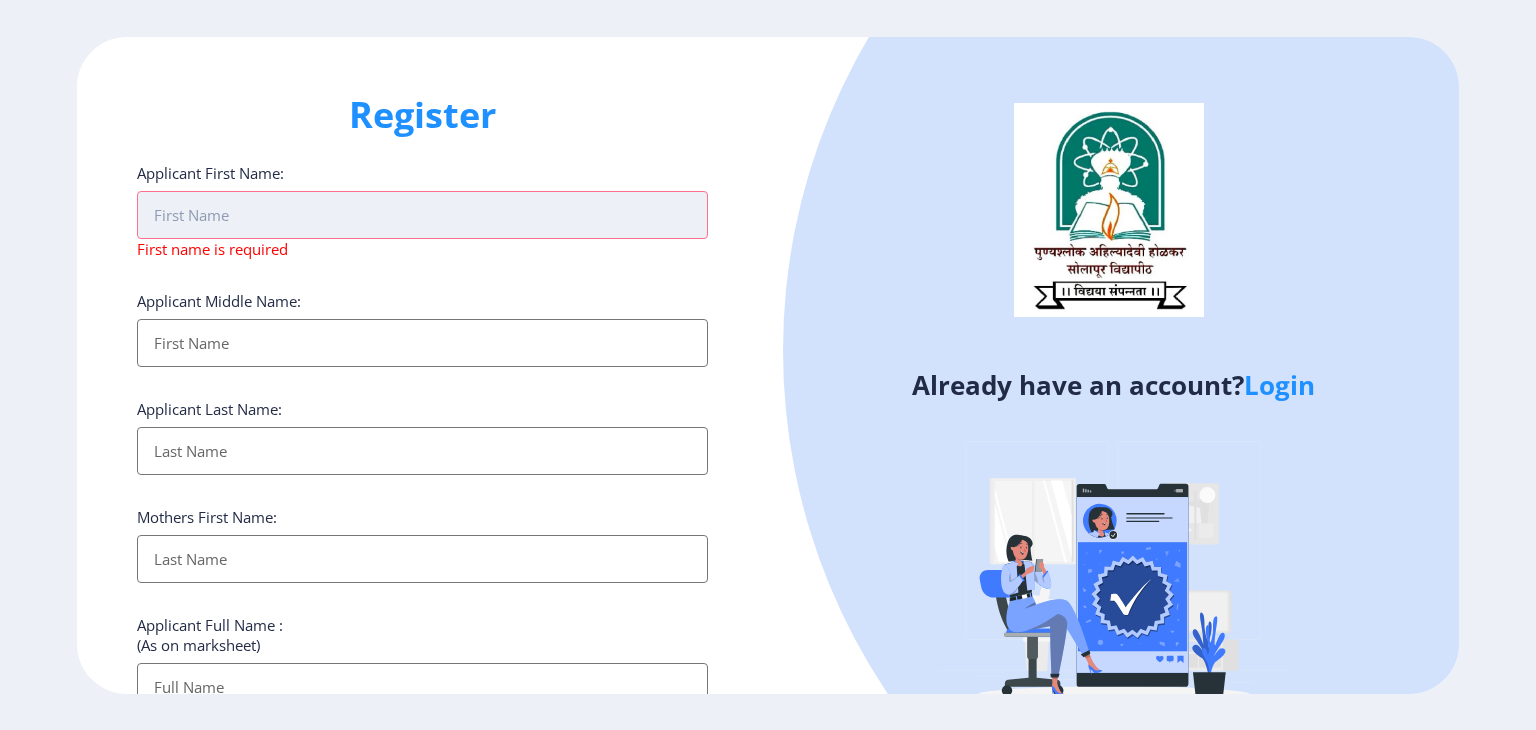 click on "Applicant First Name:" at bounding box center (422, 215) 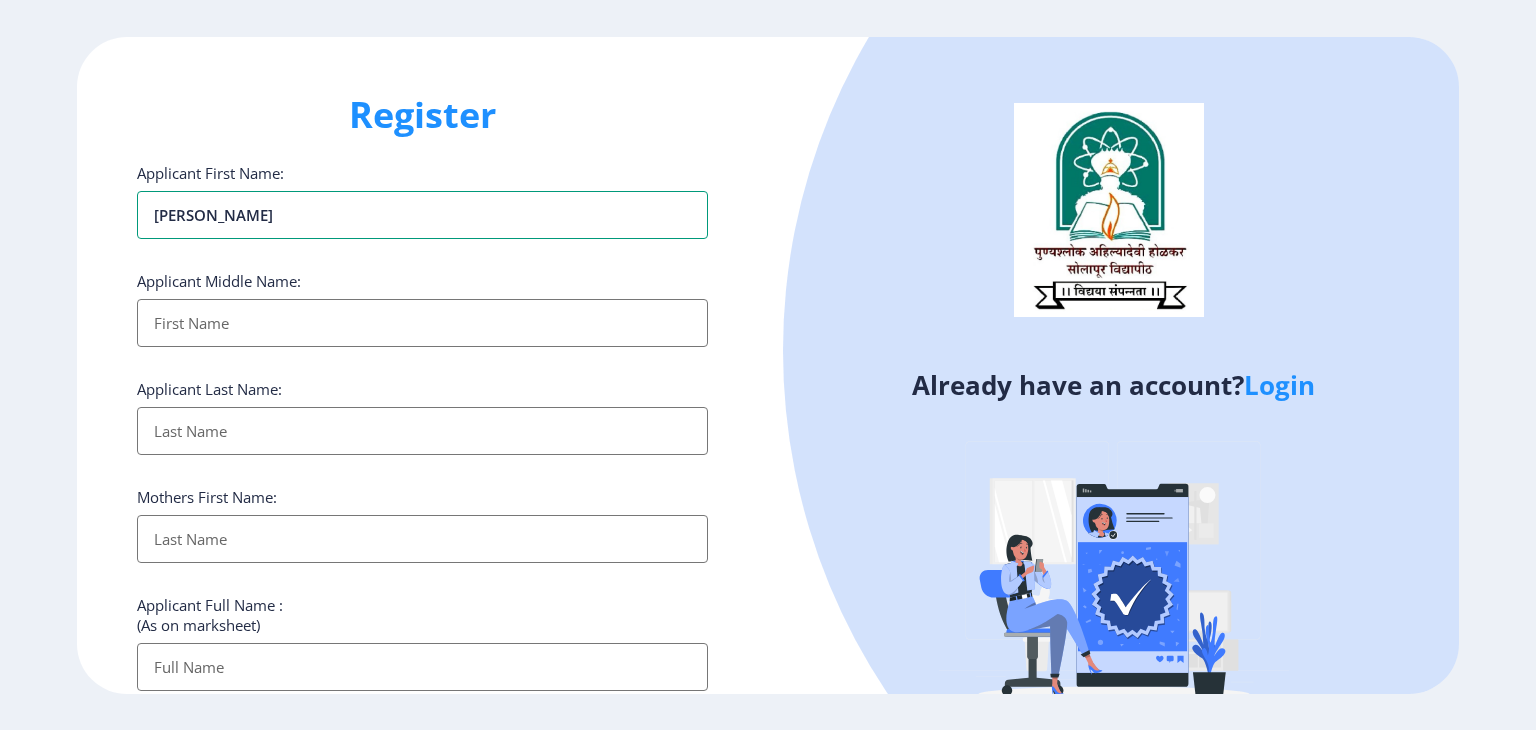type on "[PERSON_NAME]" 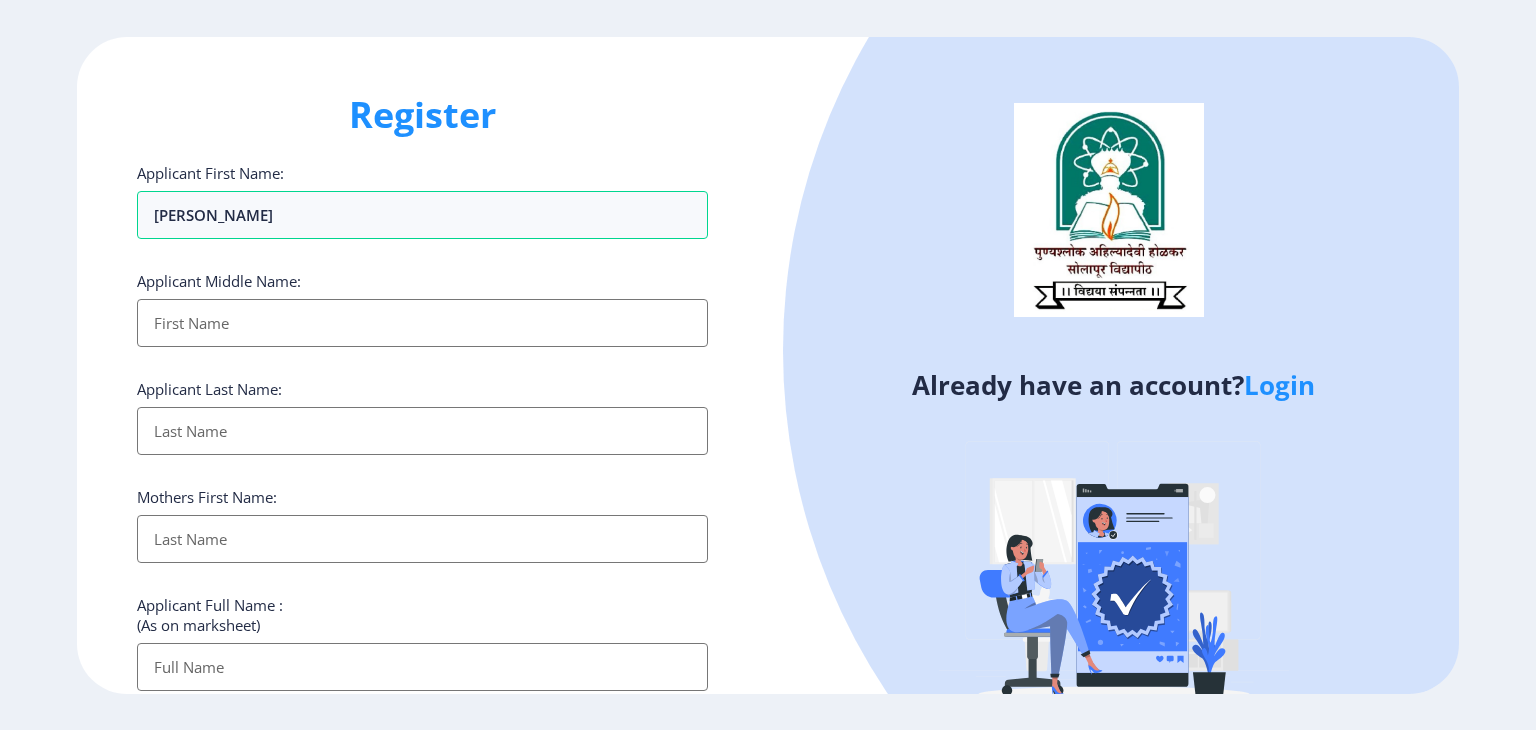 click on "Applicant First Name:" at bounding box center (422, 323) 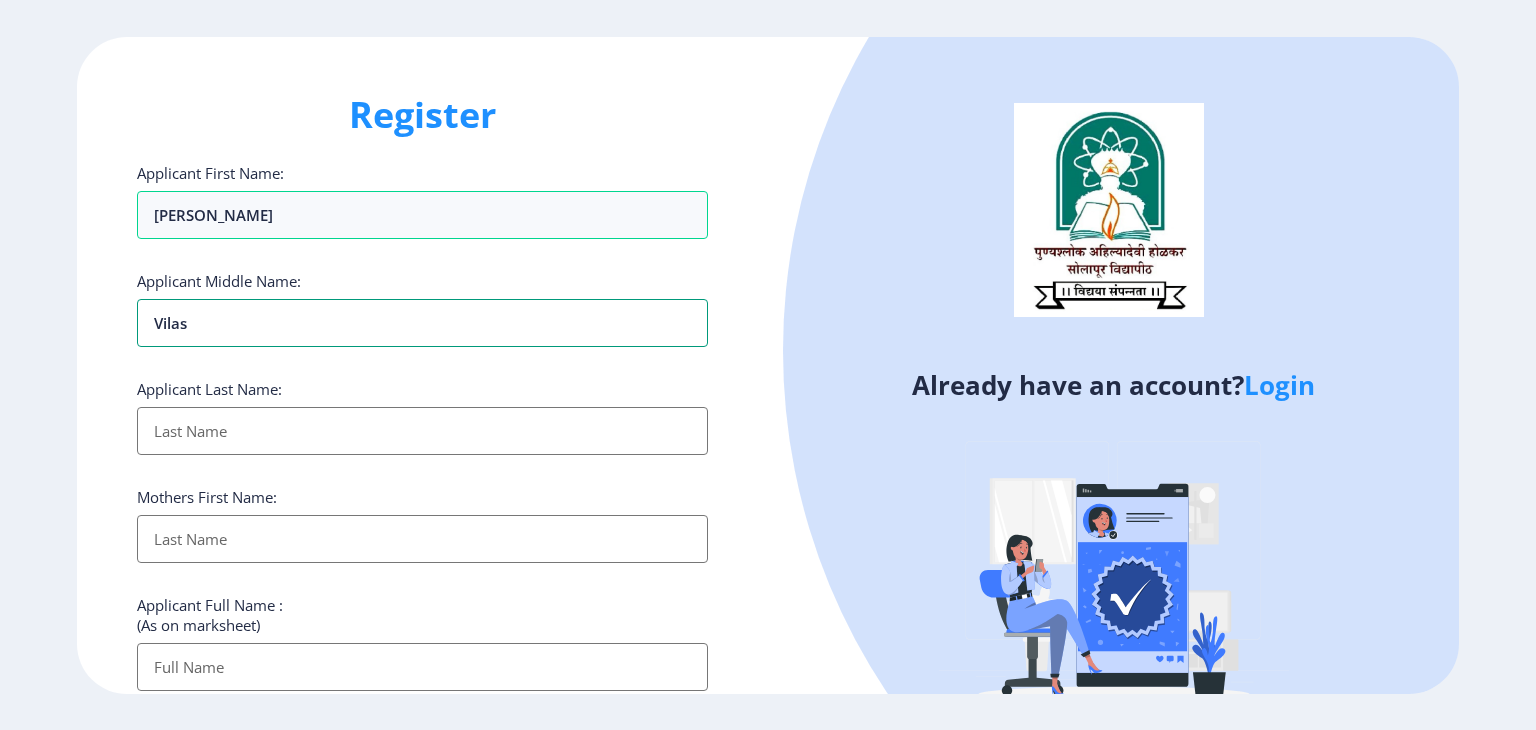 type on "Vilas" 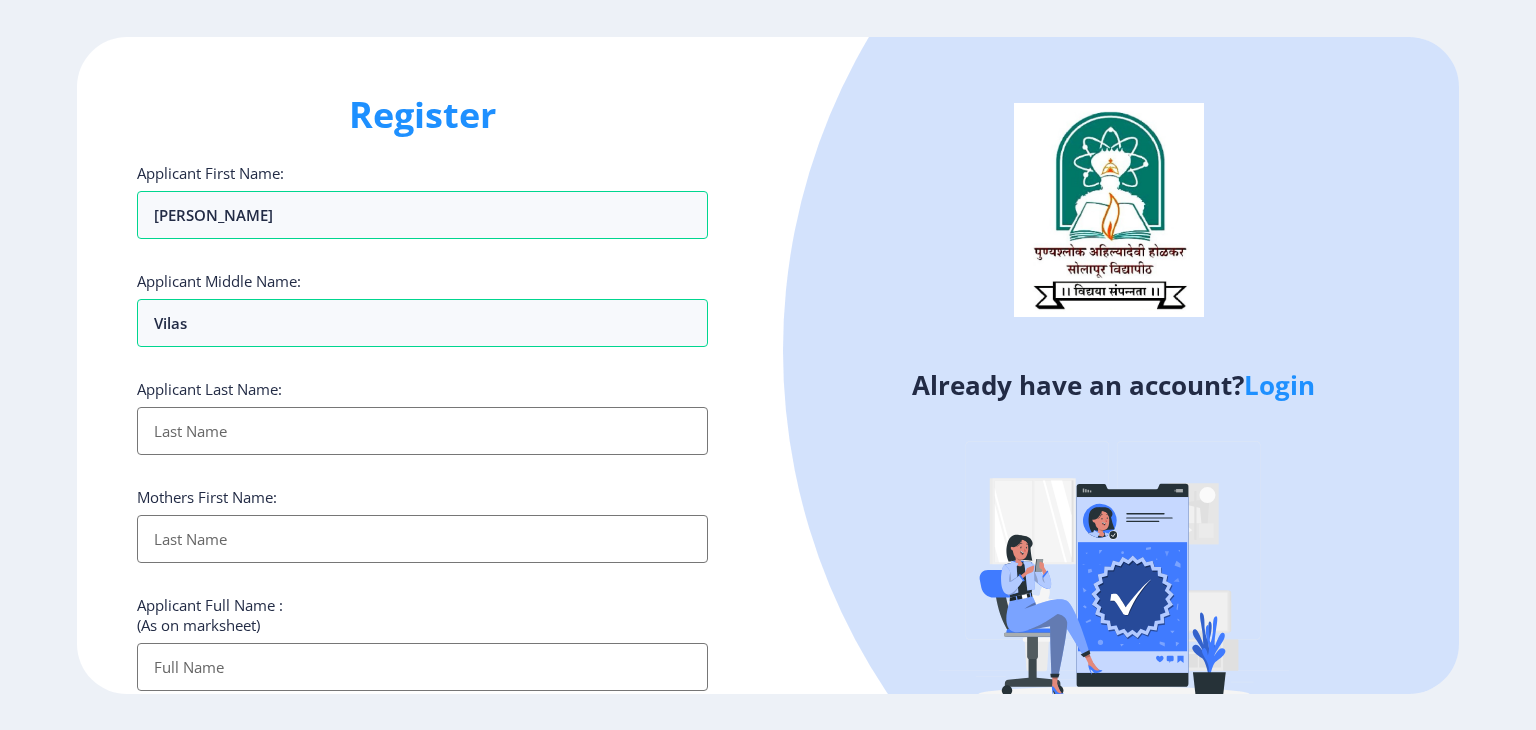 click on "Applicant First Name:" at bounding box center (422, 431) 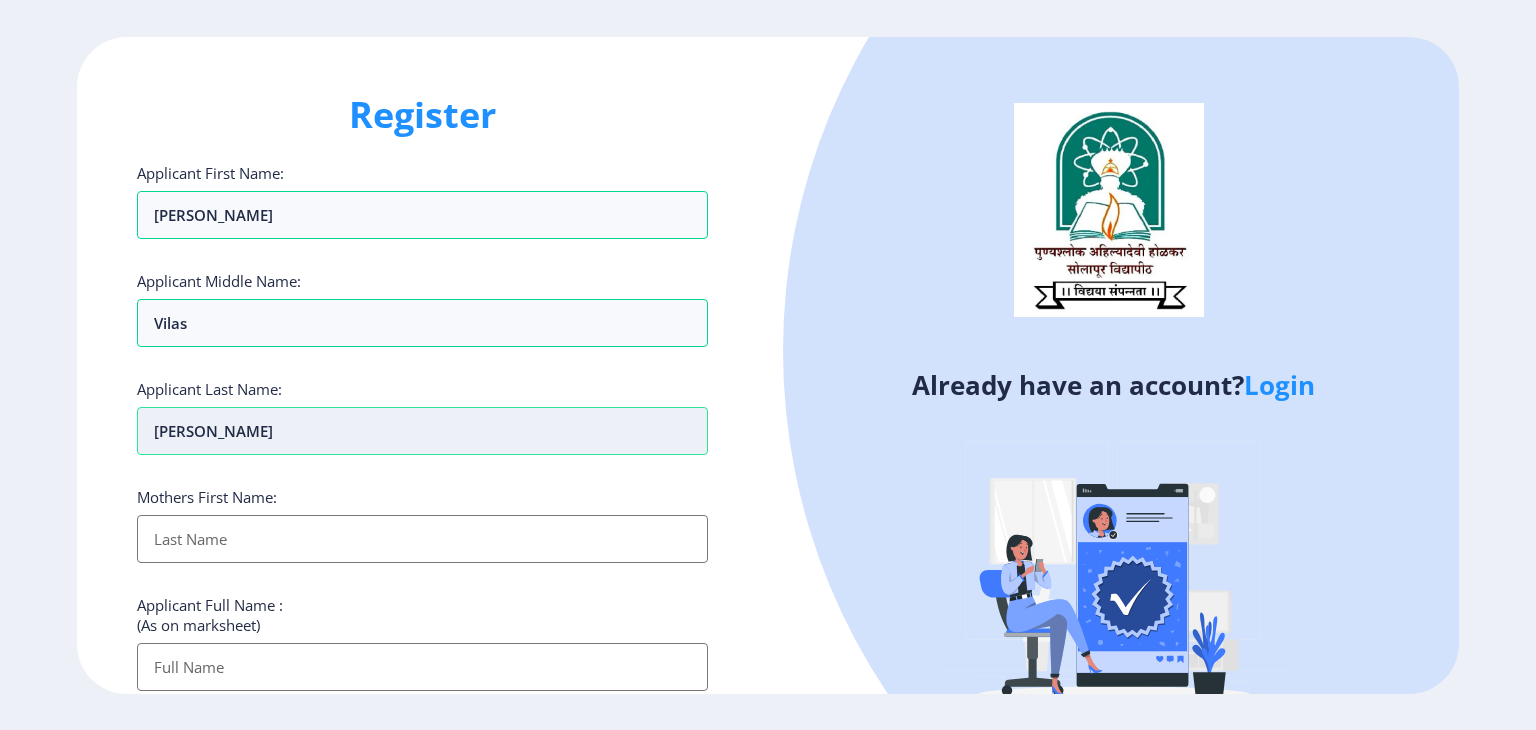 click on "[PERSON_NAME]" at bounding box center (422, 431) 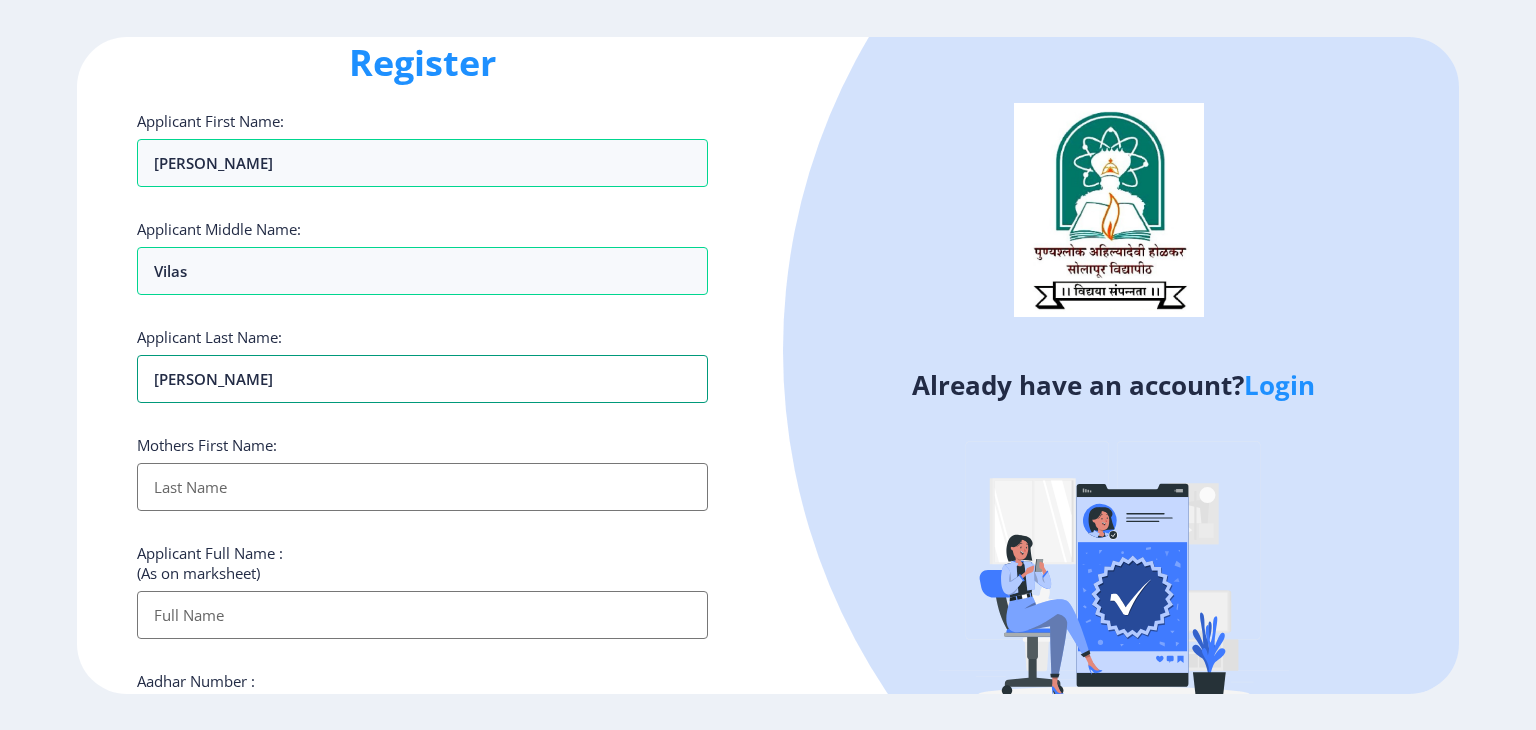 scroll, scrollTop: 100, scrollLeft: 0, axis: vertical 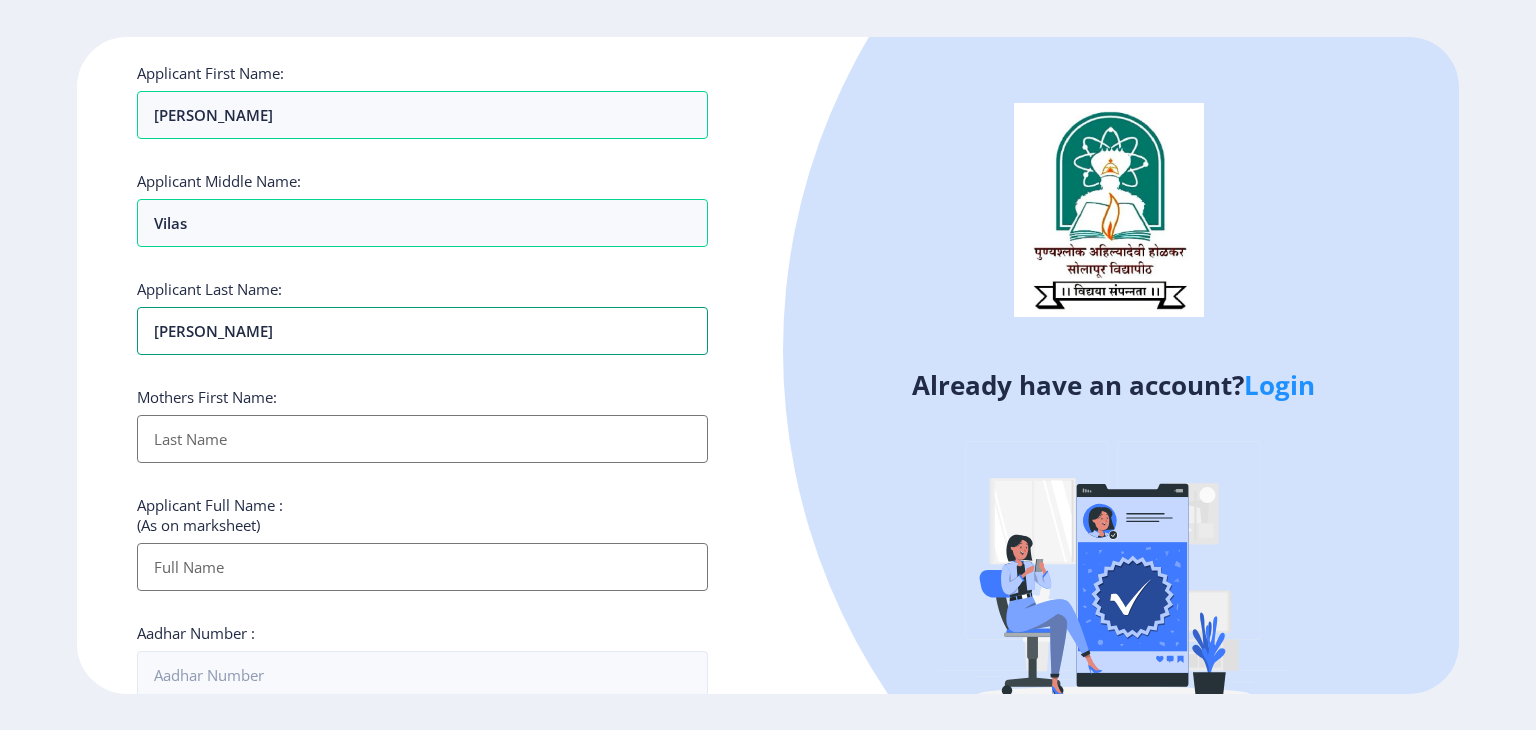type on "[PERSON_NAME]" 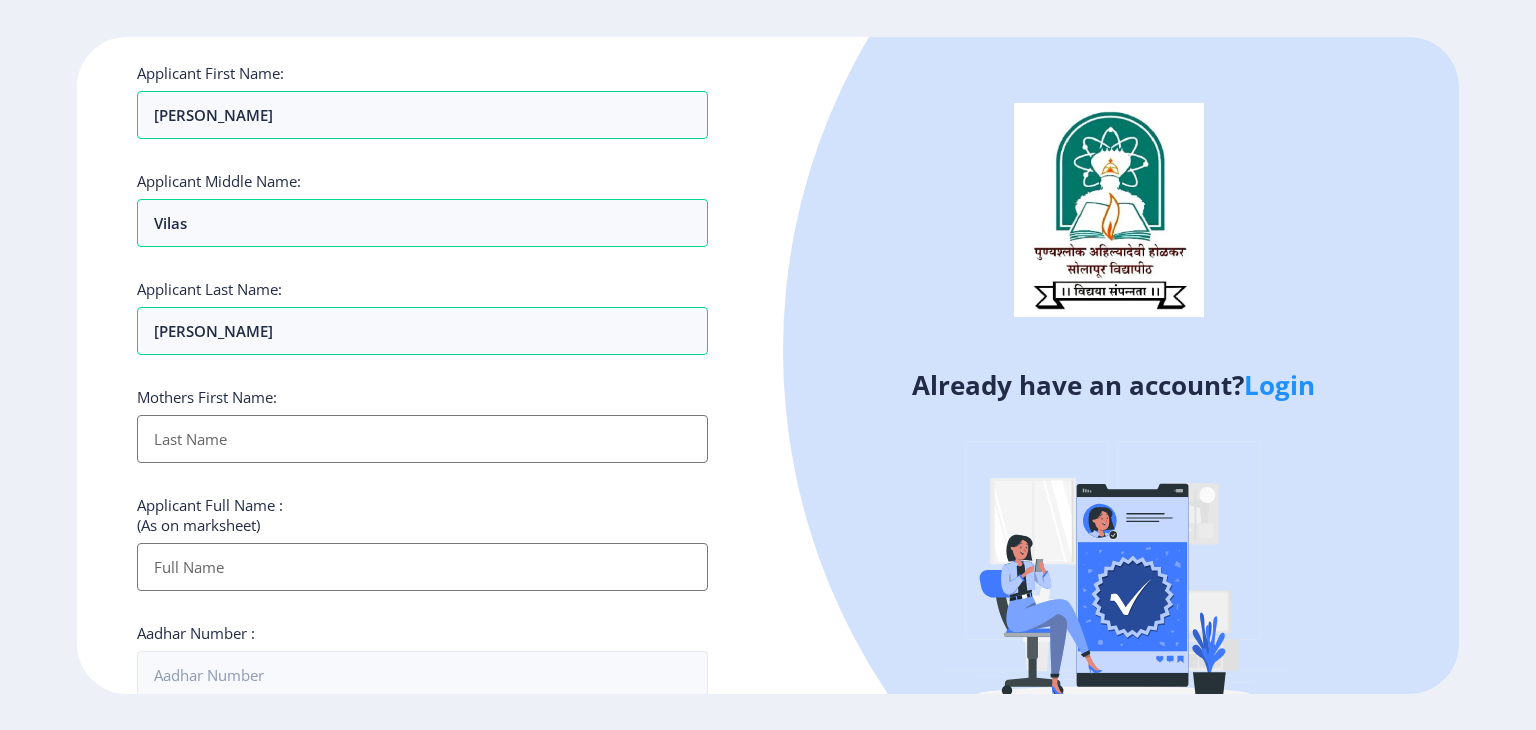 click on "Applicant First Name:" at bounding box center [422, 439] 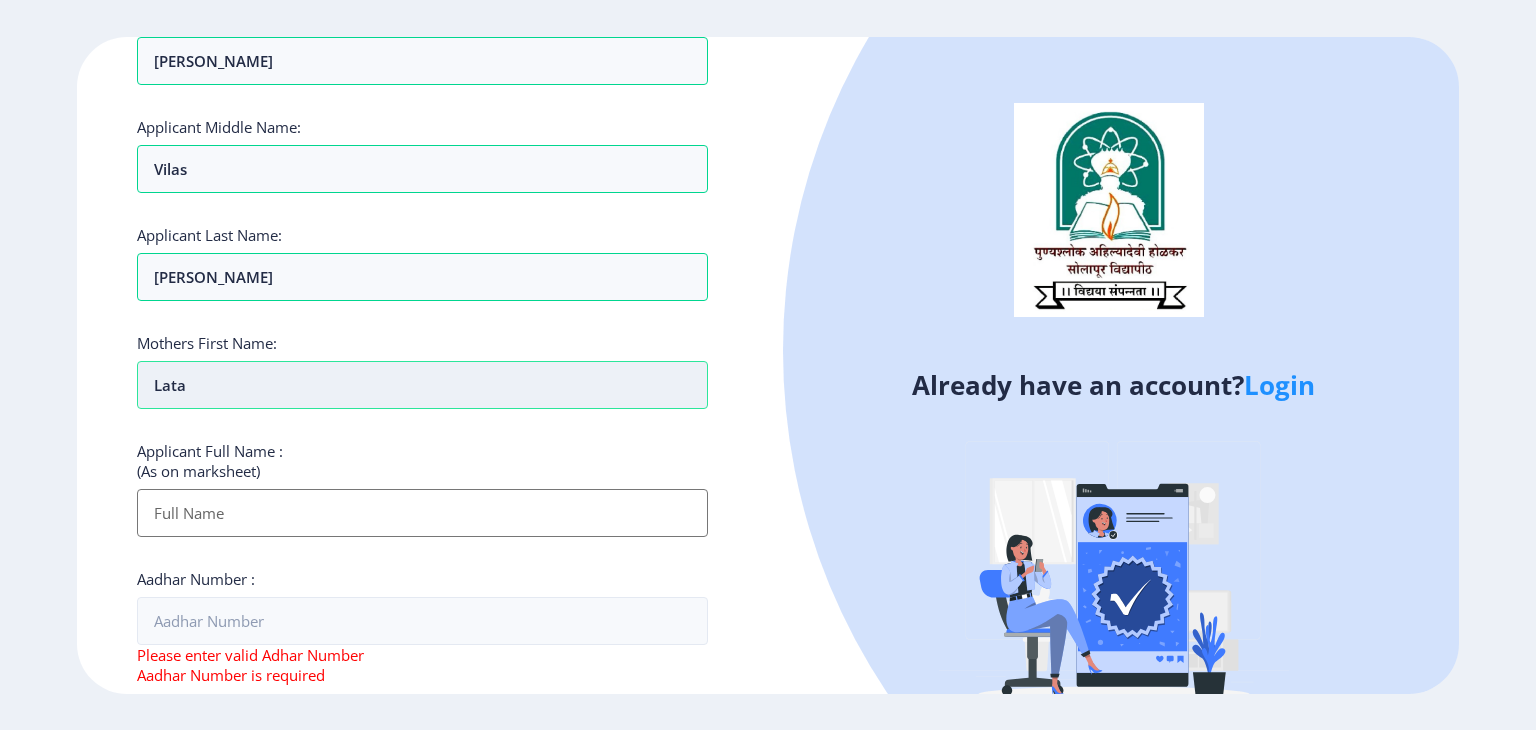 scroll, scrollTop: 200, scrollLeft: 0, axis: vertical 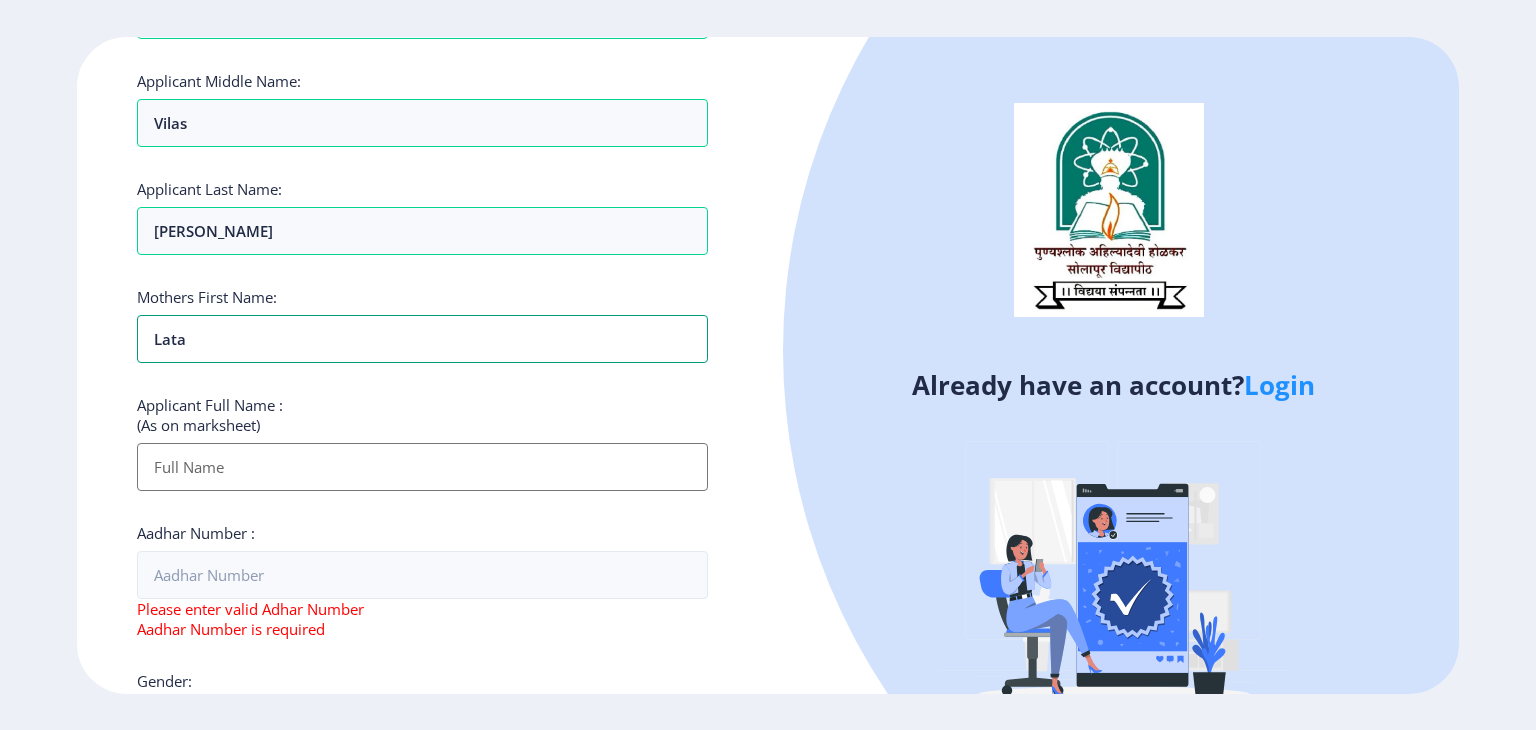 type on "lata" 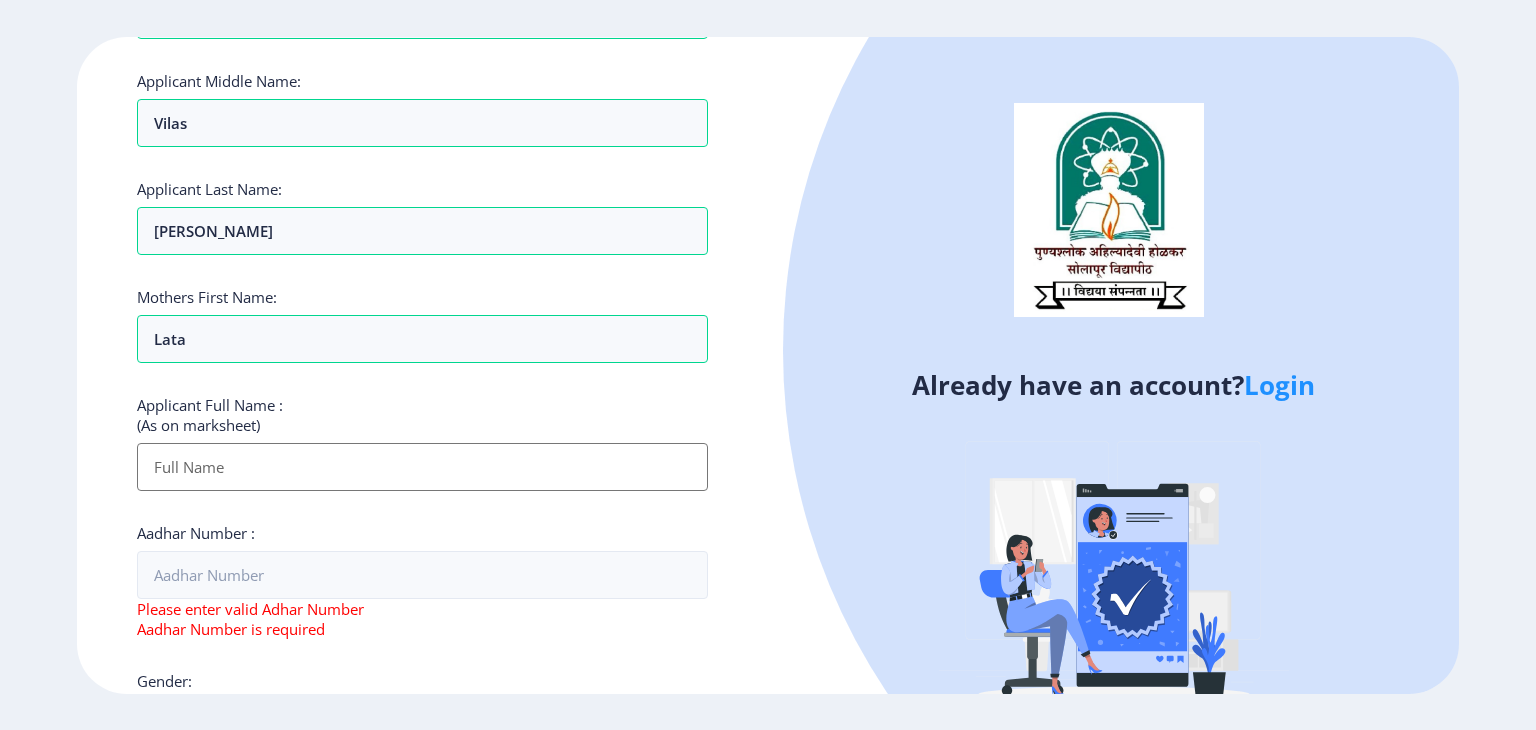 click on "Applicant First Name:" at bounding box center [422, 467] 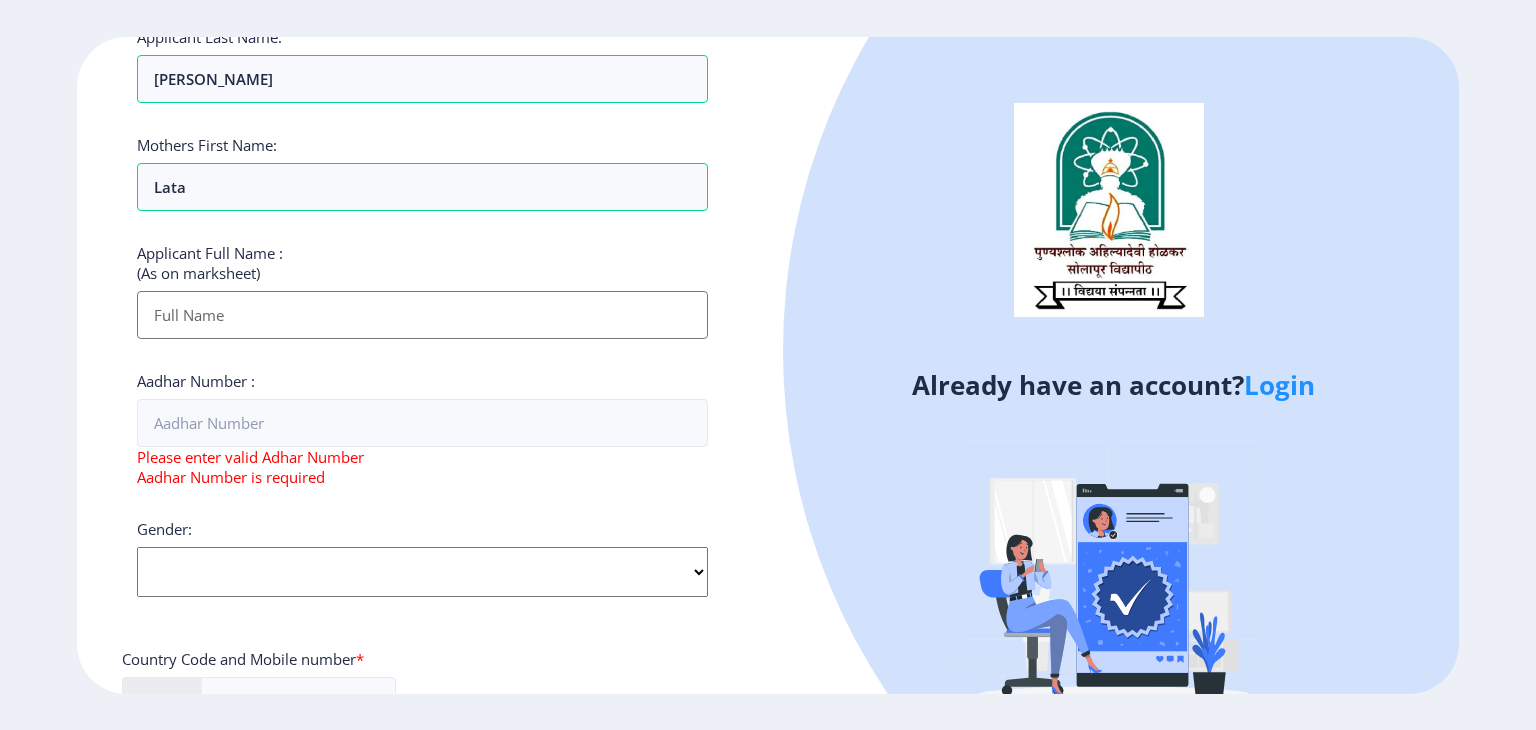 scroll, scrollTop: 400, scrollLeft: 0, axis: vertical 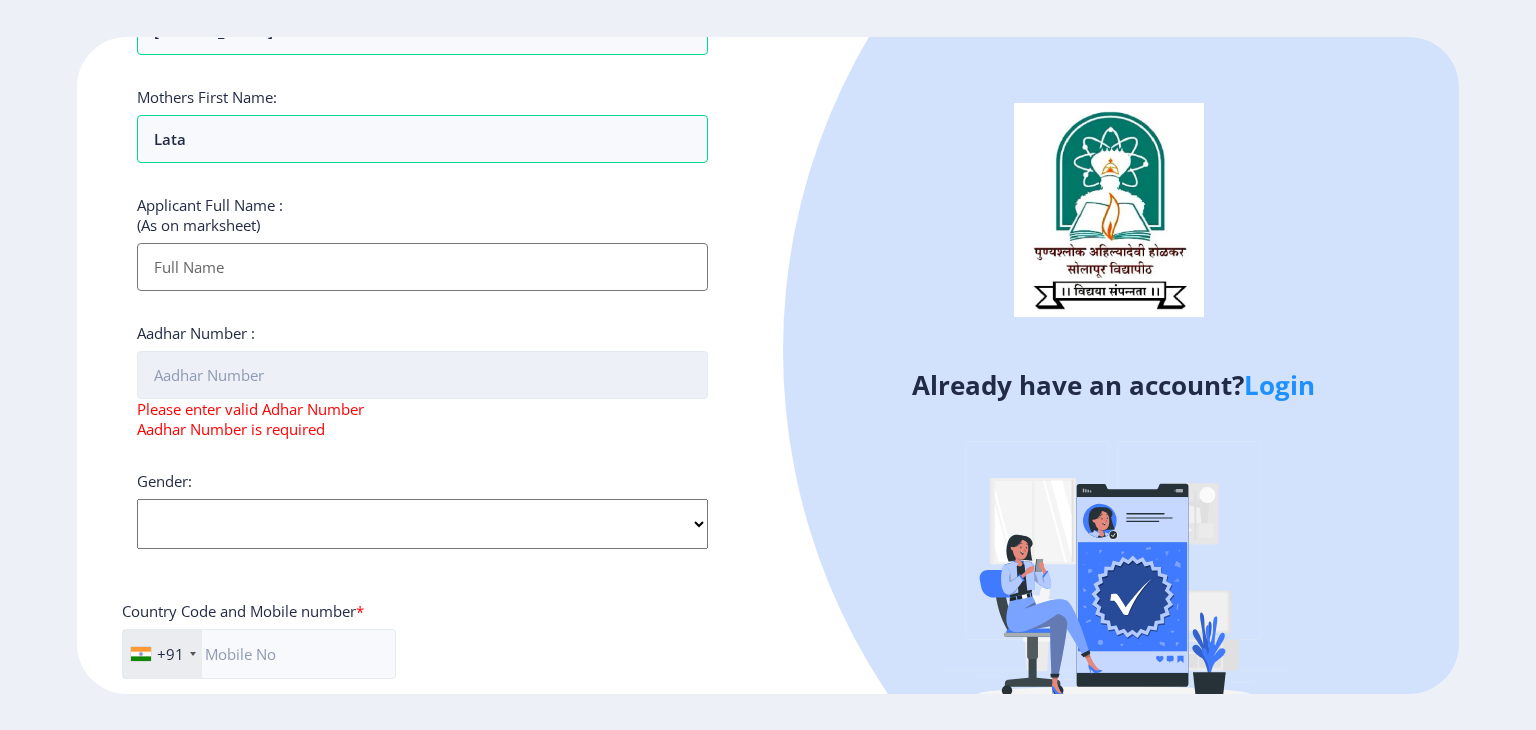 click on "Aadhar Number :" at bounding box center [422, 375] 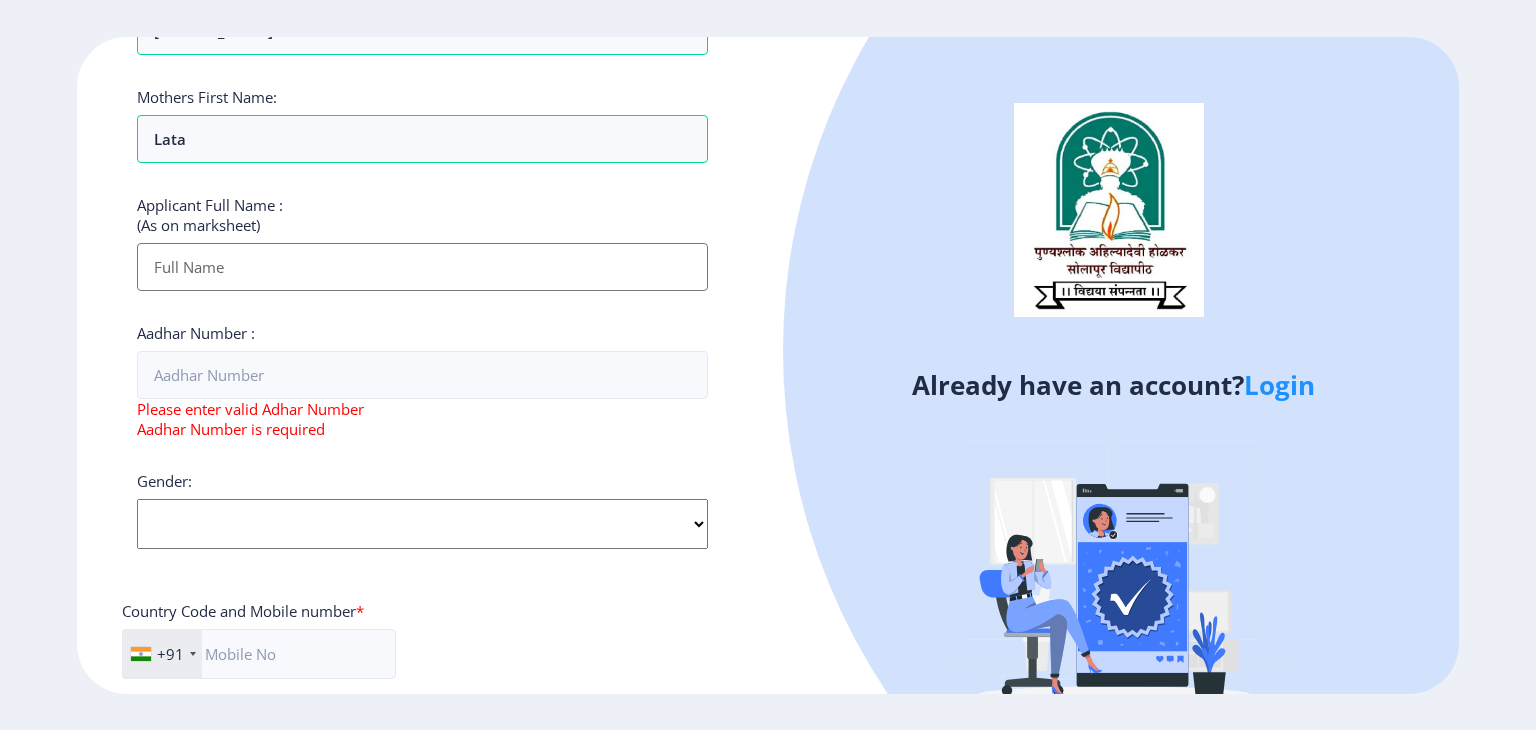 click on "Select Gender [DEMOGRAPHIC_DATA] [DEMOGRAPHIC_DATA] Other" 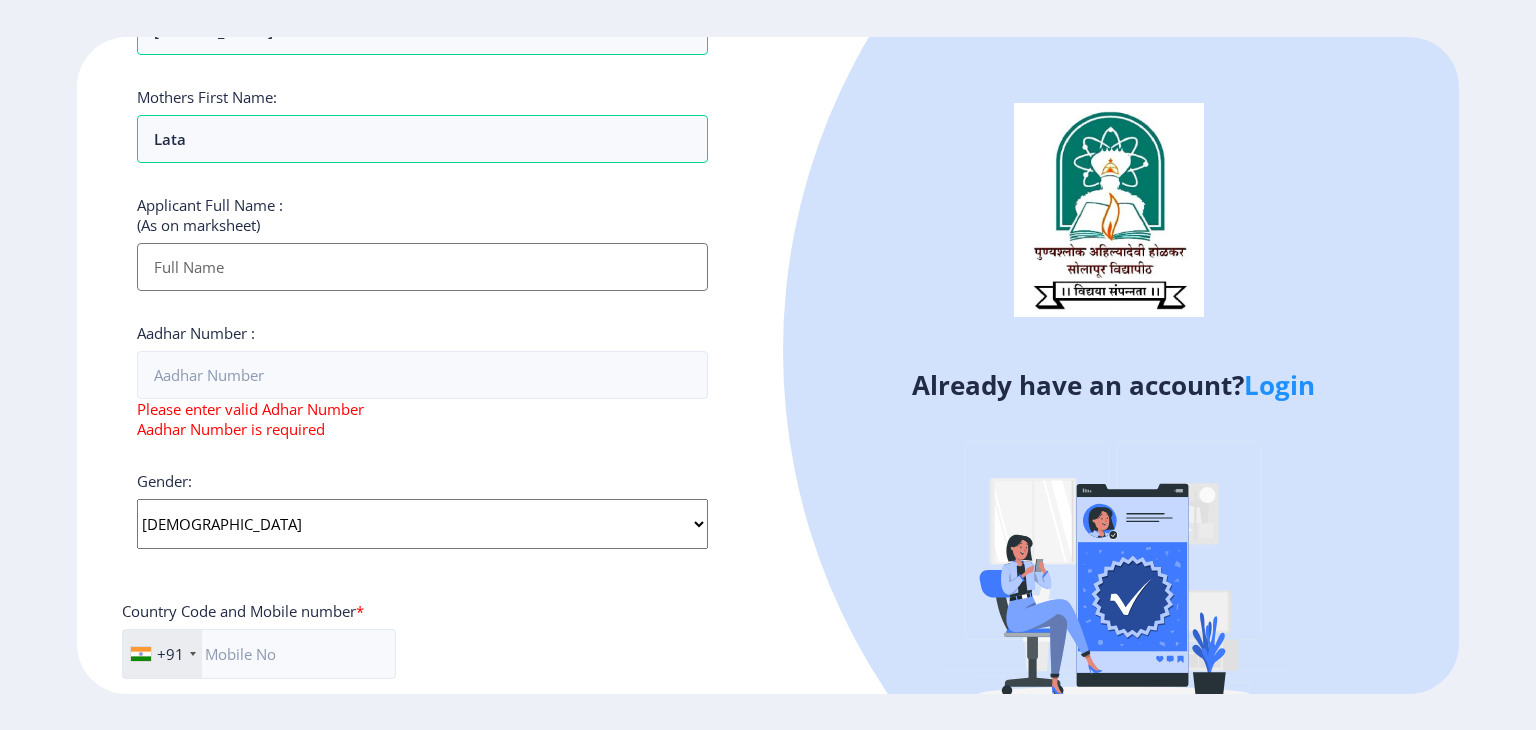 click on "Select Gender [DEMOGRAPHIC_DATA] [DEMOGRAPHIC_DATA] Other" 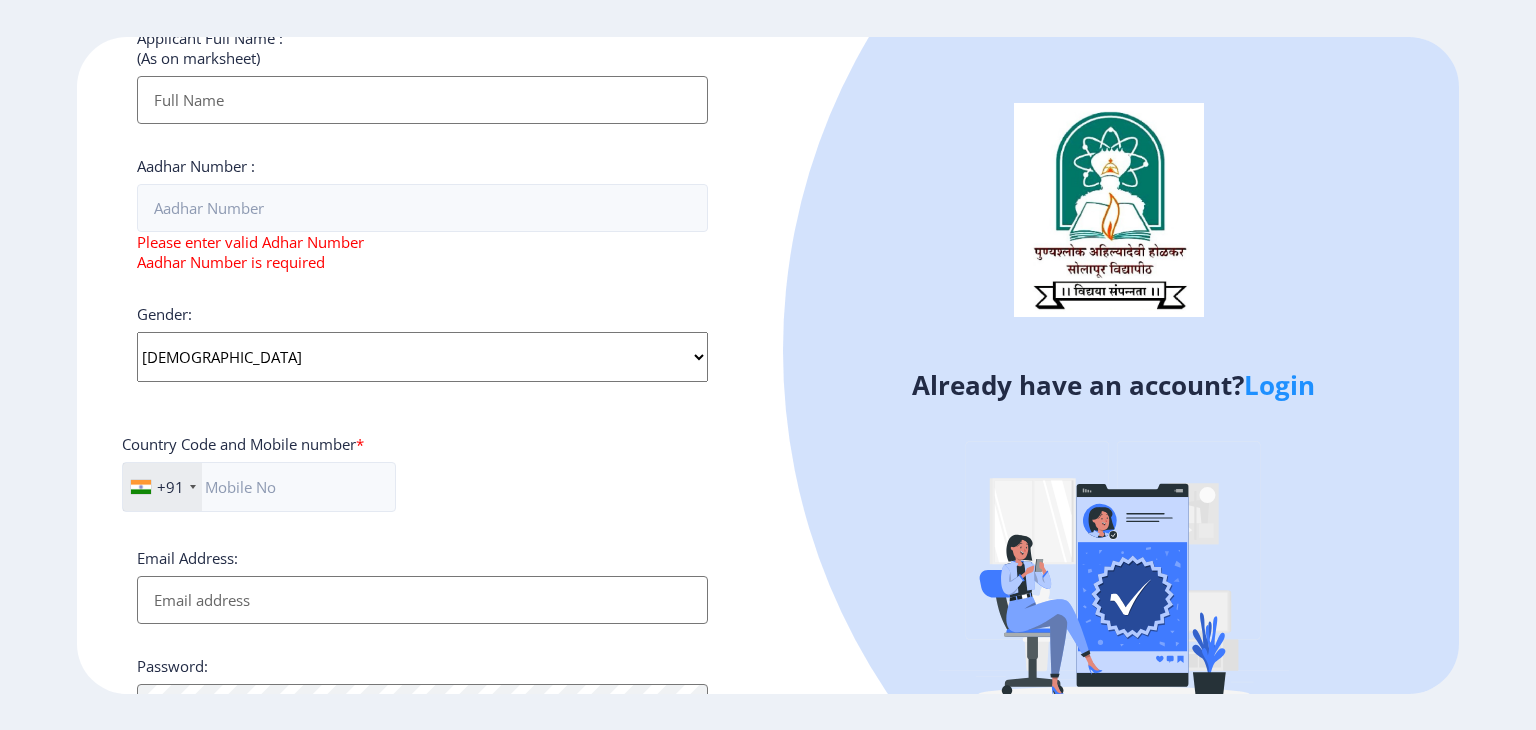 scroll, scrollTop: 600, scrollLeft: 0, axis: vertical 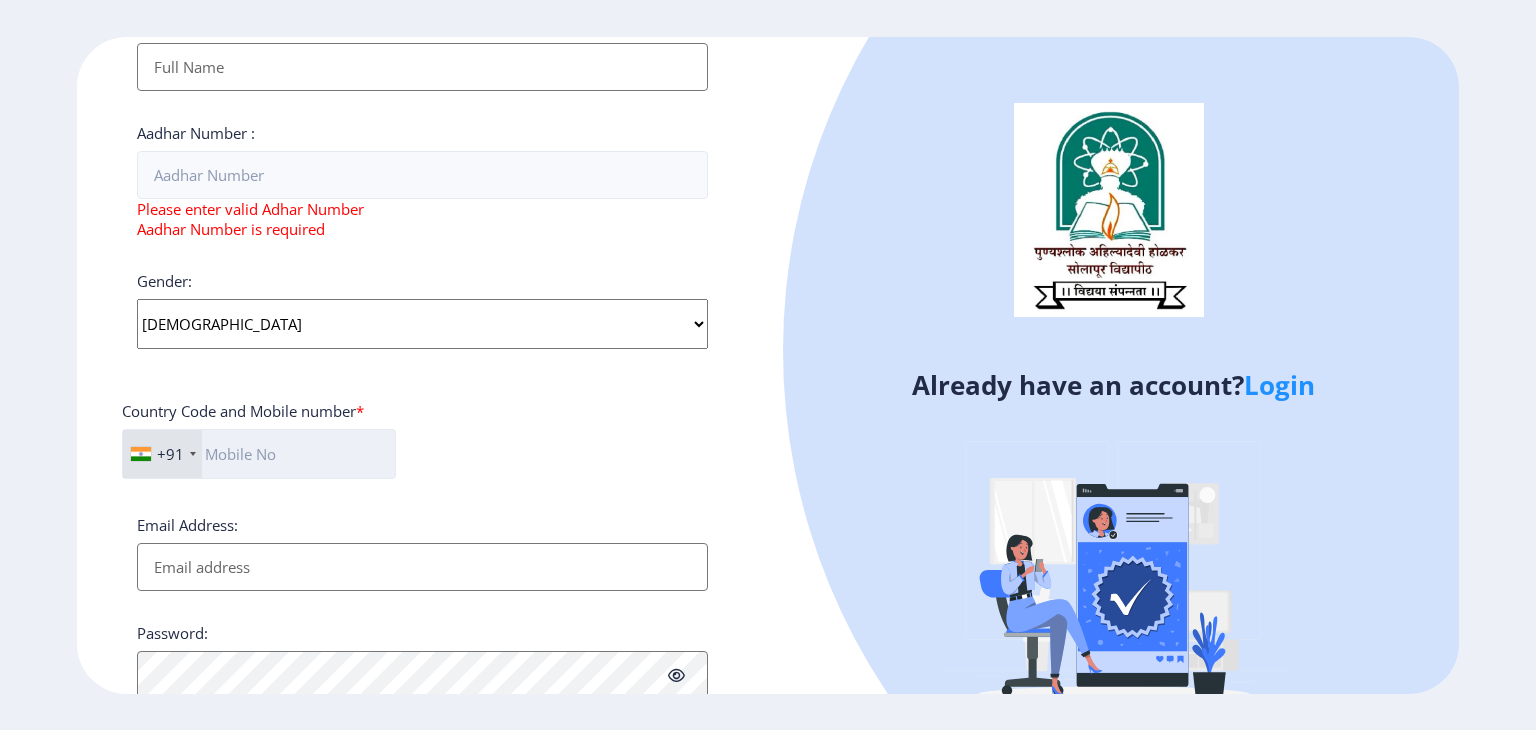click 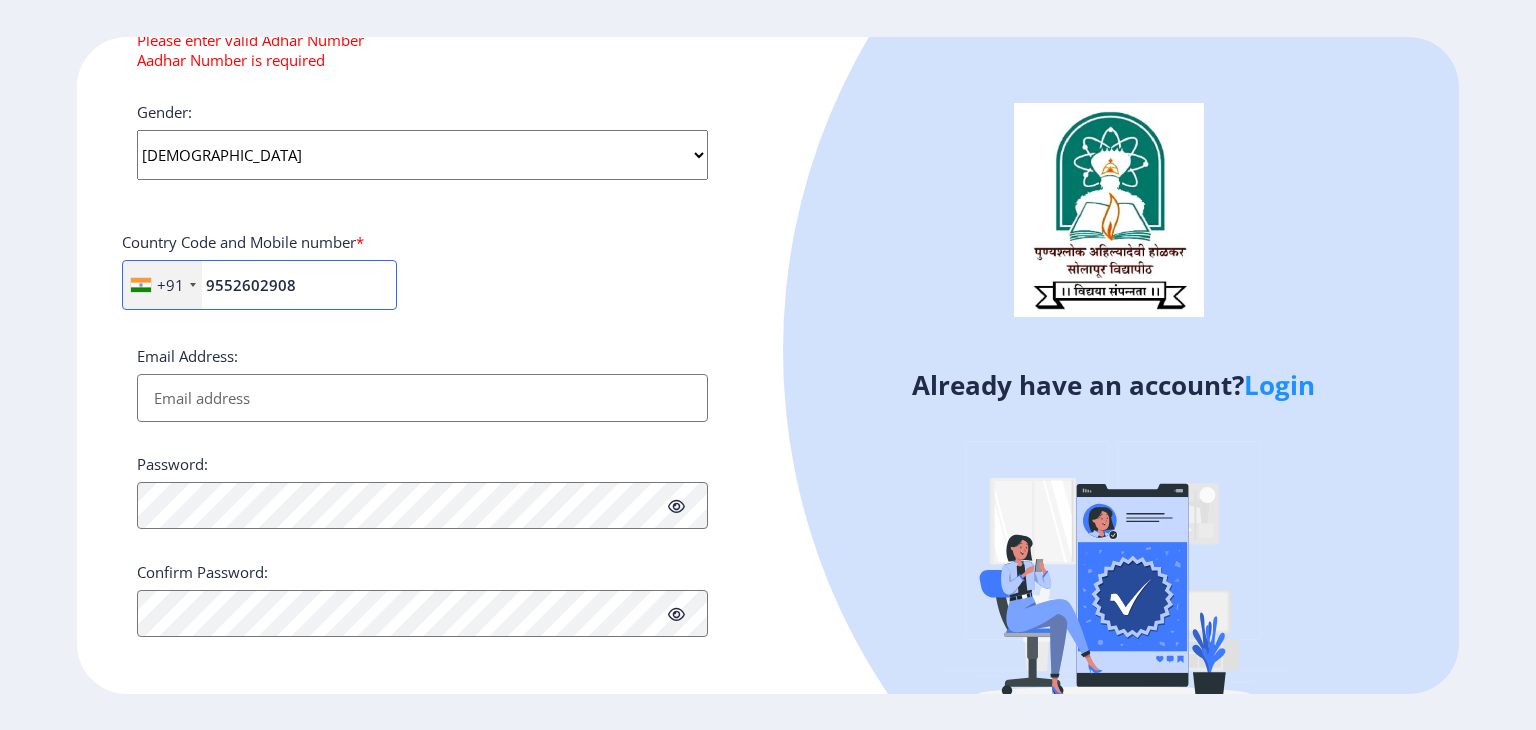 scroll, scrollTop: 772, scrollLeft: 0, axis: vertical 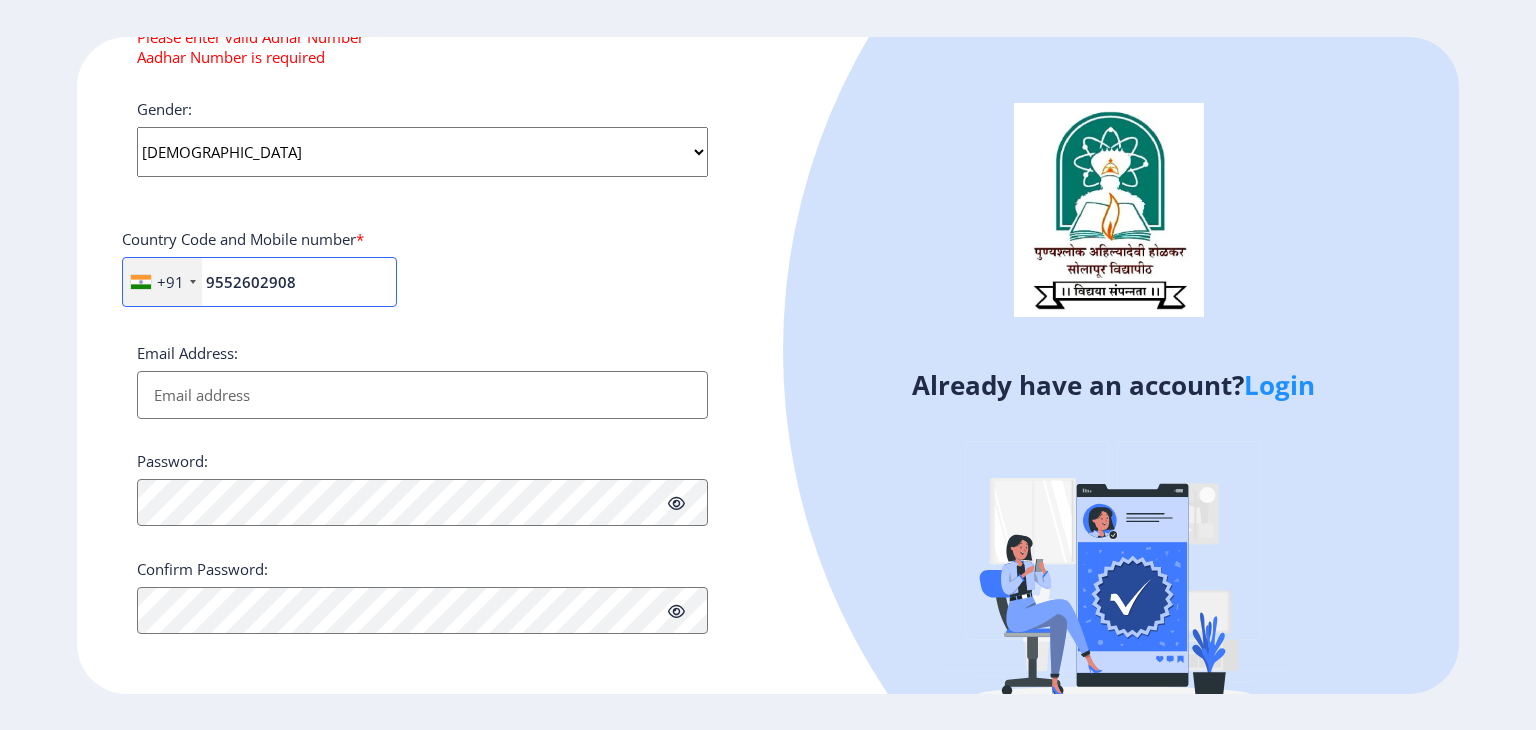 type on "9552602908" 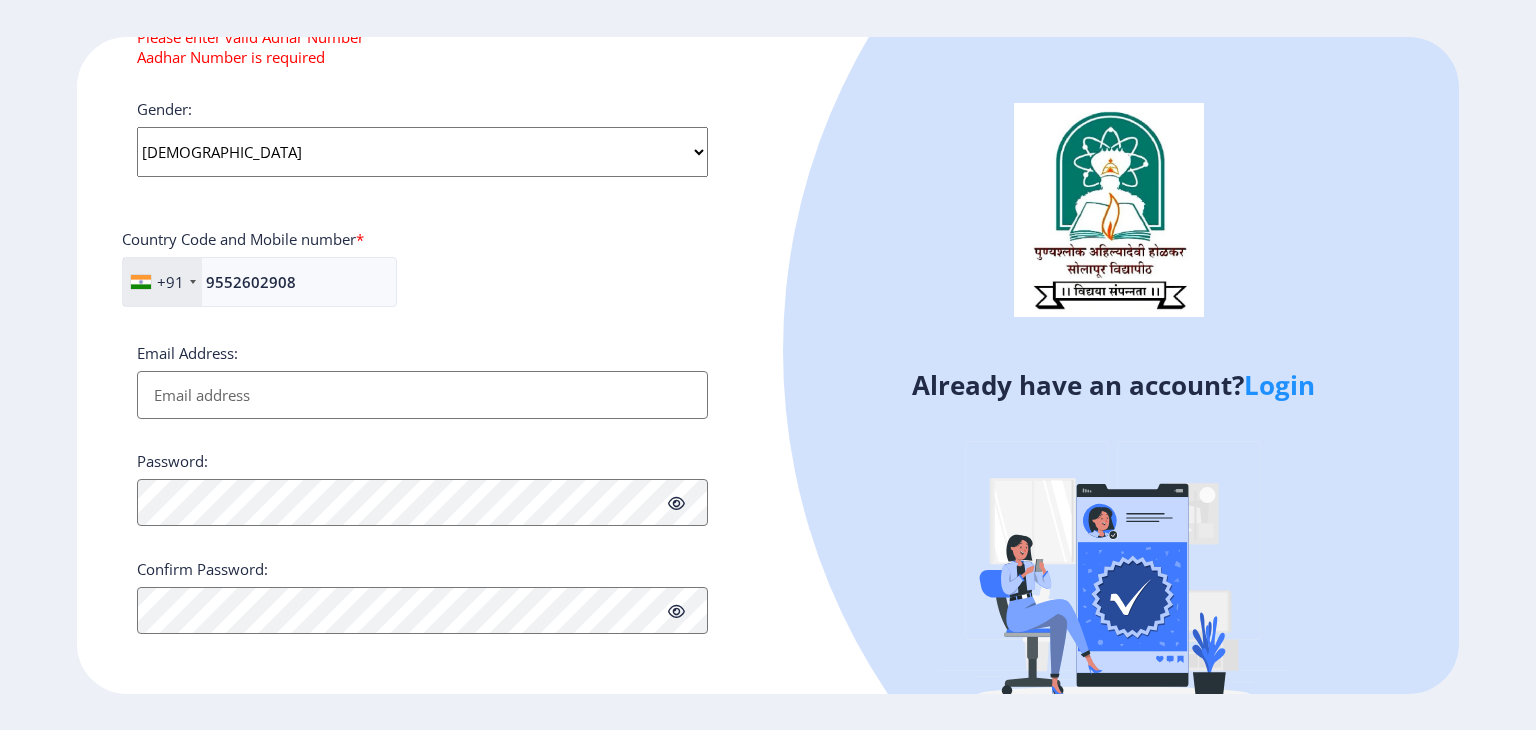 click on "Email Address:" at bounding box center (422, 395) 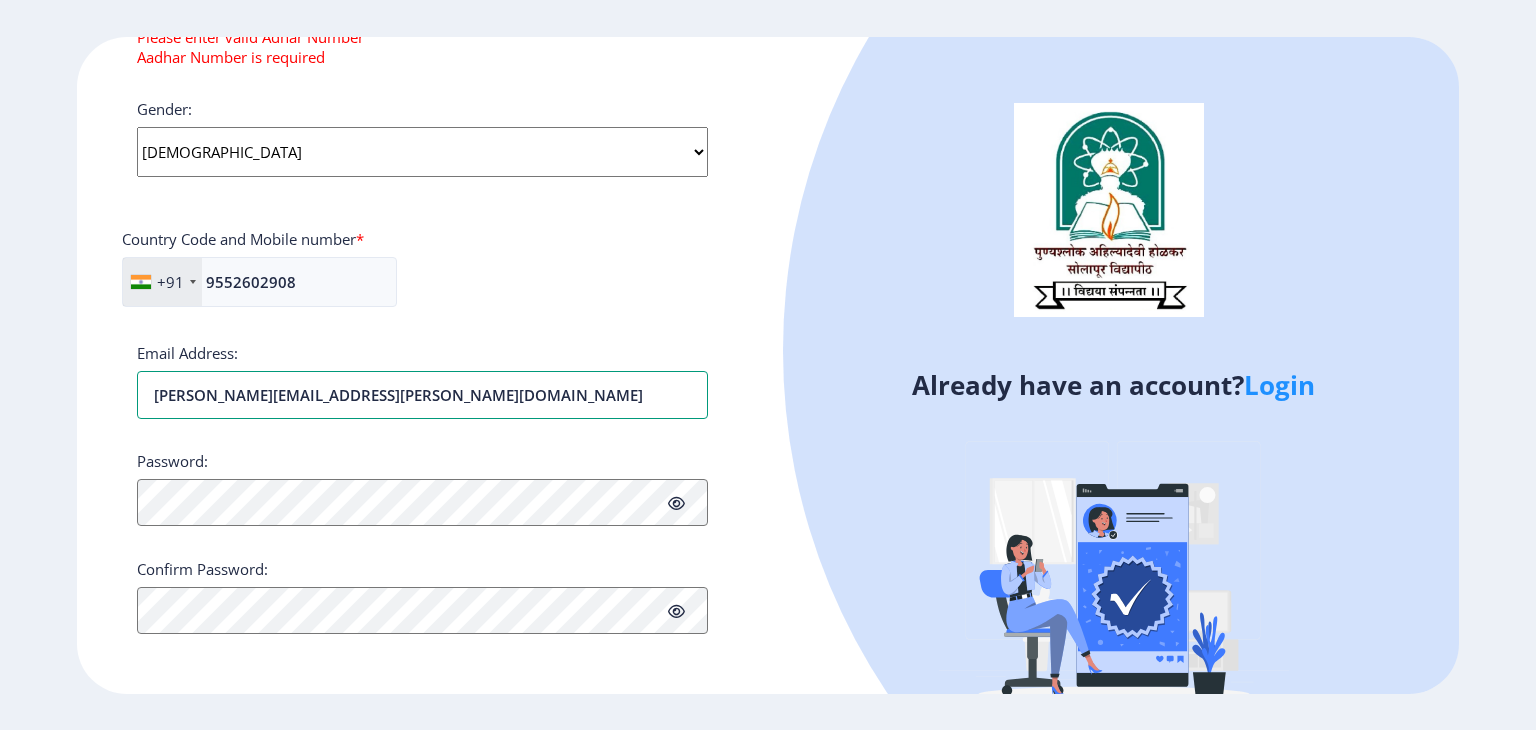 type on "[PERSON_NAME][EMAIL_ADDRESS][PERSON_NAME][DOMAIN_NAME]" 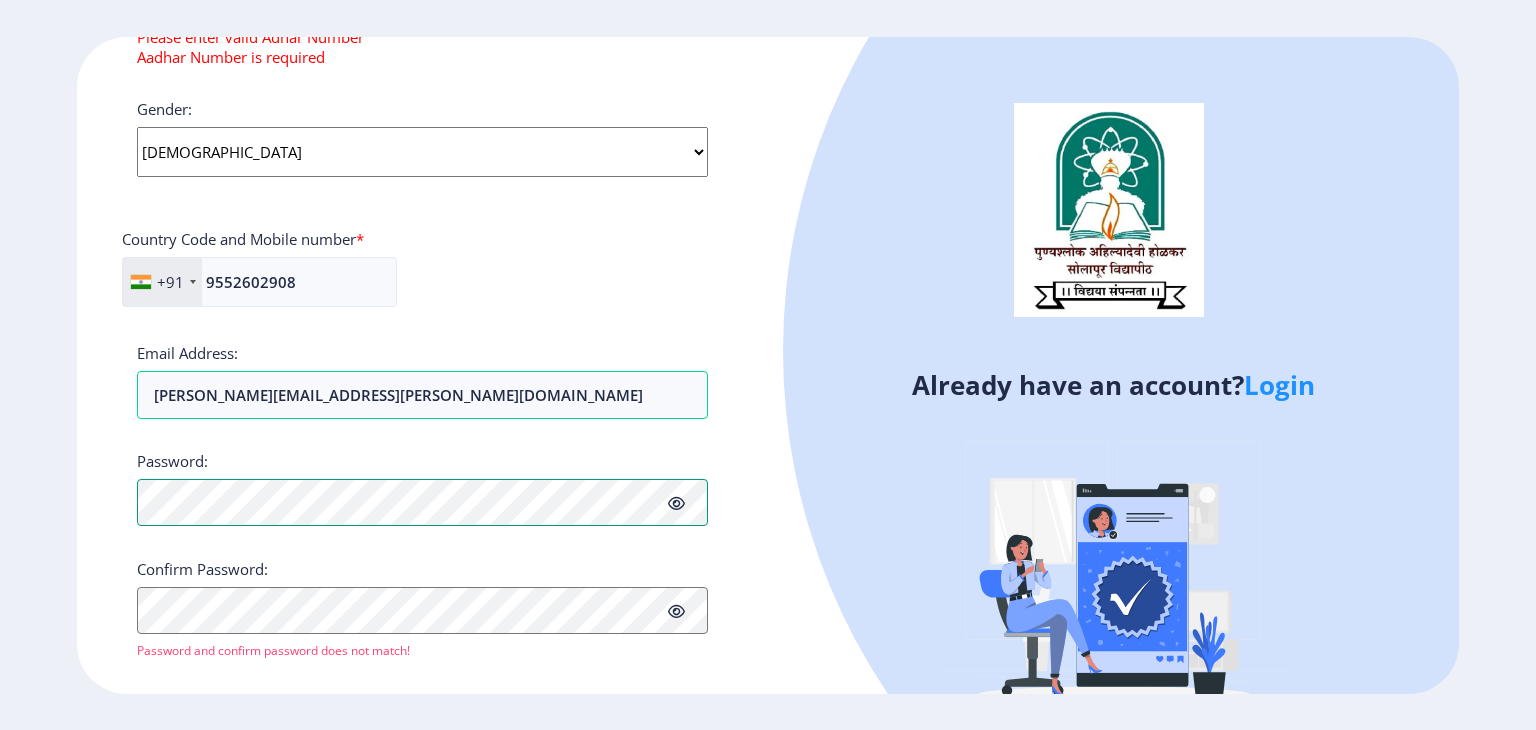 click 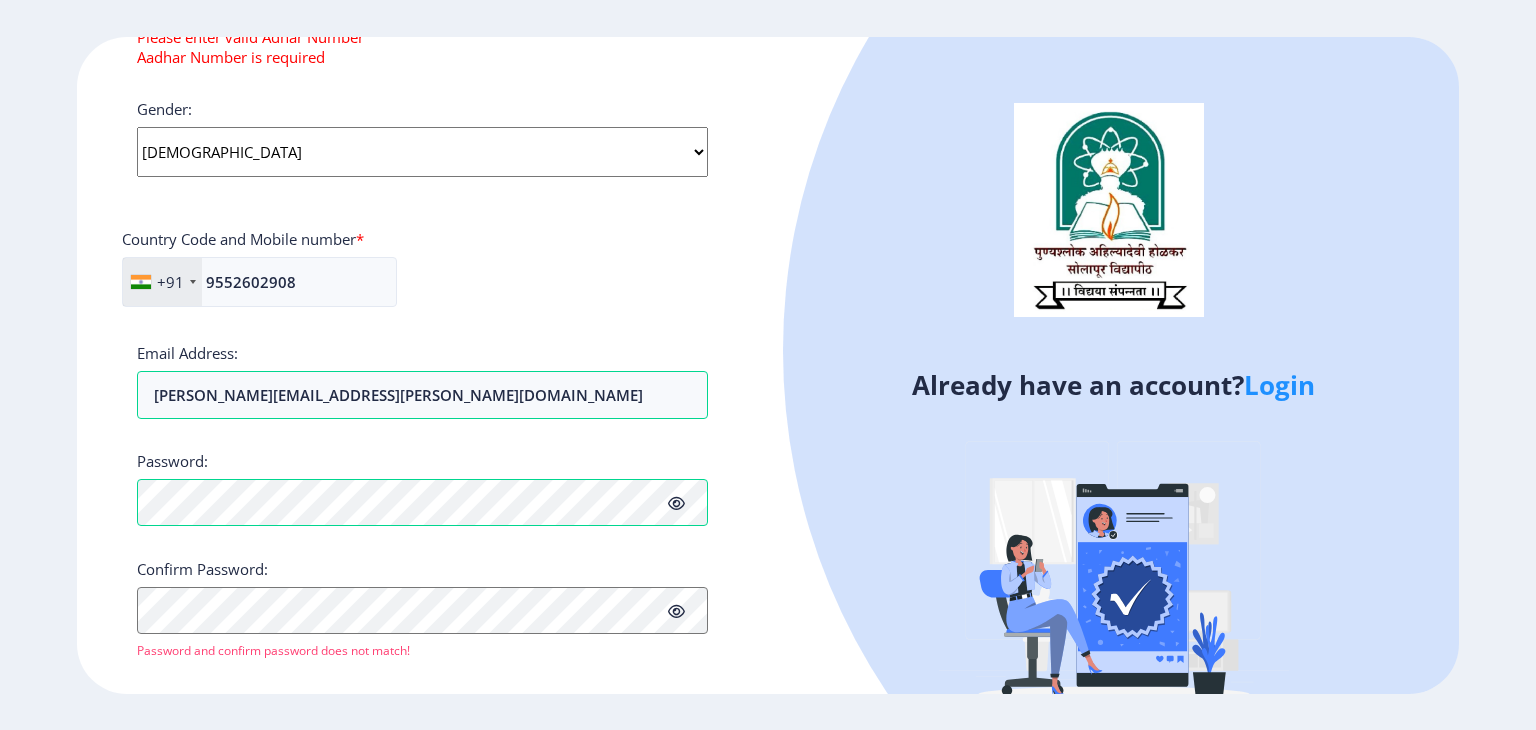click 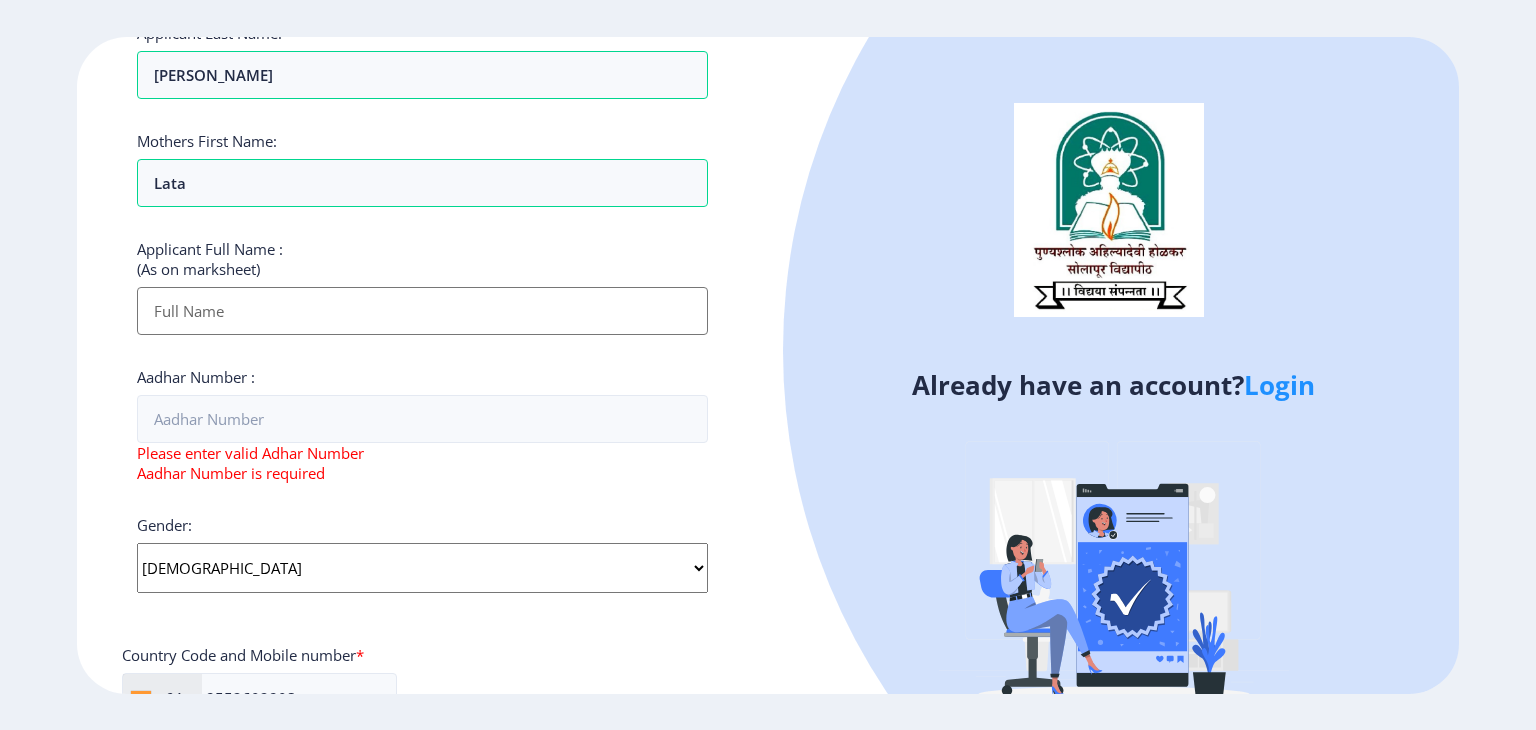 scroll, scrollTop: 272, scrollLeft: 0, axis: vertical 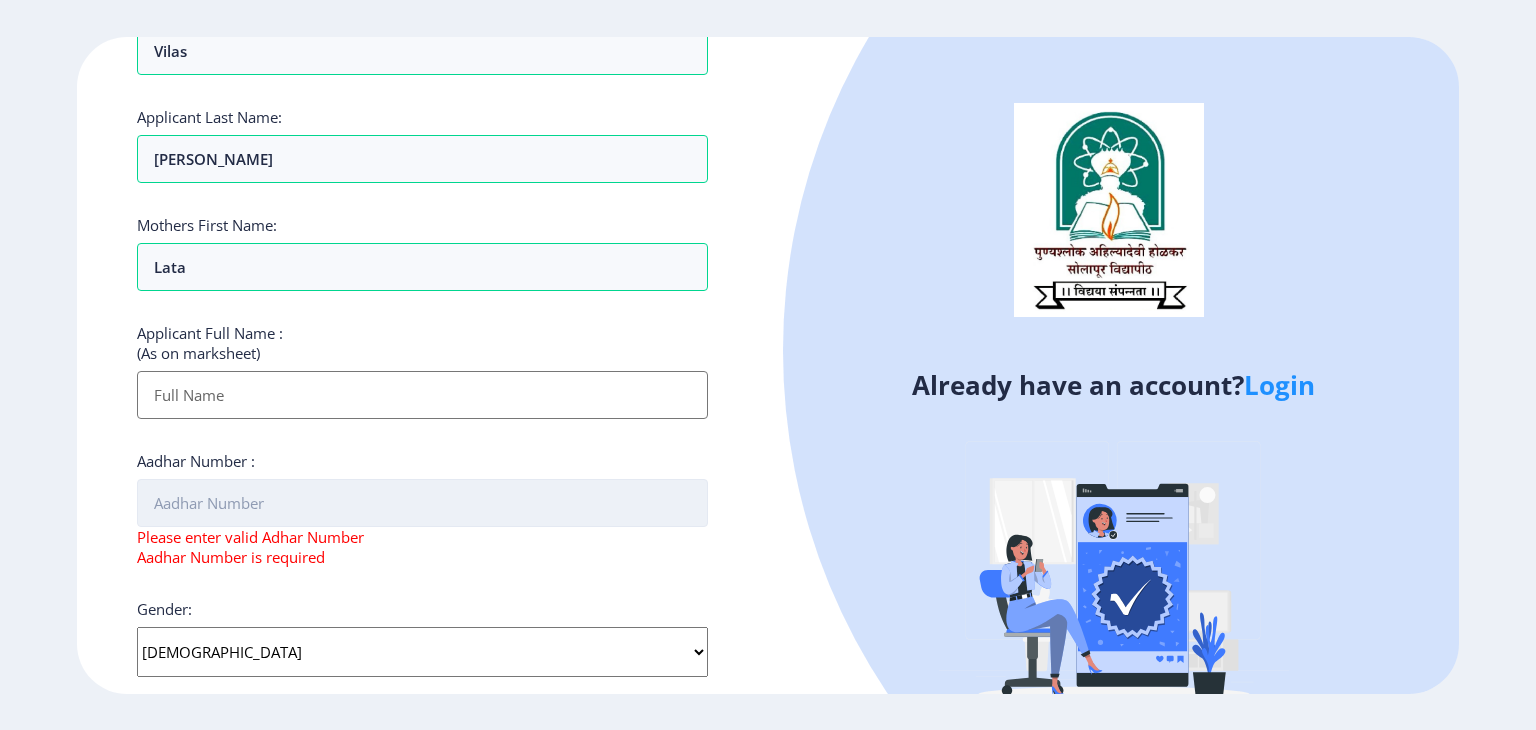 click on "Aadhar Number :" at bounding box center [422, 503] 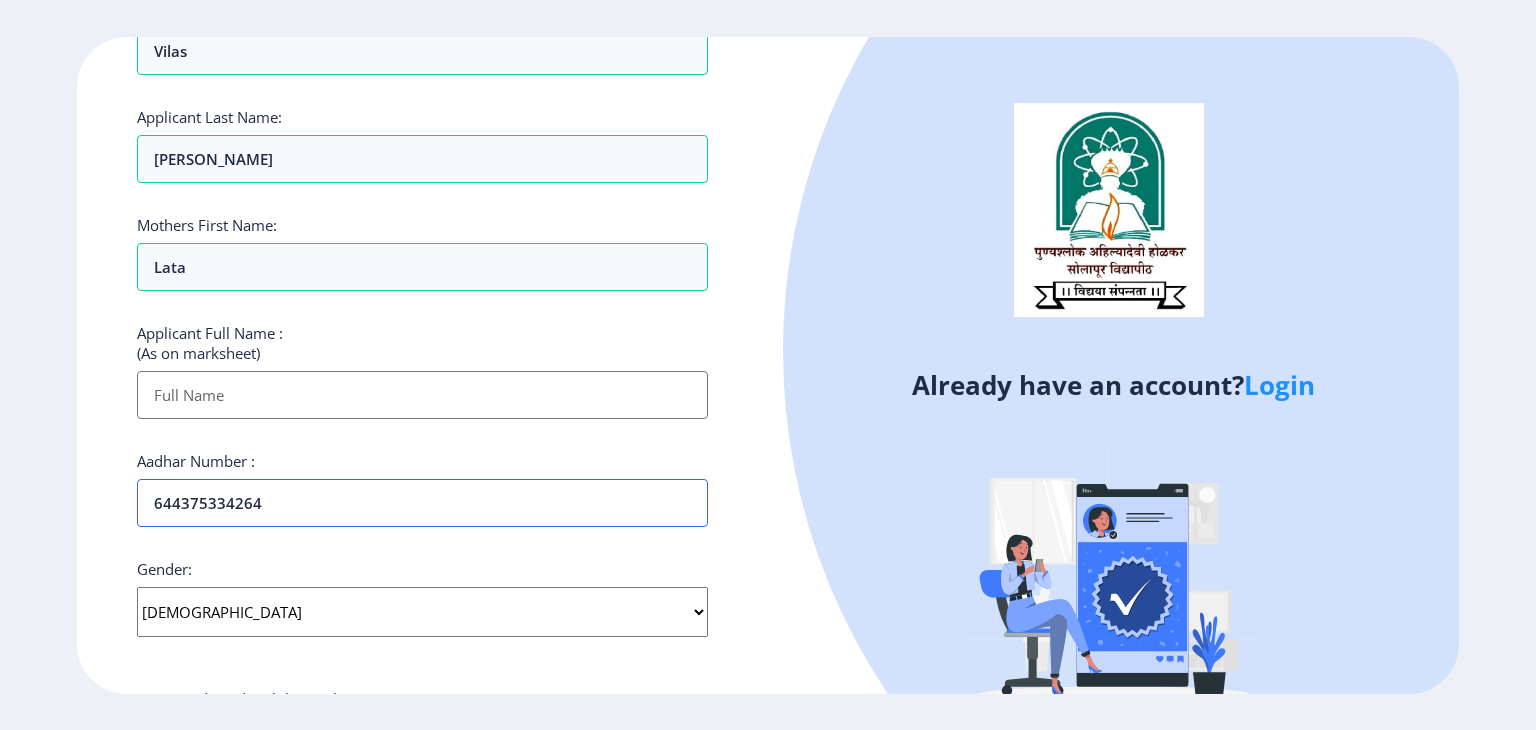 type on "644375334264" 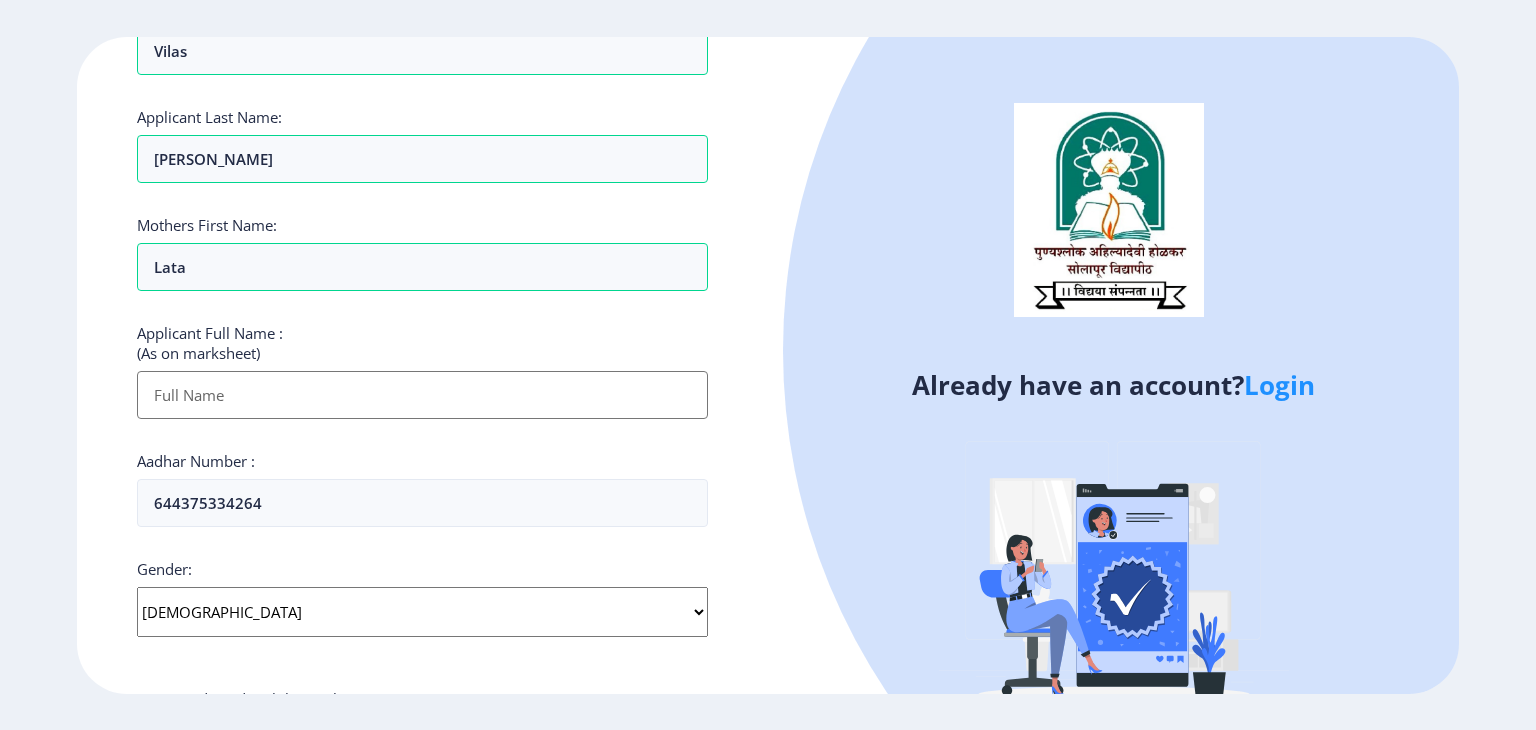 click on "Applicant First Name:" at bounding box center [422, 395] 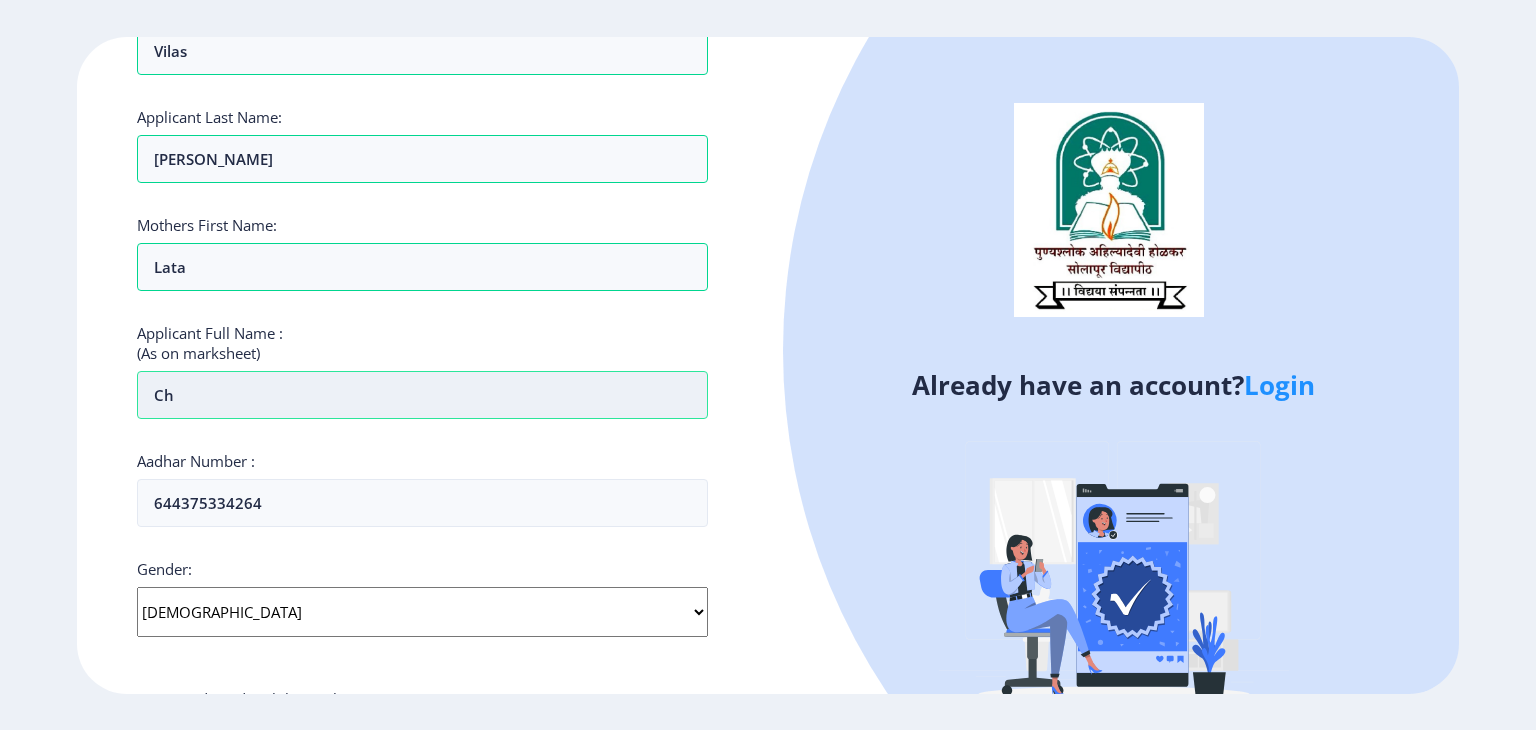 type on "C" 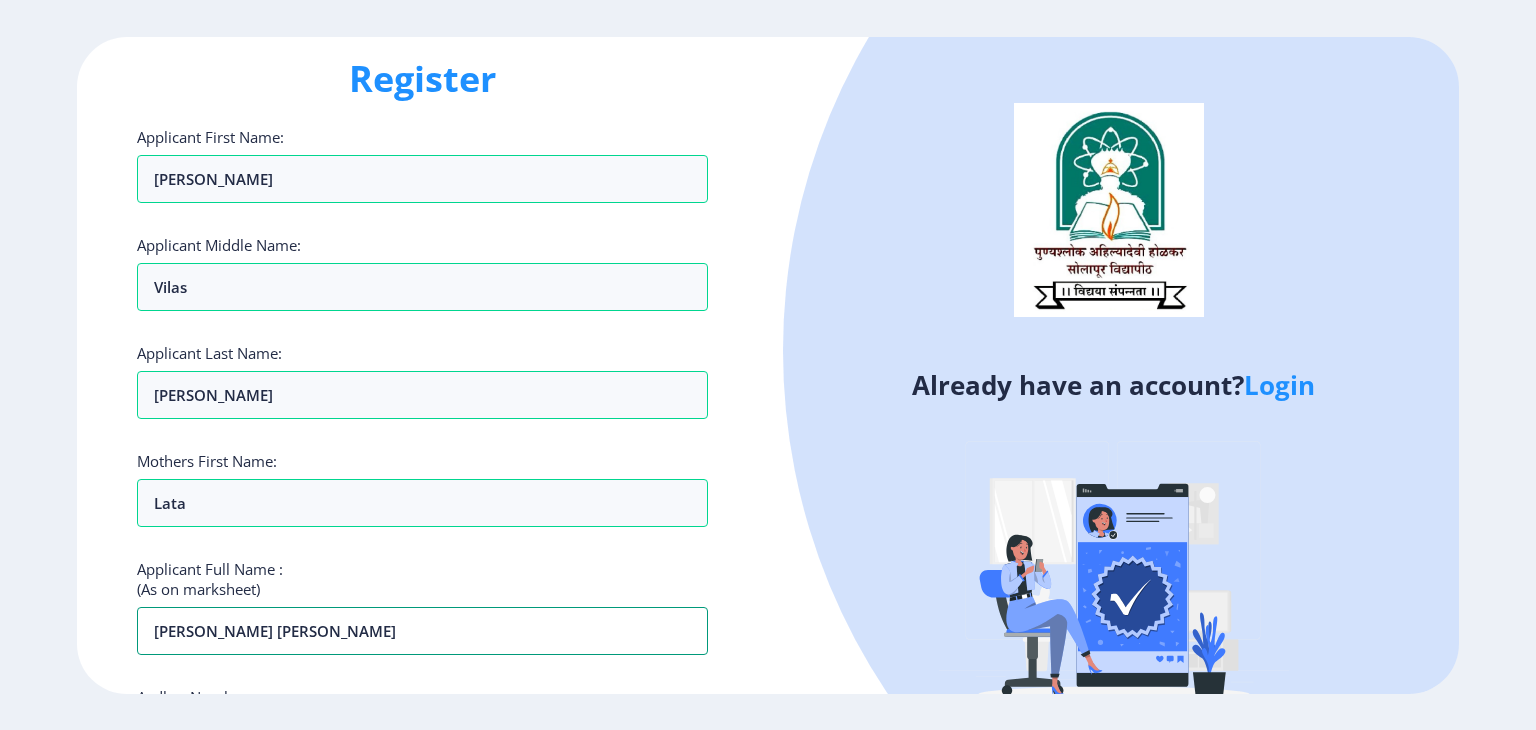 scroll, scrollTop: 0, scrollLeft: 0, axis: both 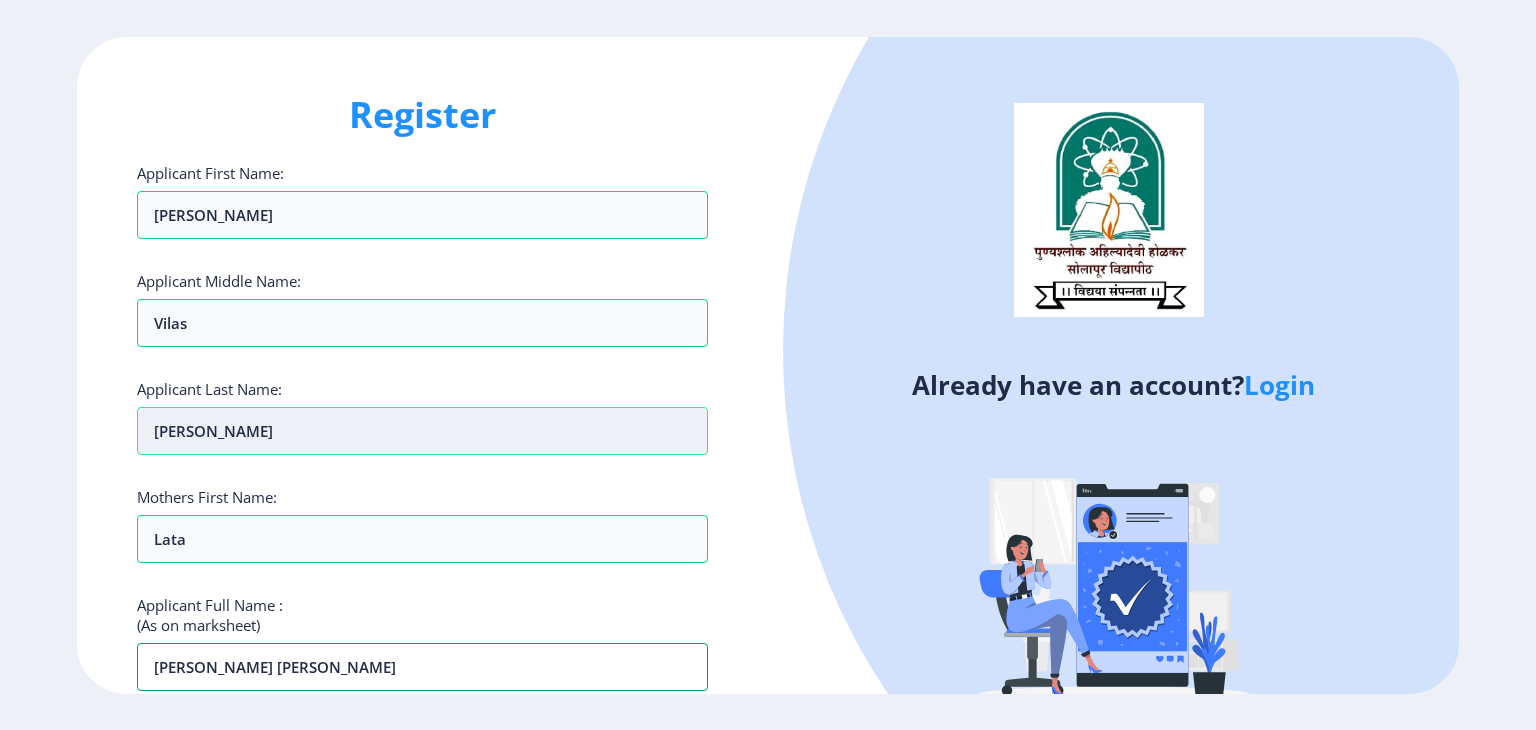 type on "[PERSON_NAME] [PERSON_NAME]" 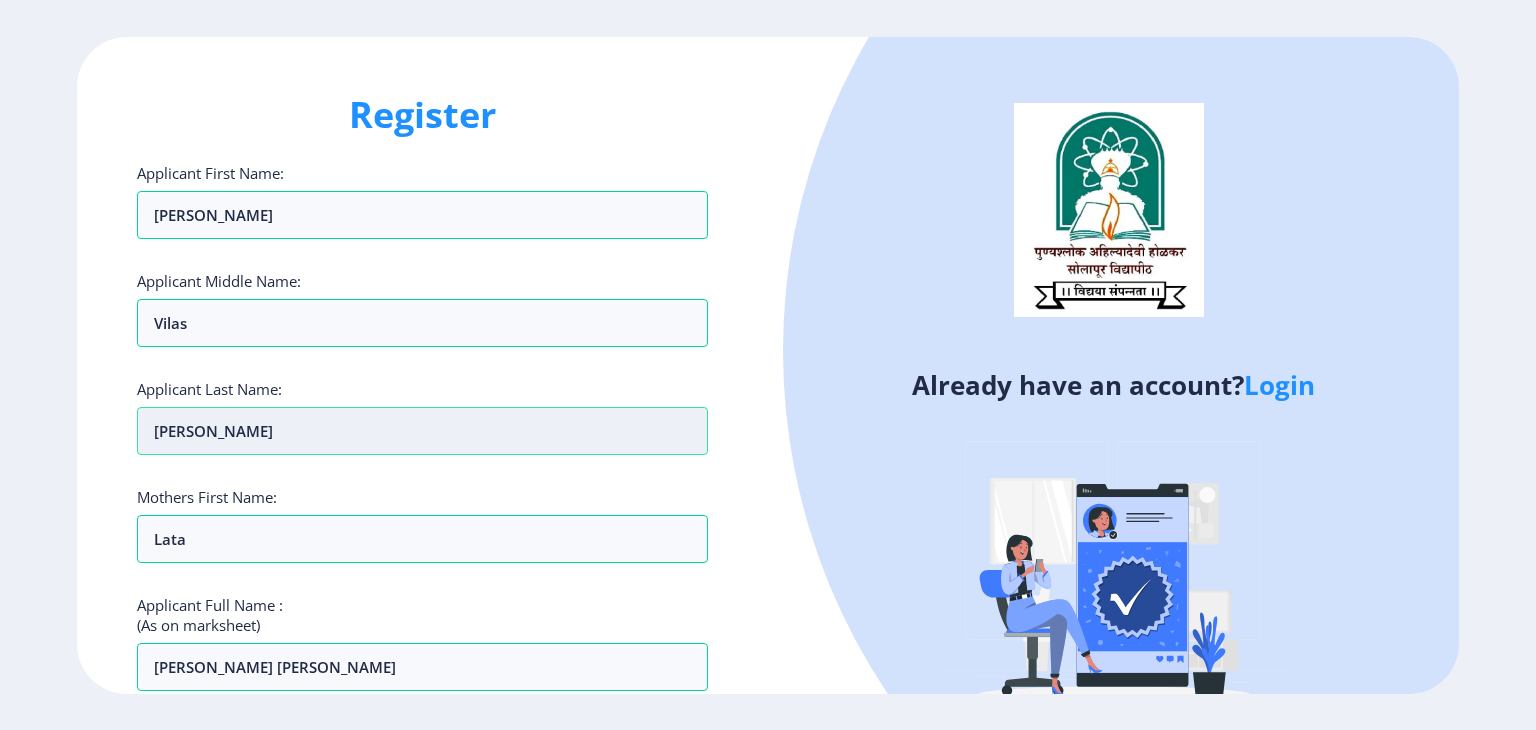 click on "[PERSON_NAME]" at bounding box center (422, 215) 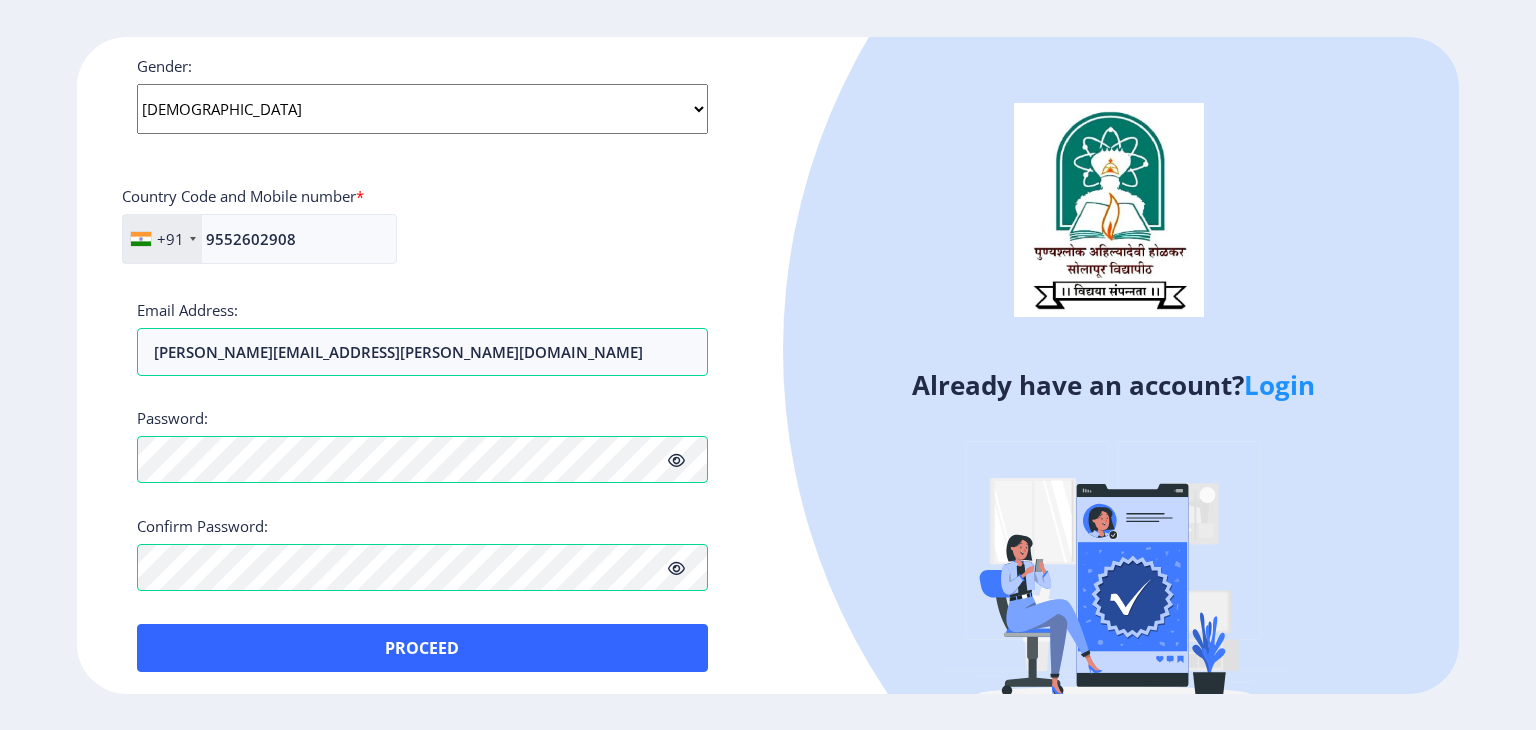 scroll, scrollTop: 780, scrollLeft: 0, axis: vertical 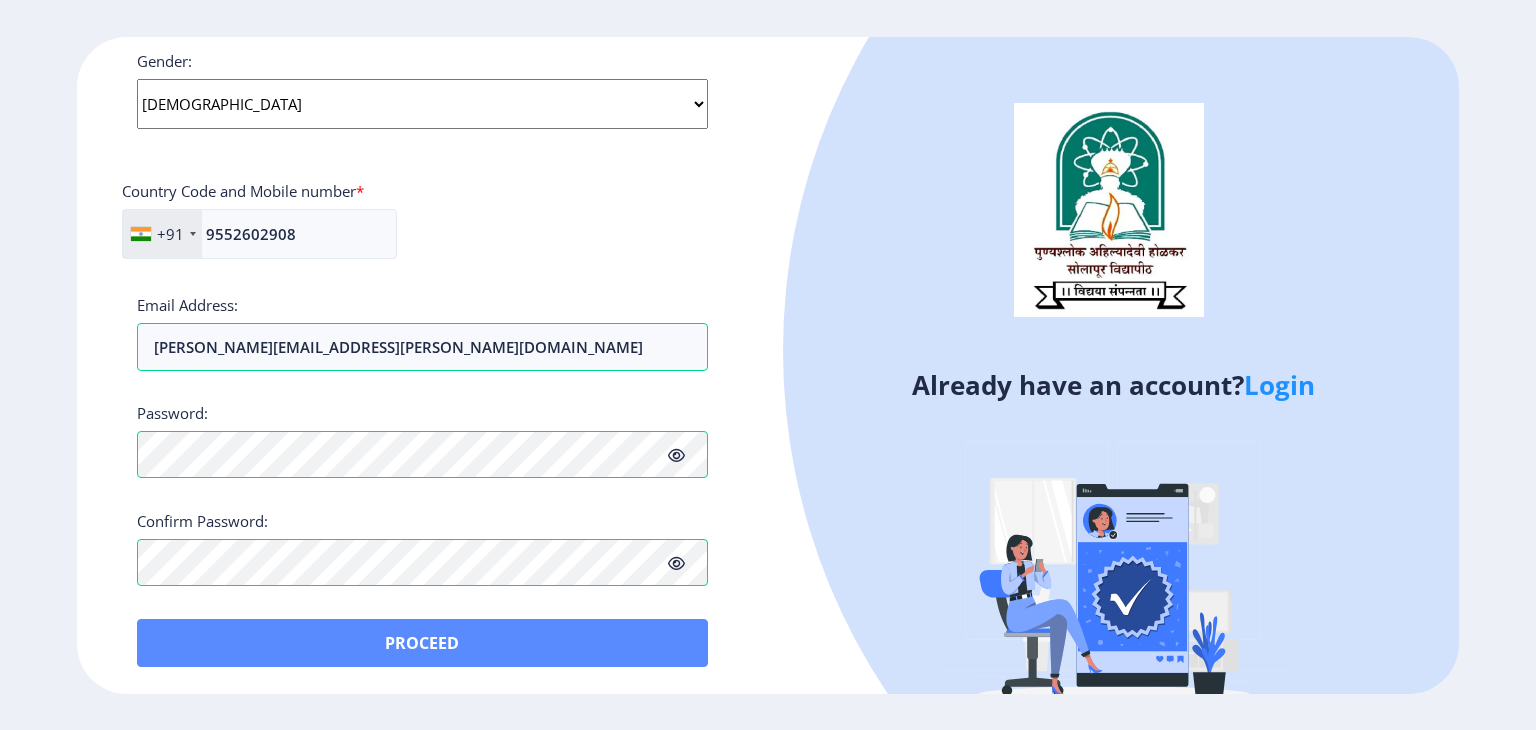 type on "[PERSON_NAME]" 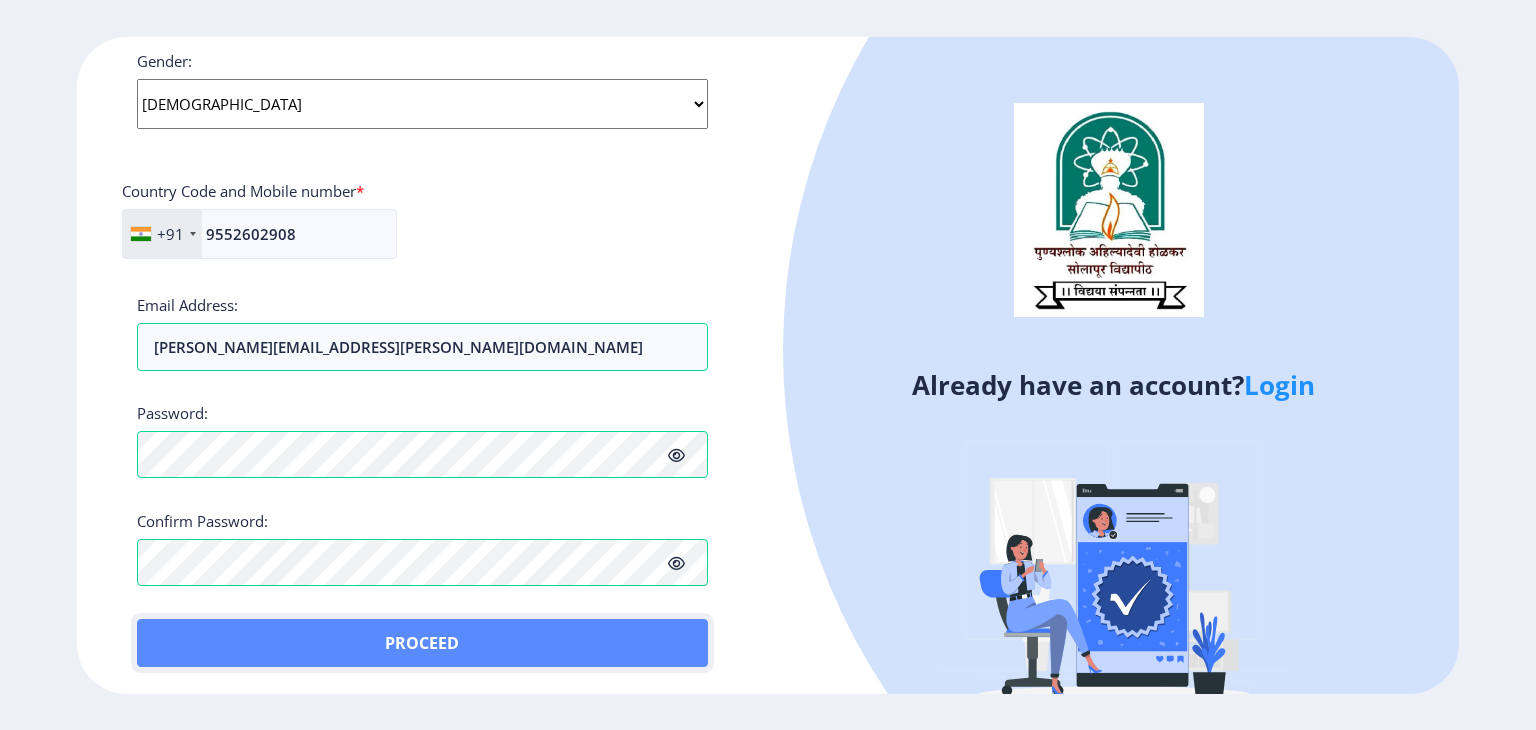 click on "Proceed" 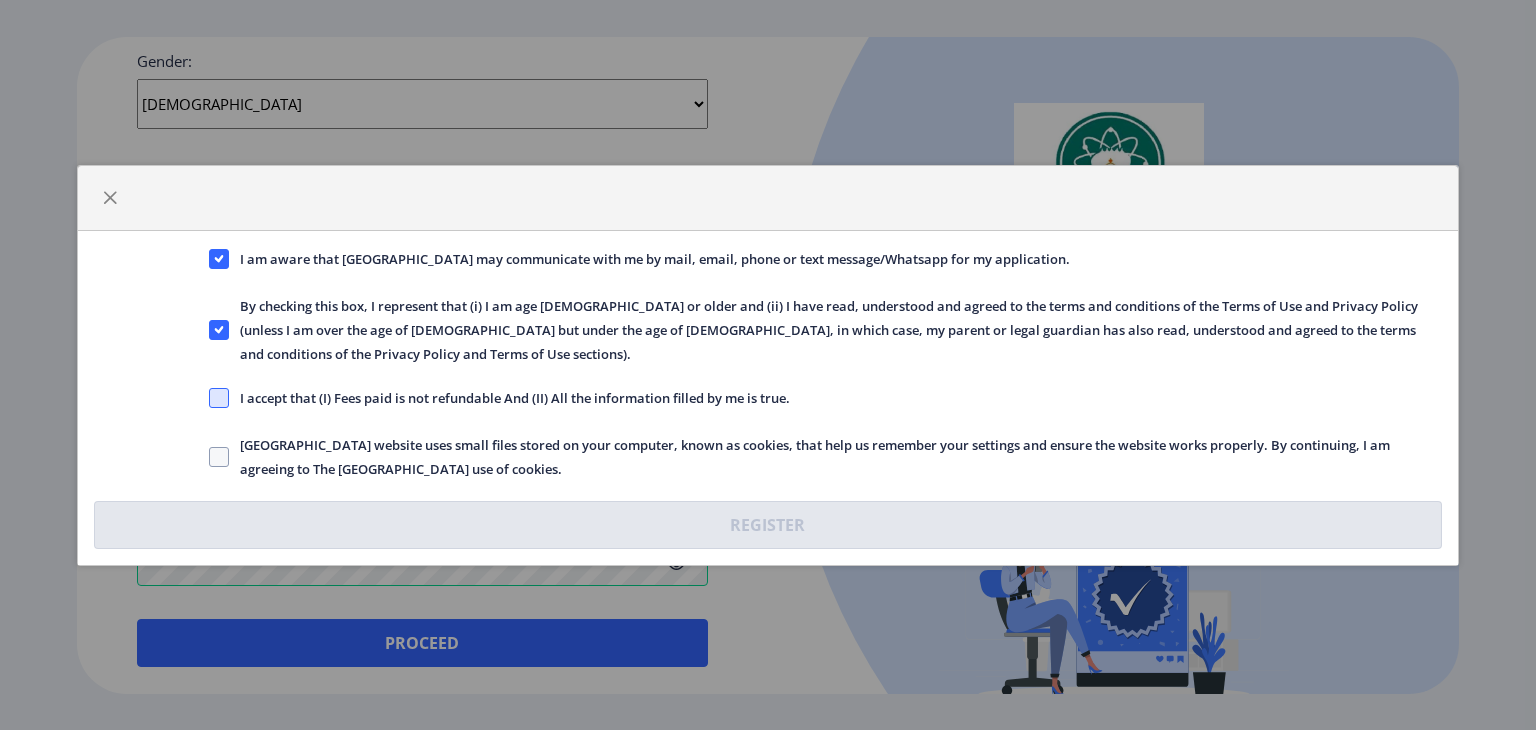click 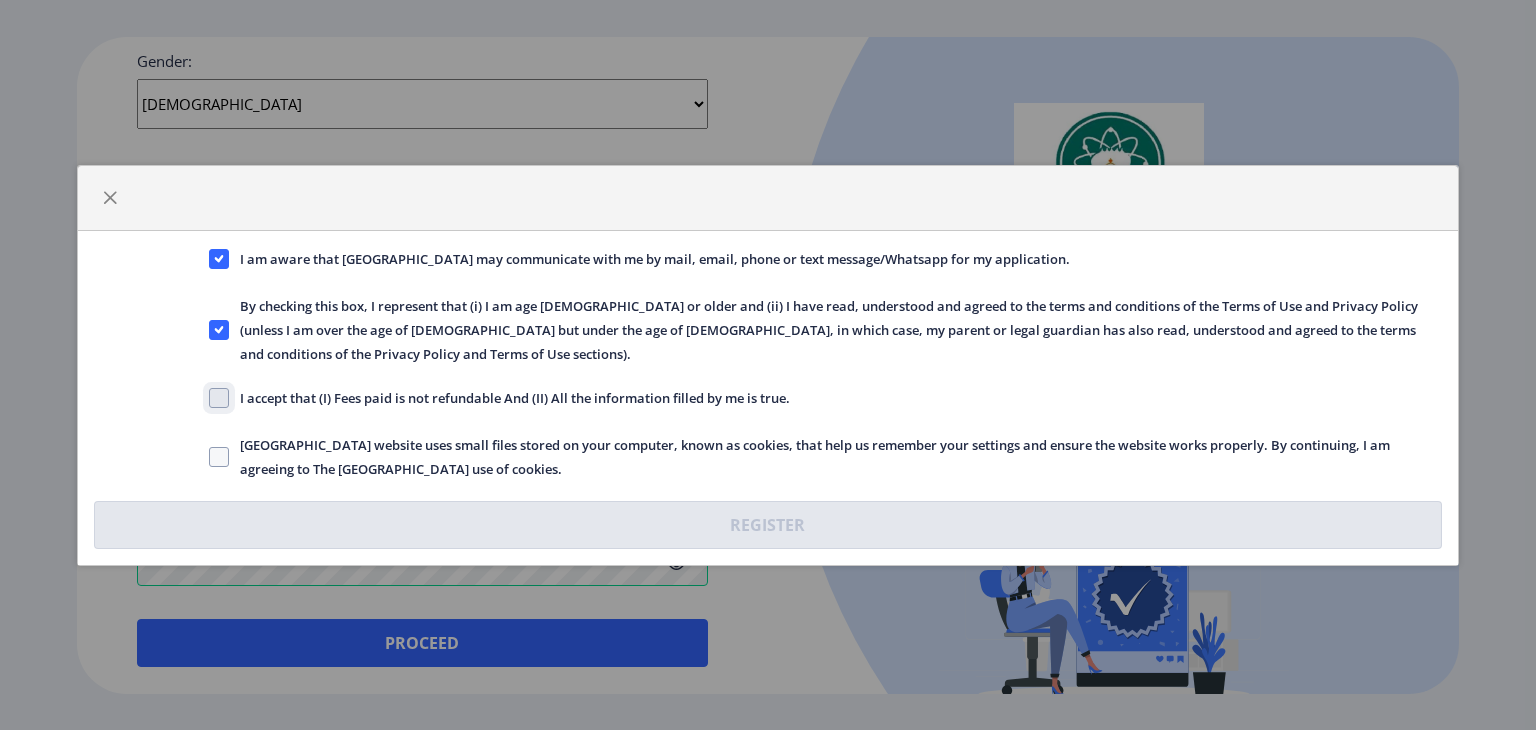 click on "I accept that (I) Fees paid is not refundable And (II) All the information filled by me is true." 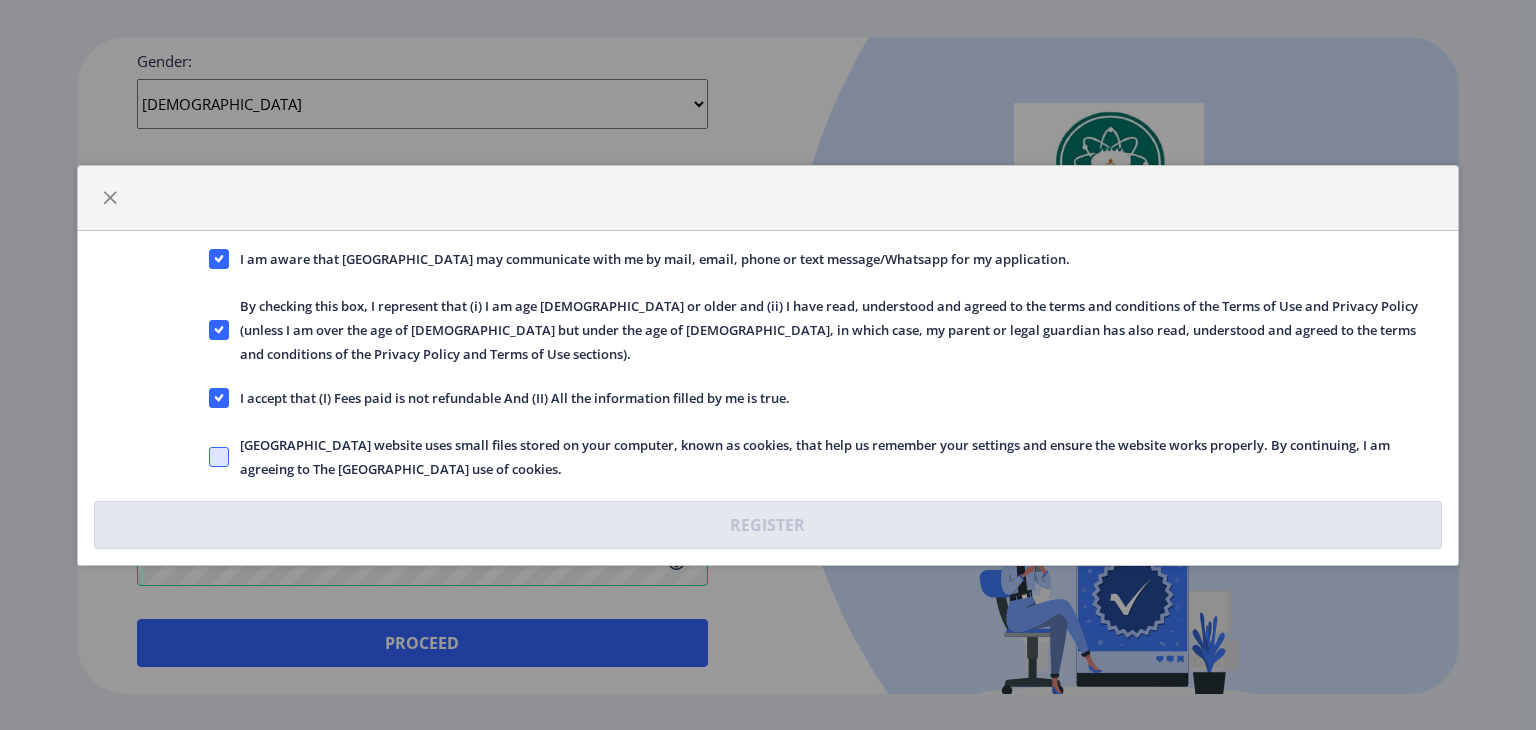 click 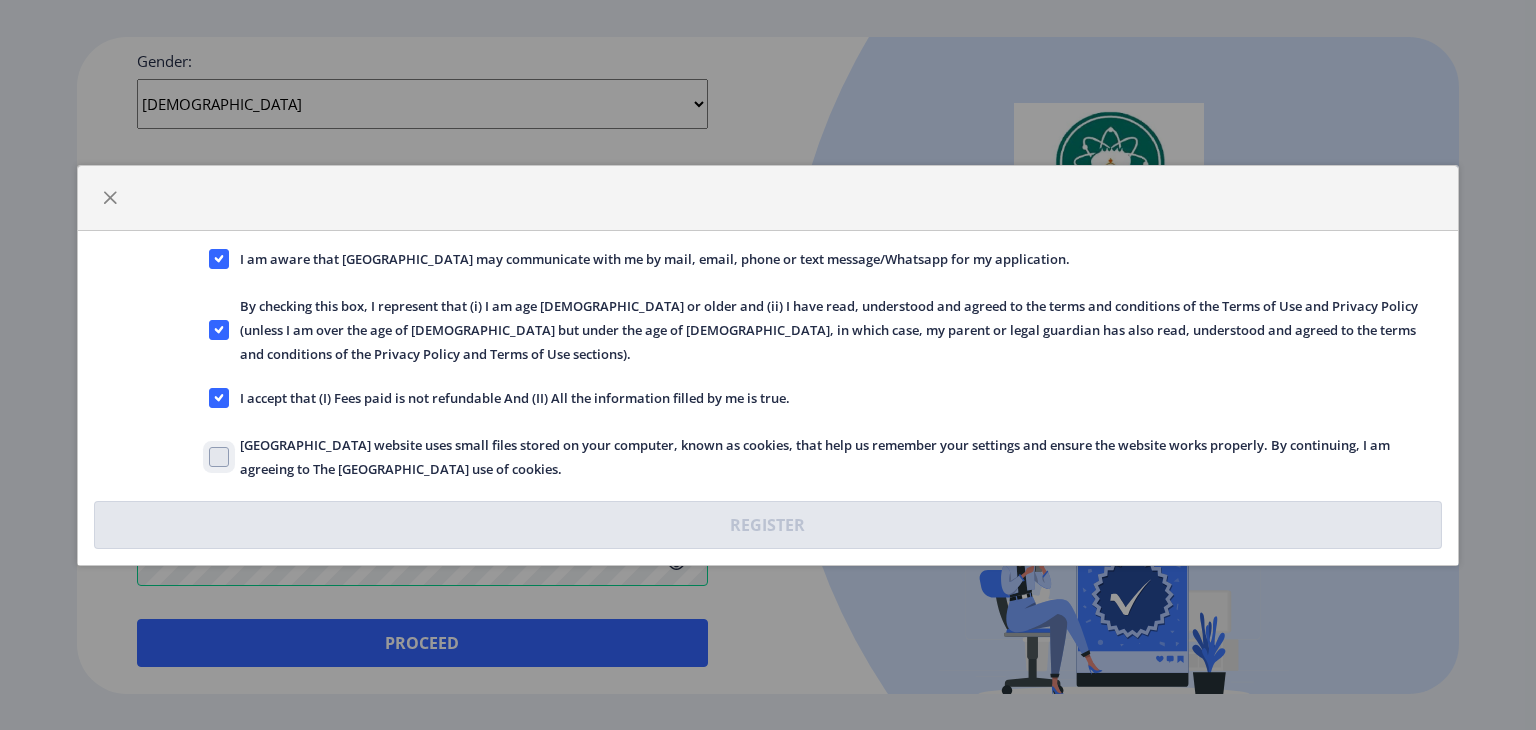 click on "[GEOGRAPHIC_DATA] website uses small files stored on your computer, known as cookies, that help us remember your settings and ensure the website works properly. By continuing, I am agreeing to The [GEOGRAPHIC_DATA] use of cookies." 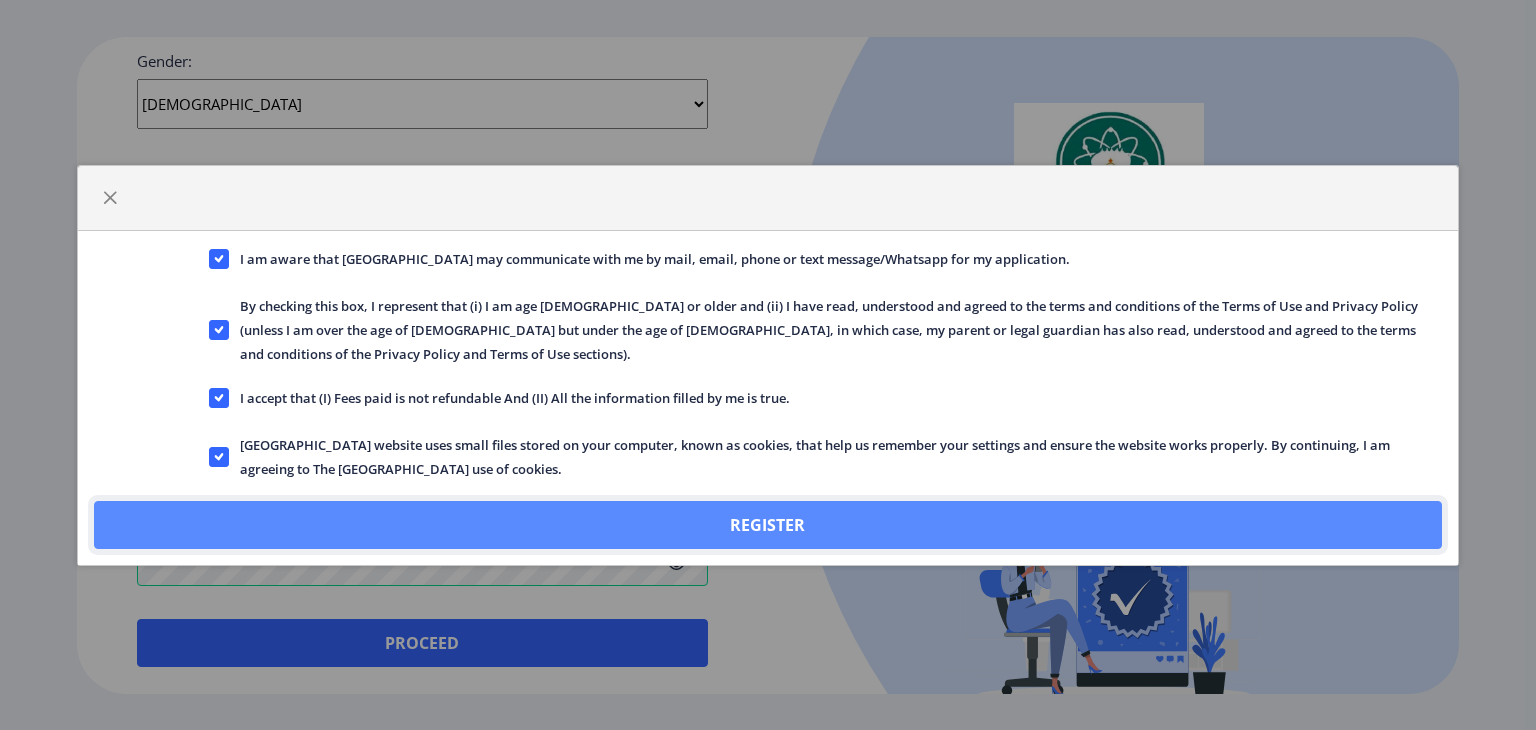 click on "Register" 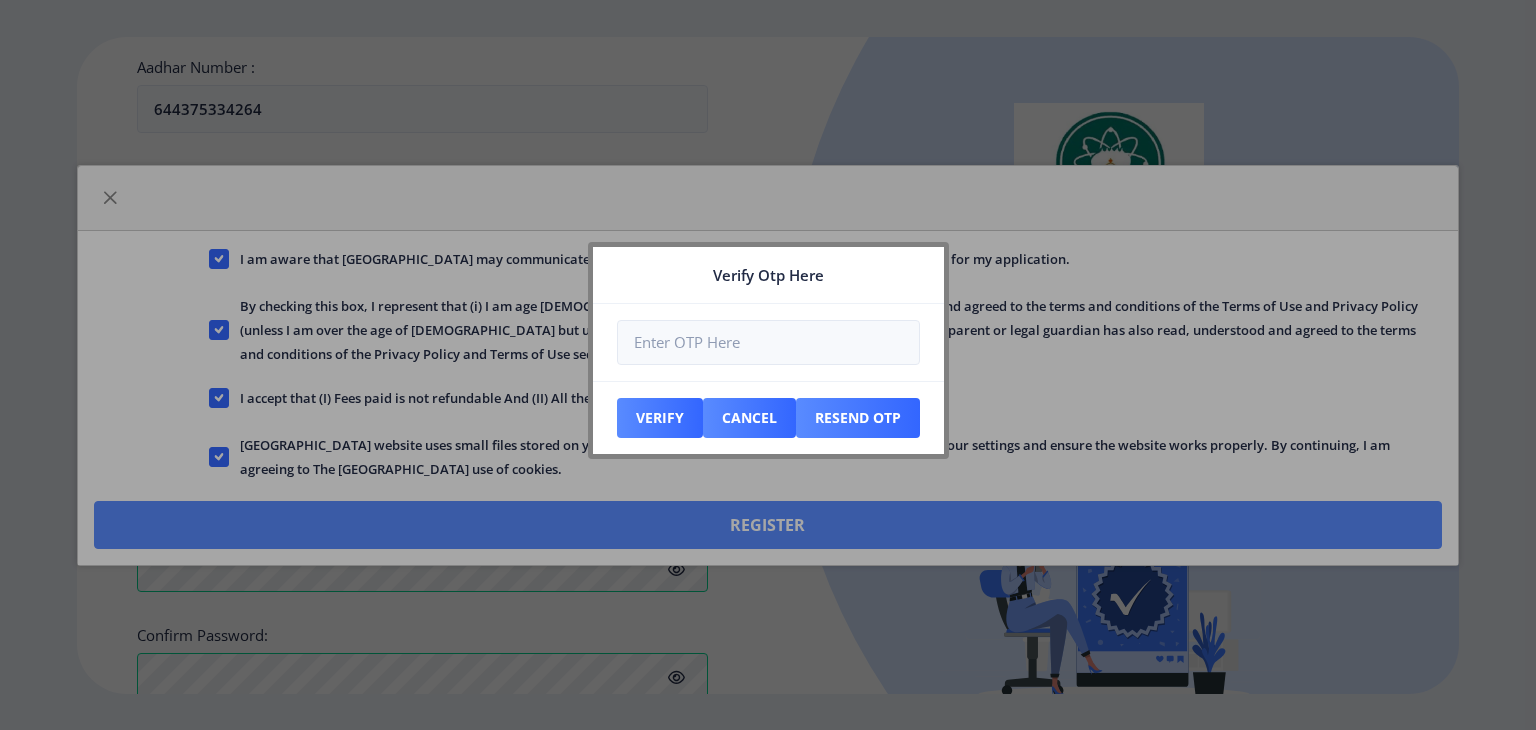 scroll, scrollTop: 893, scrollLeft: 0, axis: vertical 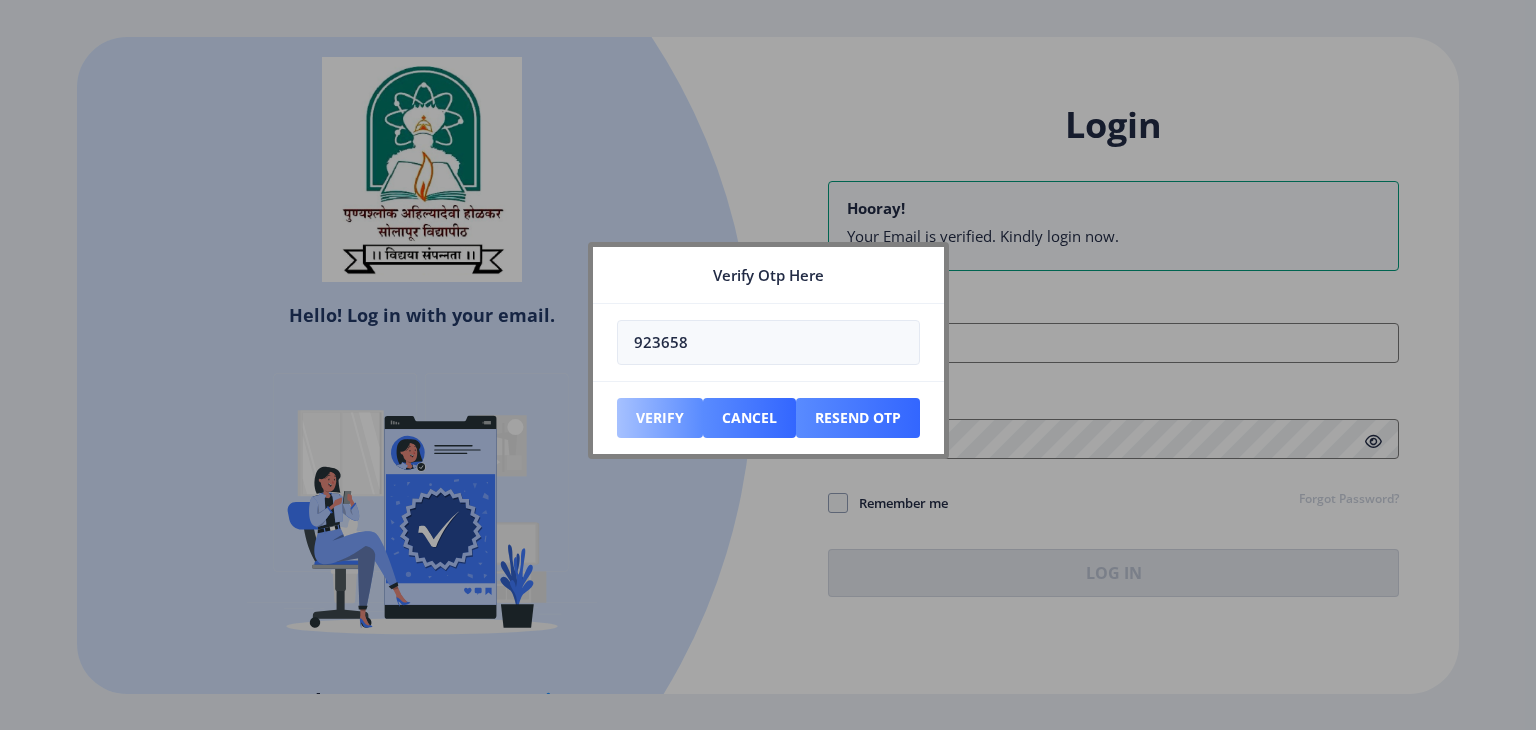 type on "923658" 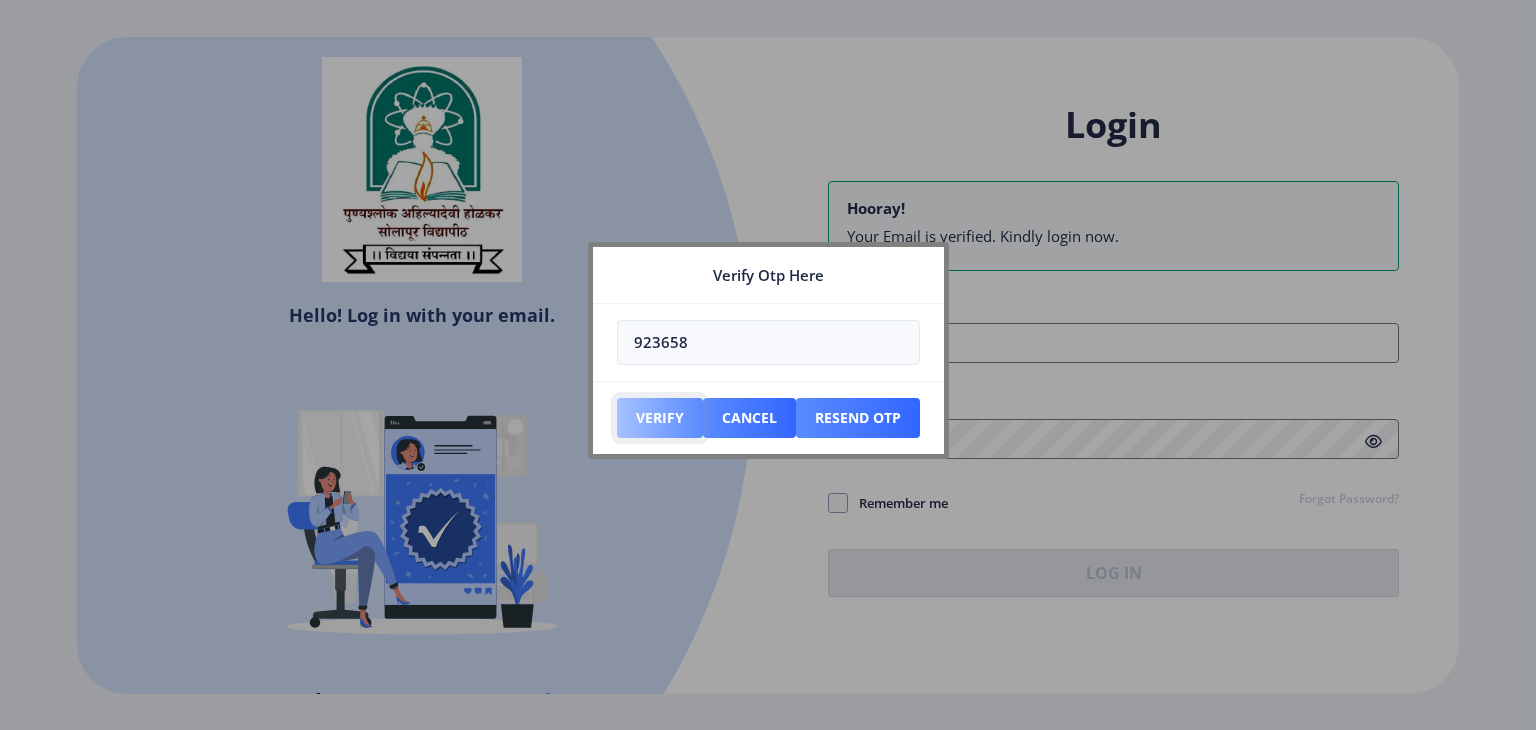 click on "Verify" at bounding box center (660, 418) 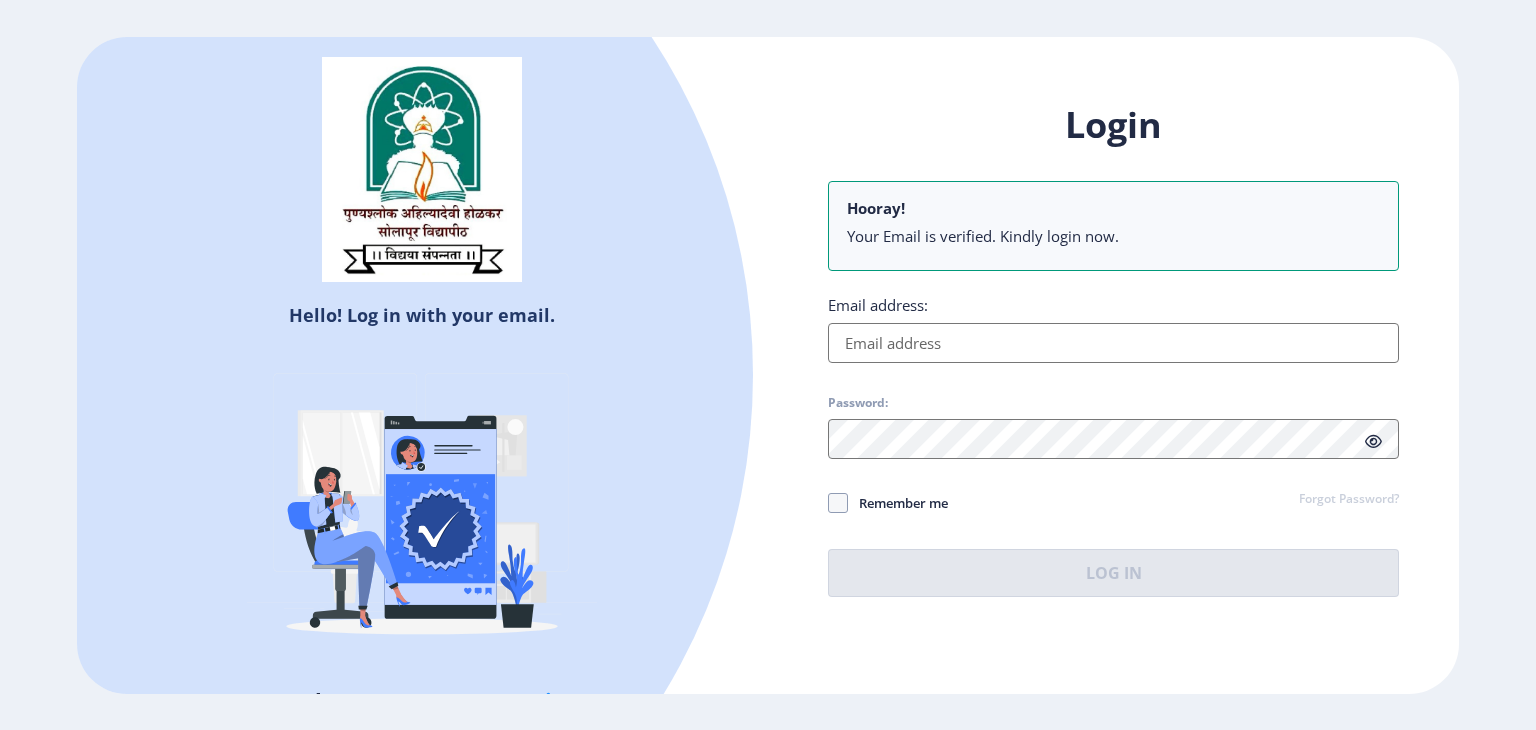 click on "Email address:" at bounding box center (1113, 343) 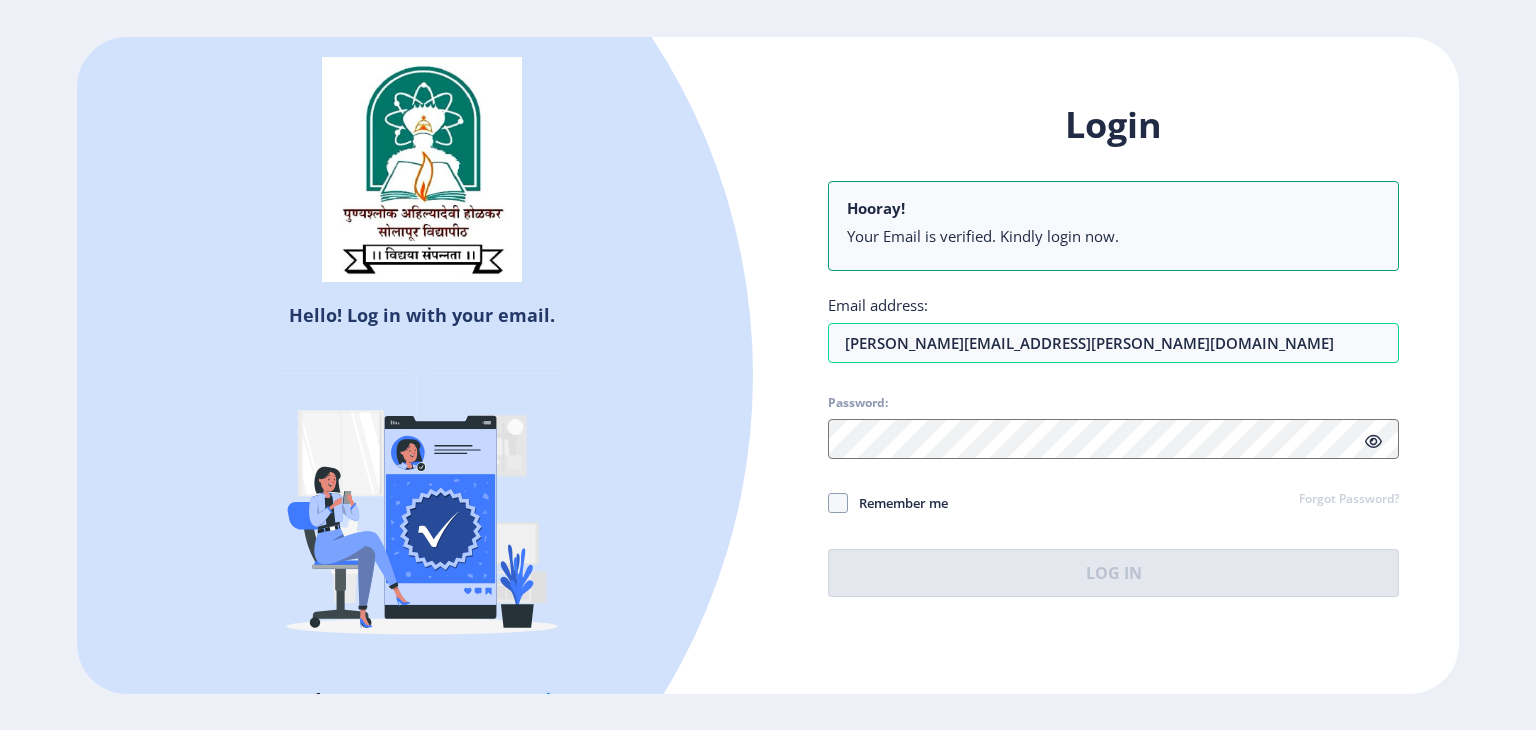 click on "Login Hooray! Your Email is verified. Kindly login now. Email address: [PERSON_NAME][EMAIL_ADDRESS][PERSON_NAME][DOMAIN_NAME] Password: Remember me Forgot Password?  Log In" 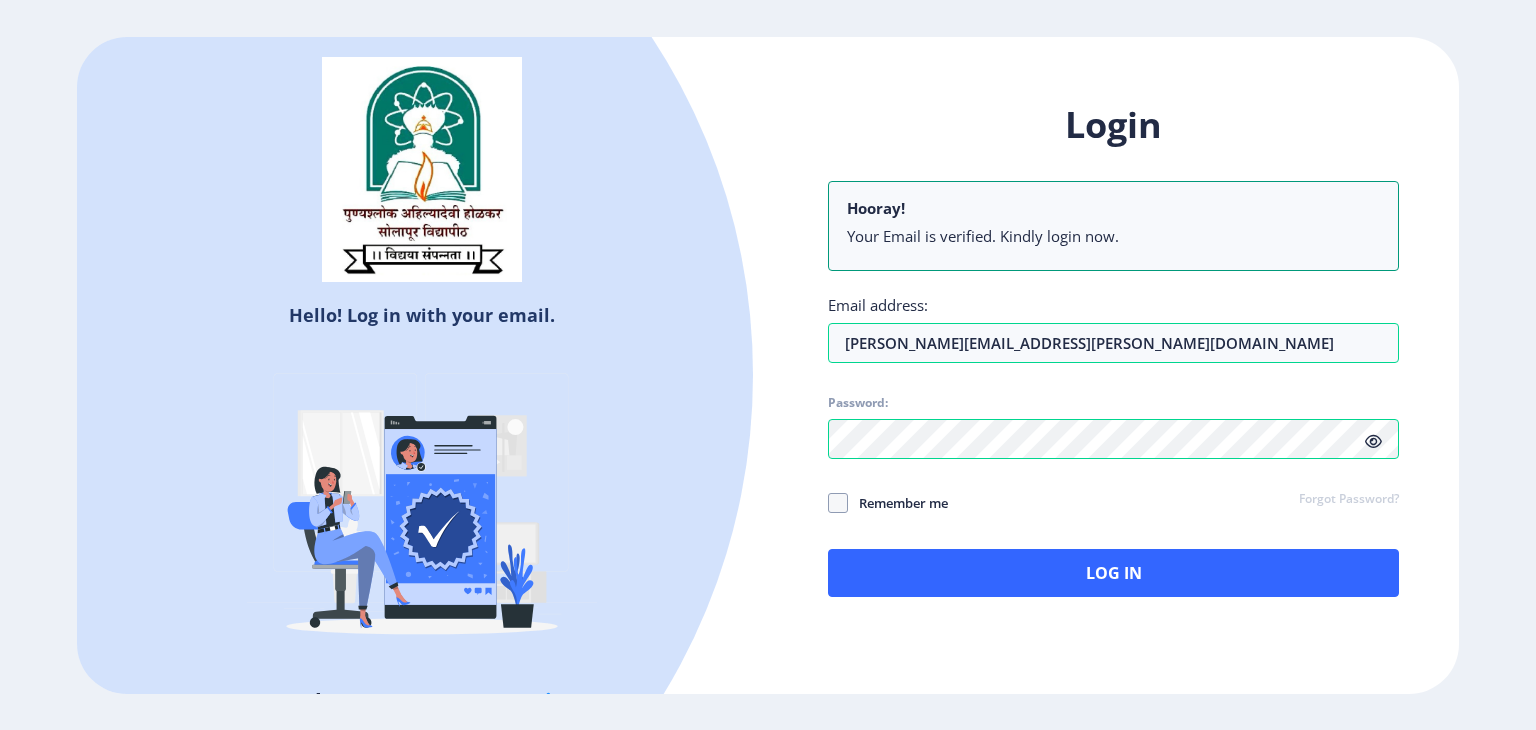click on "Remember me" 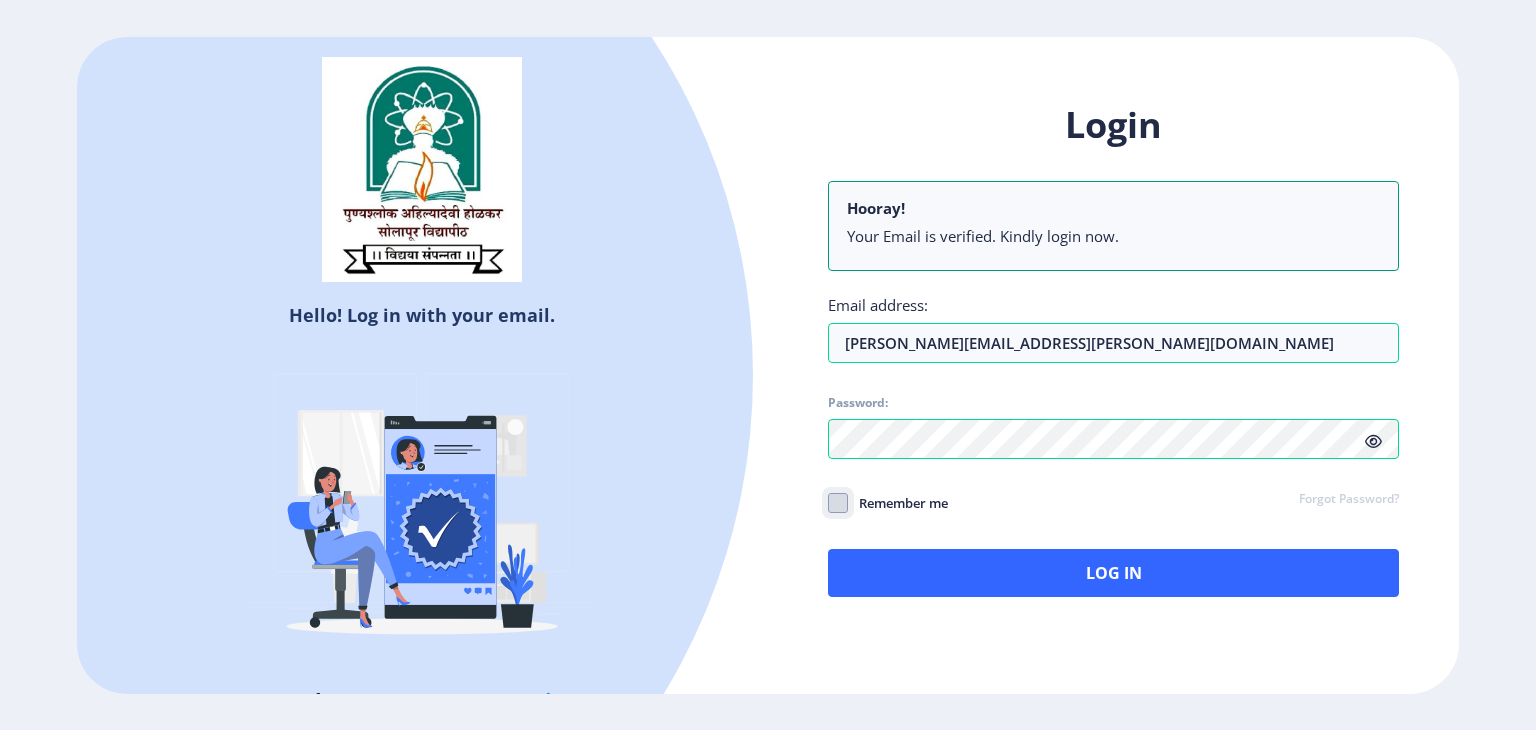 checkbox on "true" 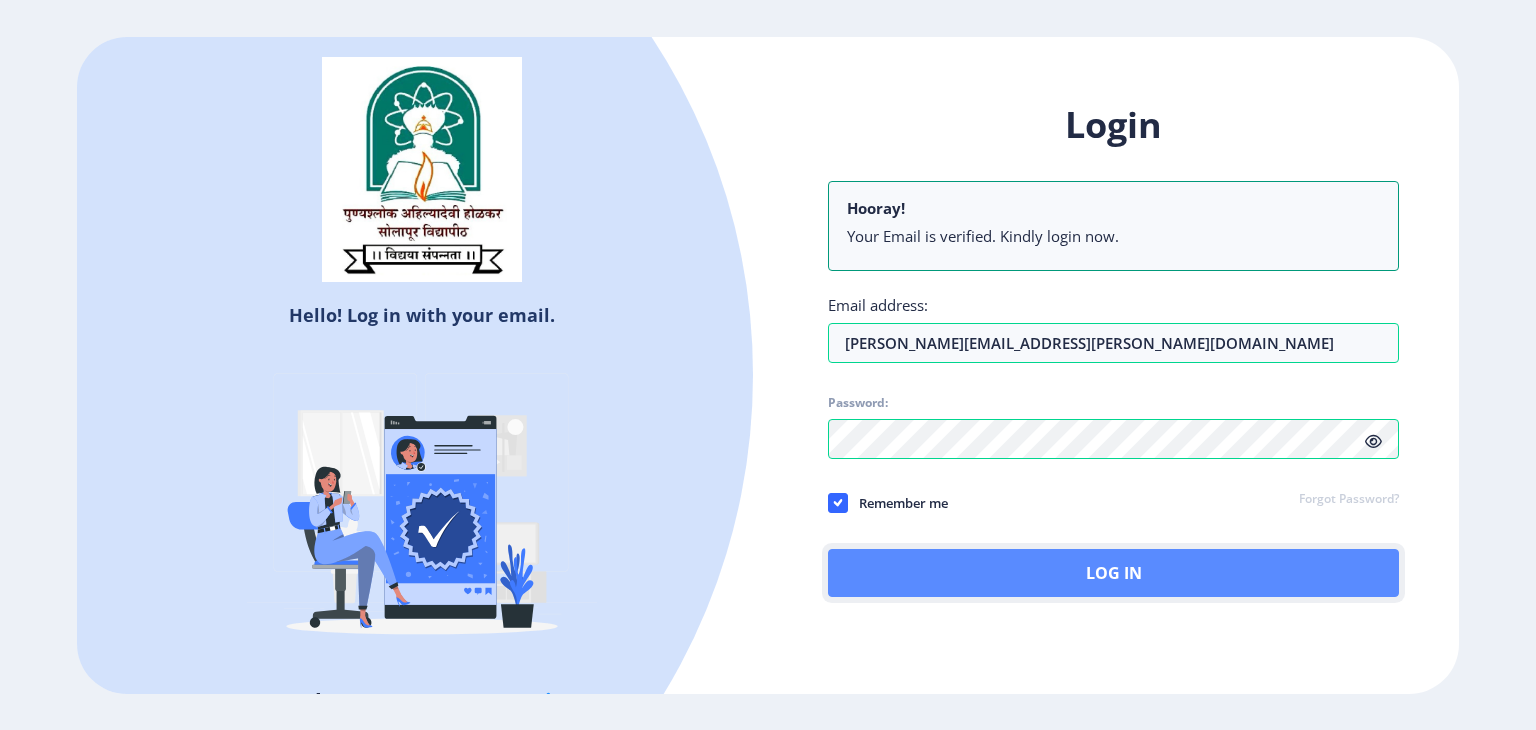 click on "Log In" 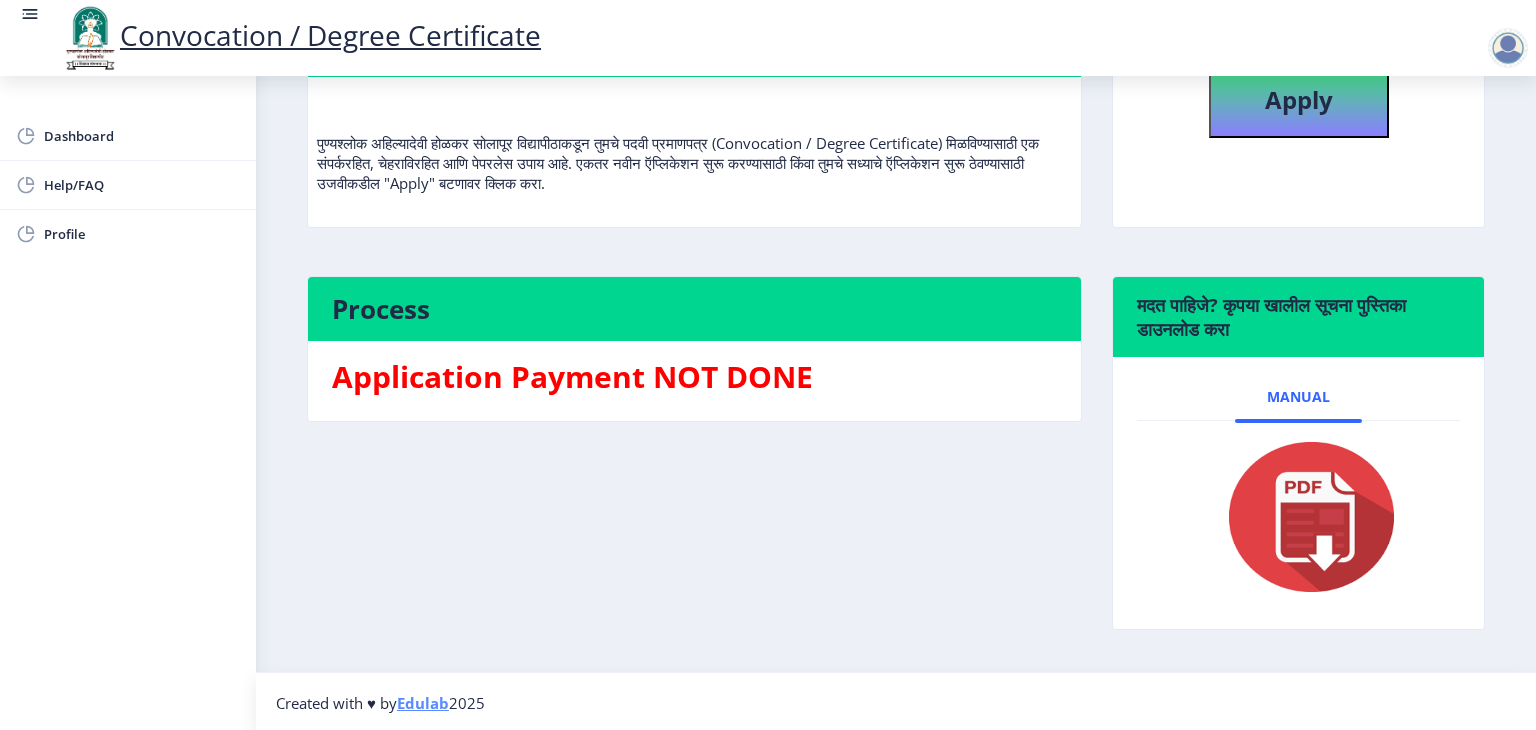 scroll, scrollTop: 238, scrollLeft: 0, axis: vertical 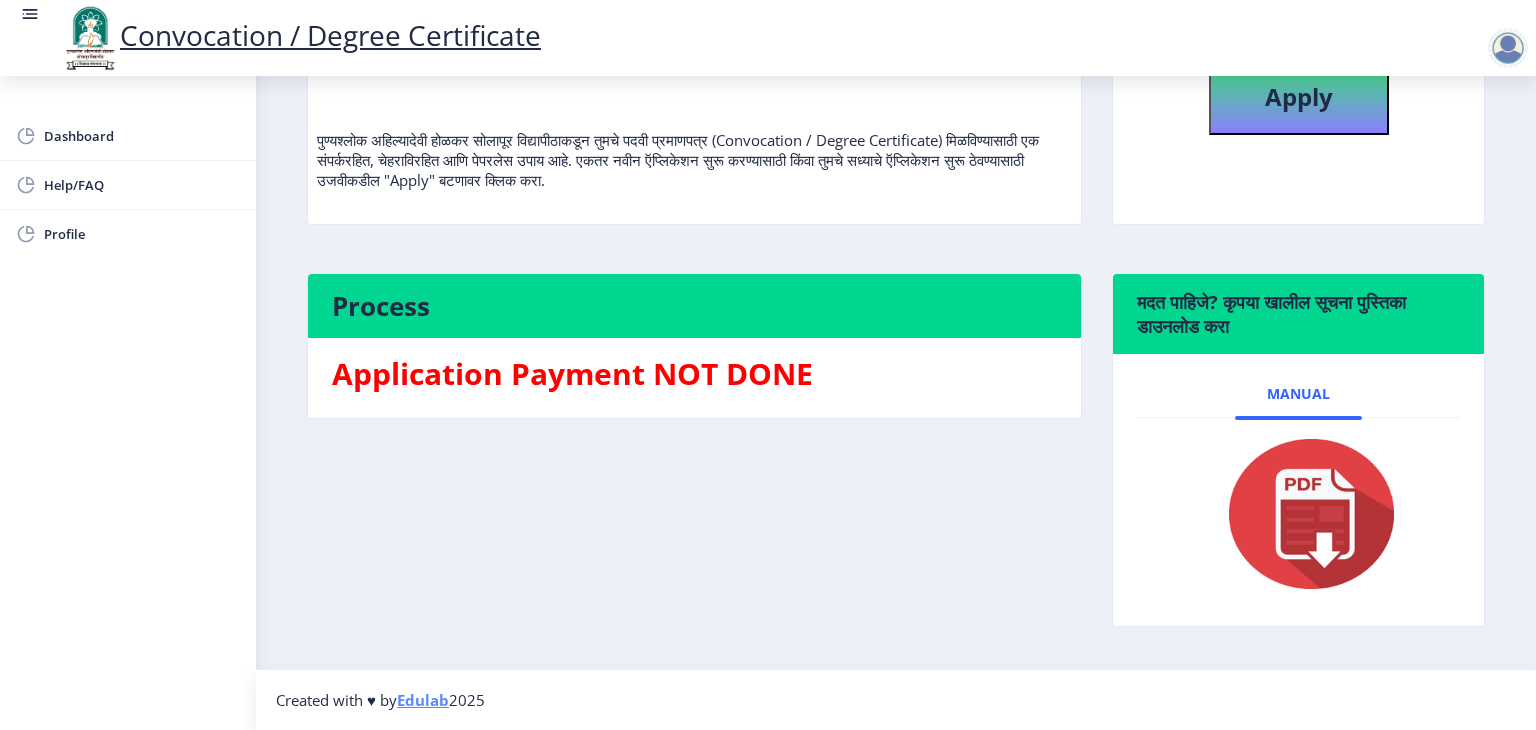 click 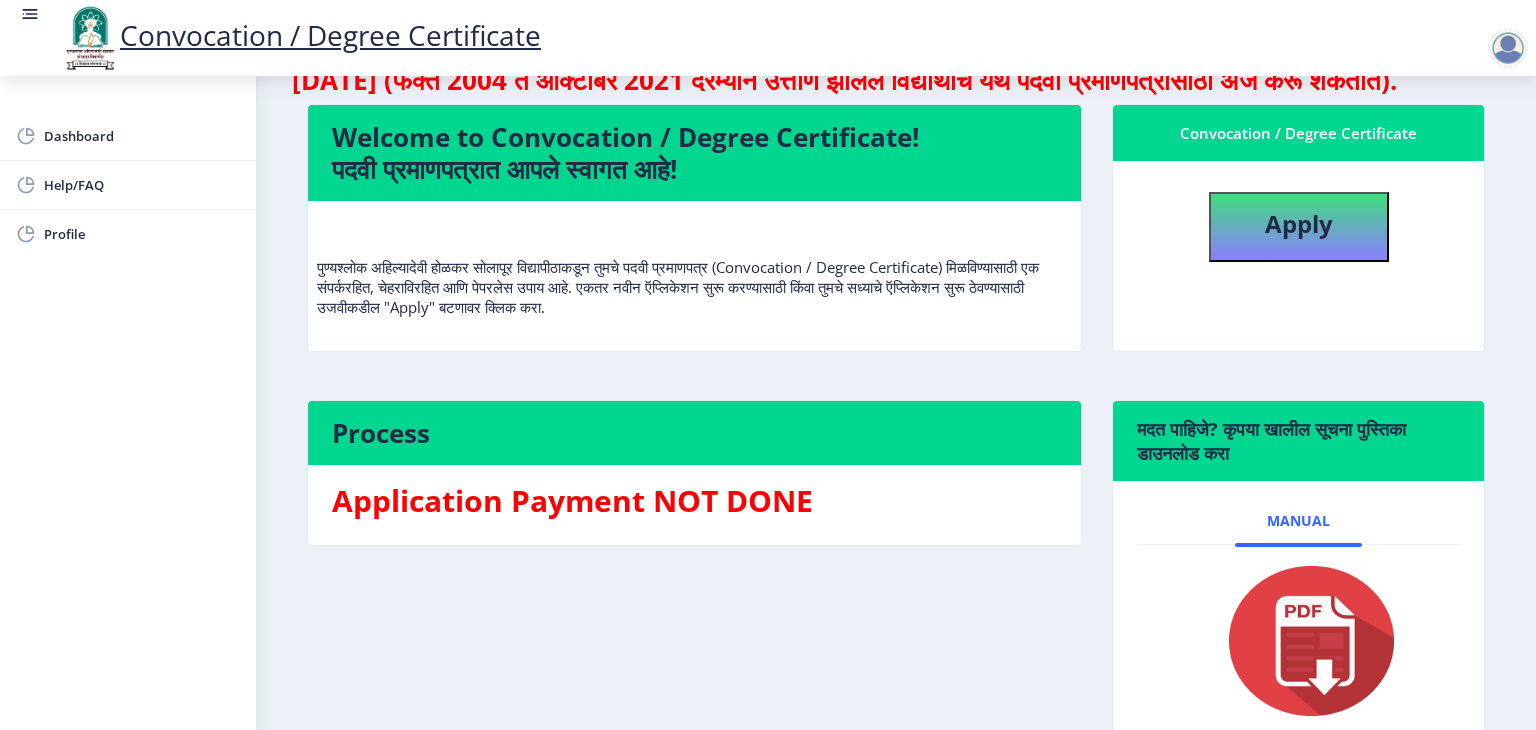 scroll, scrollTop: 38, scrollLeft: 0, axis: vertical 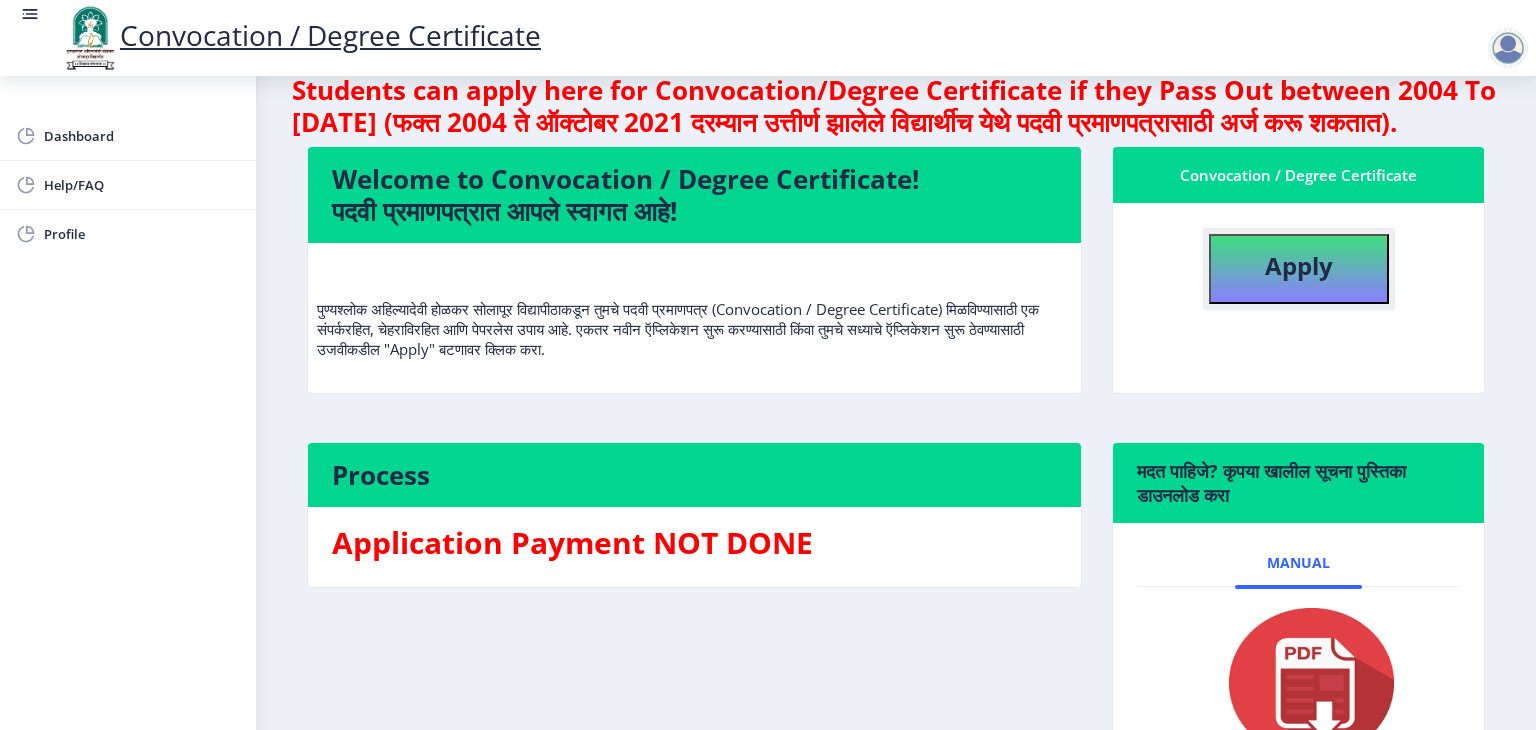 click on "Apply" 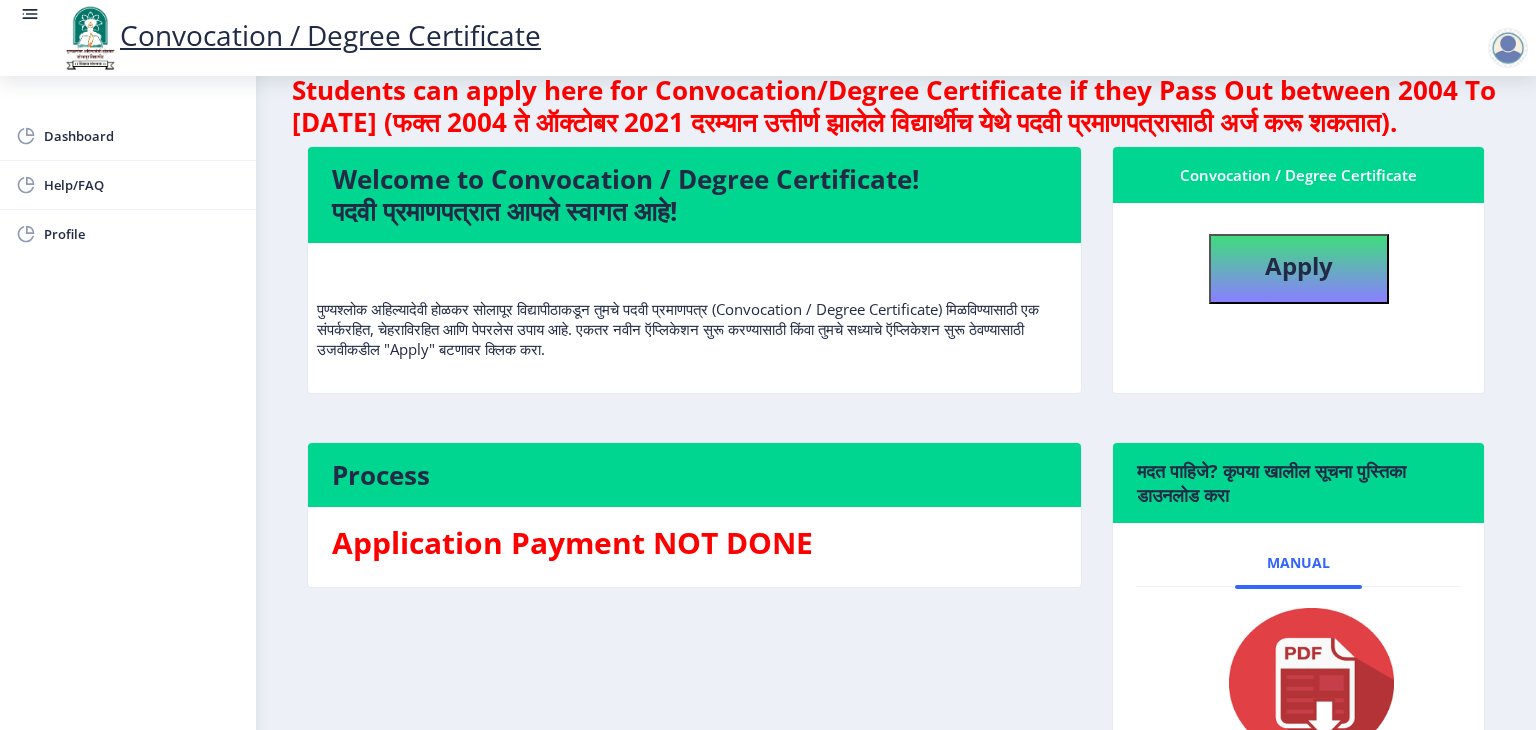 select 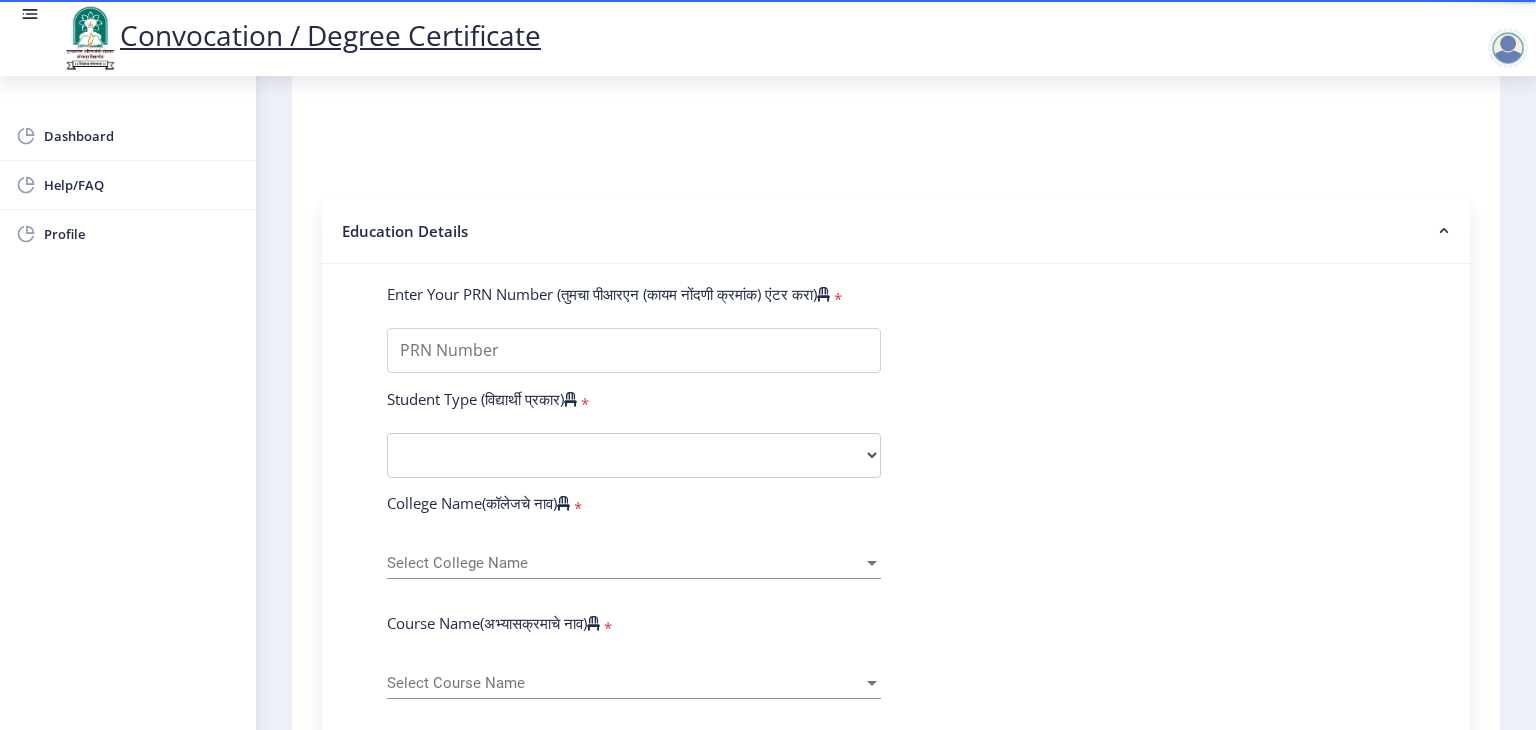 scroll, scrollTop: 400, scrollLeft: 0, axis: vertical 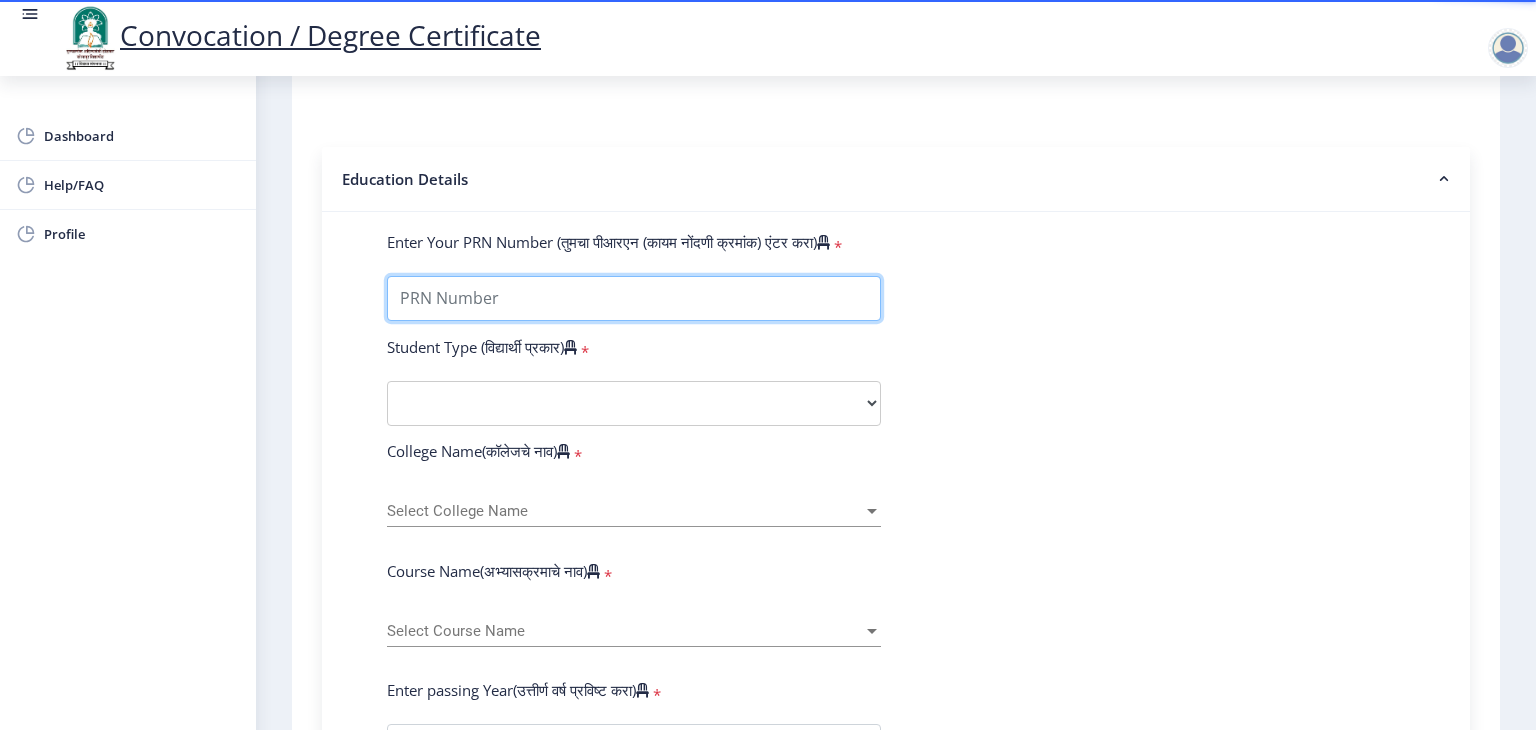click on "Enter Your PRN Number (तुमचा पीआरएन (कायम नोंदणी क्रमांक) एंटर करा)" at bounding box center (634, 298) 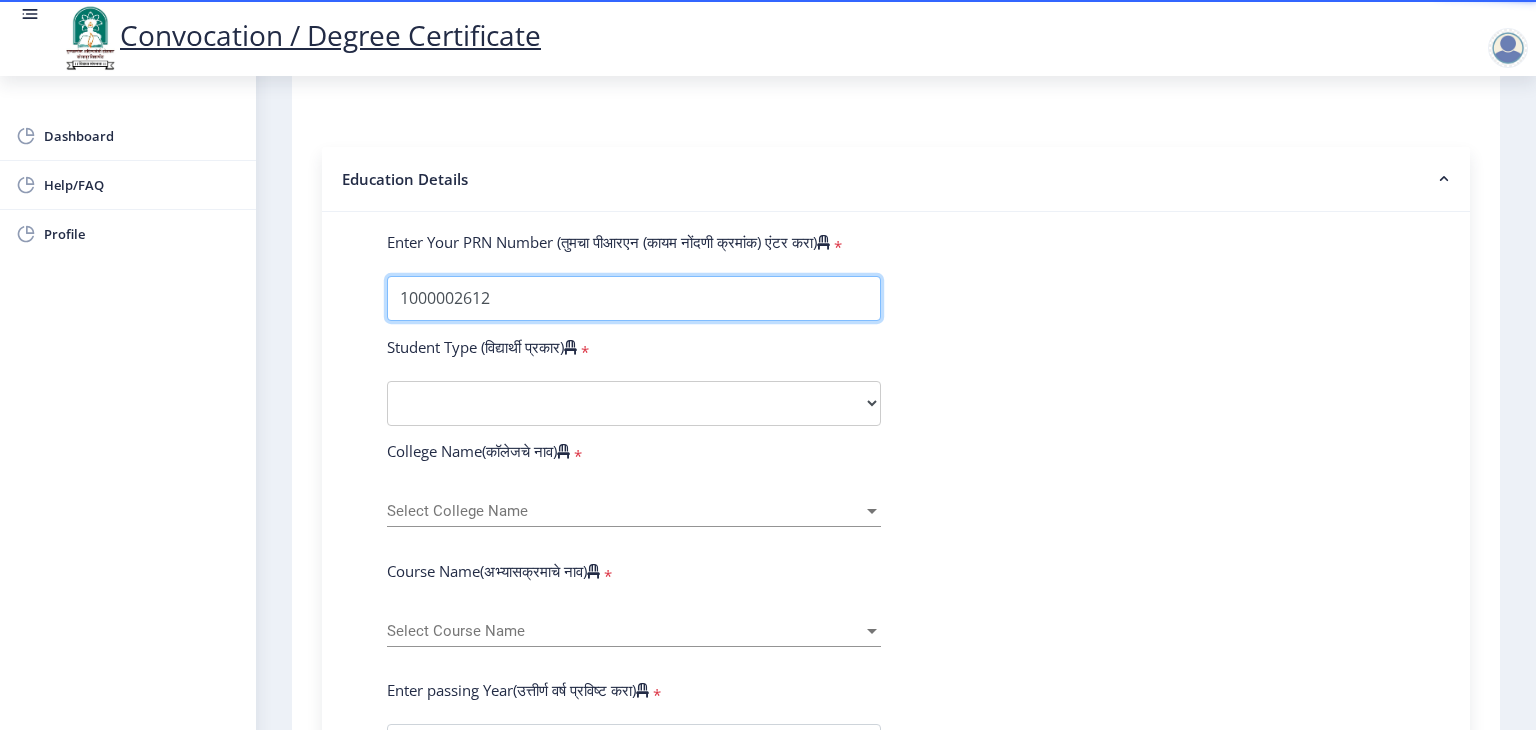 type on "1000002612" 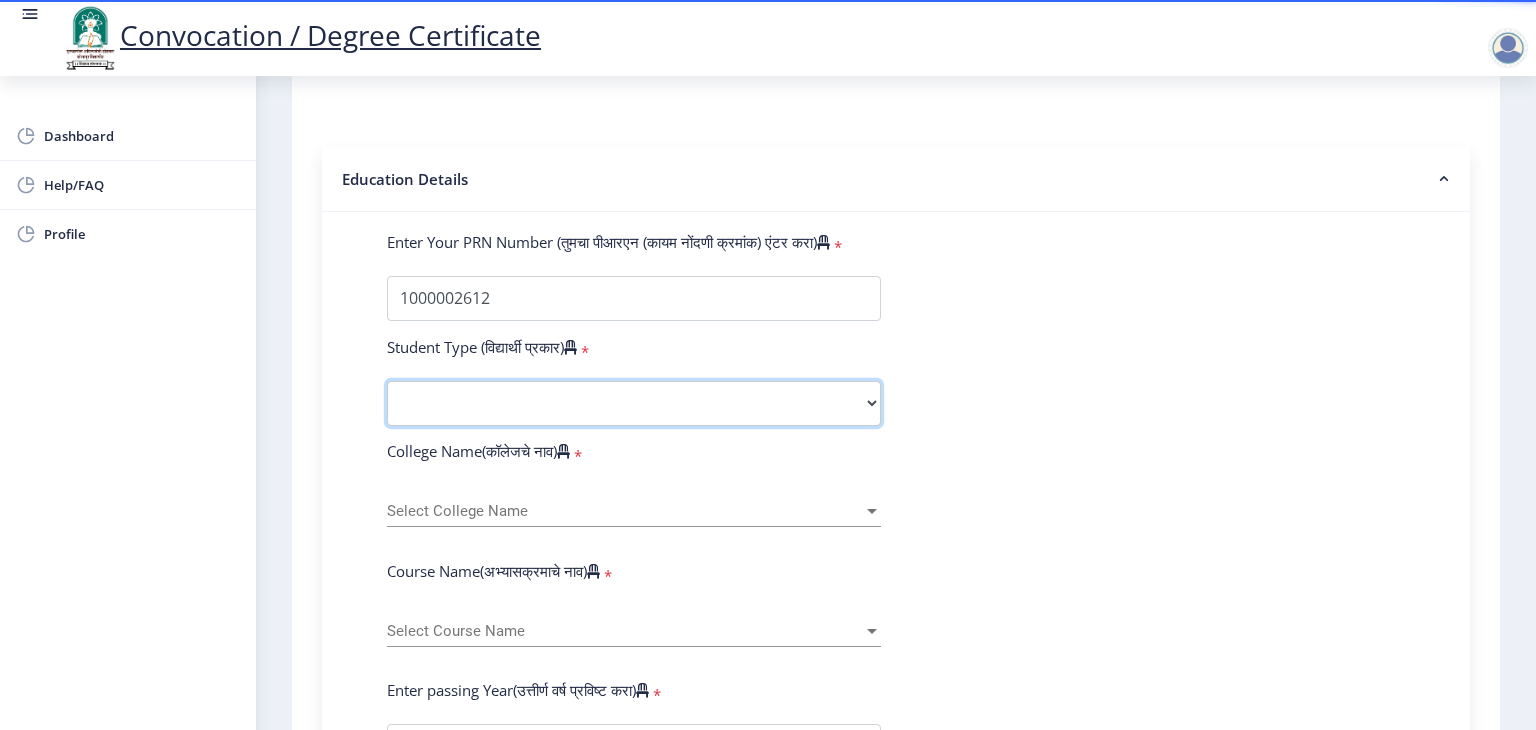 click on "Select Student Type Regular External" at bounding box center [634, 403] 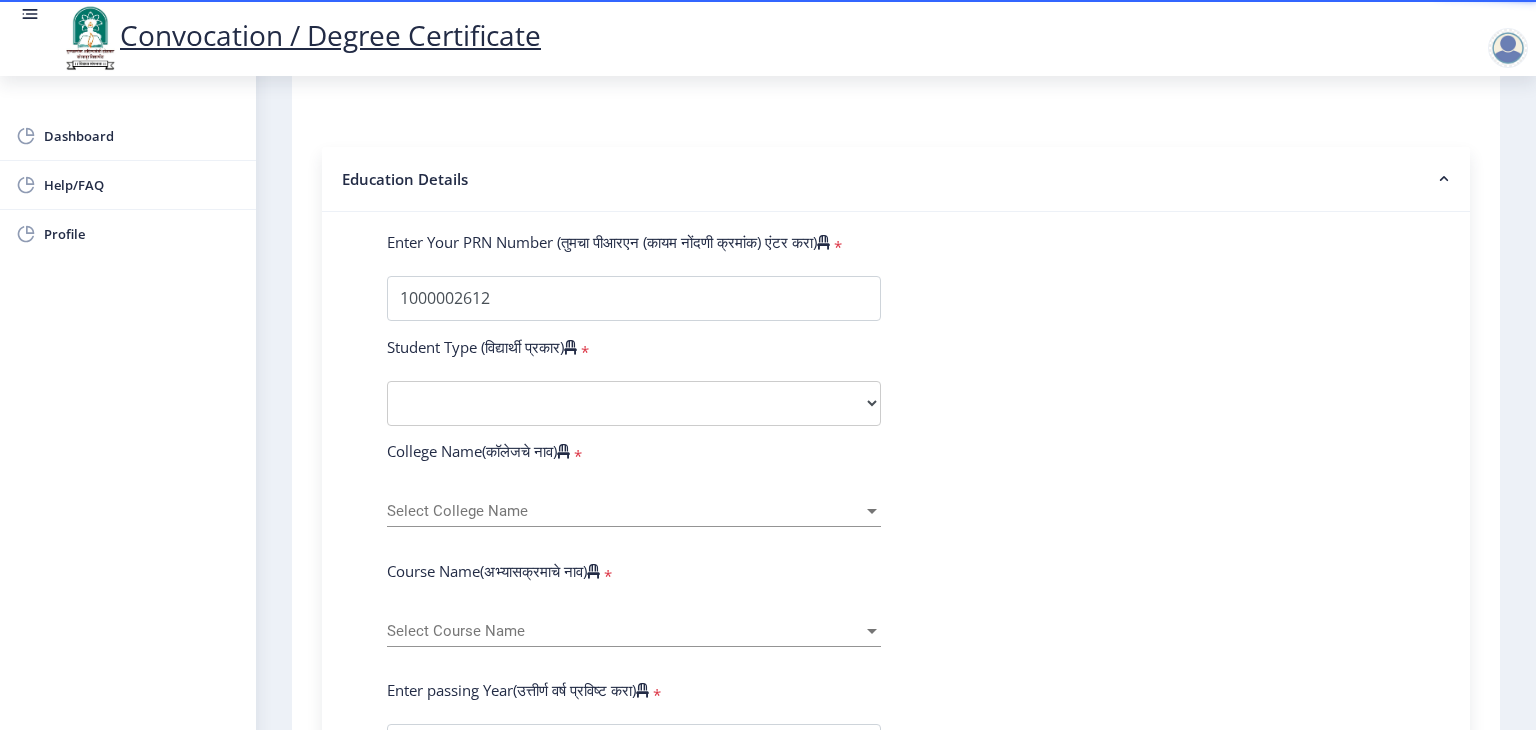 click on "Enter Your PRN Number (तुमचा पीआरएन (कायम नोंदणी क्रमांक) एंटर करा)   * Student Type (विद्यार्थी प्रकार)    * Select Student Type Regular External College Name(कॉलेजचे नाव)   * Select College Name Select College Name Course Name(अभ्यासक्रमाचे नाव)   * Select Course Name Select Course Name Enter passing Year(उत्तीर्ण वर्ष प्रविष्ट करा)   *  2025   2024   2023   2022   2021   2020   2019   2018   2017   2016   2015   2014   2013   2012   2011   2010   2009   2008   2007   2006   2005   2004   2003   2002   2001   2000   1999   1998   1997   1996   1995   1994   1993   1992   1991   1990   1989   1988   1987   1986   1985   1984   1983   1982   1981   1980   1979   1978   1977   1976  Enter Passing Month(उत्तीर्ण महिना प्रविष्ट करा)   * Enter Passing Month" 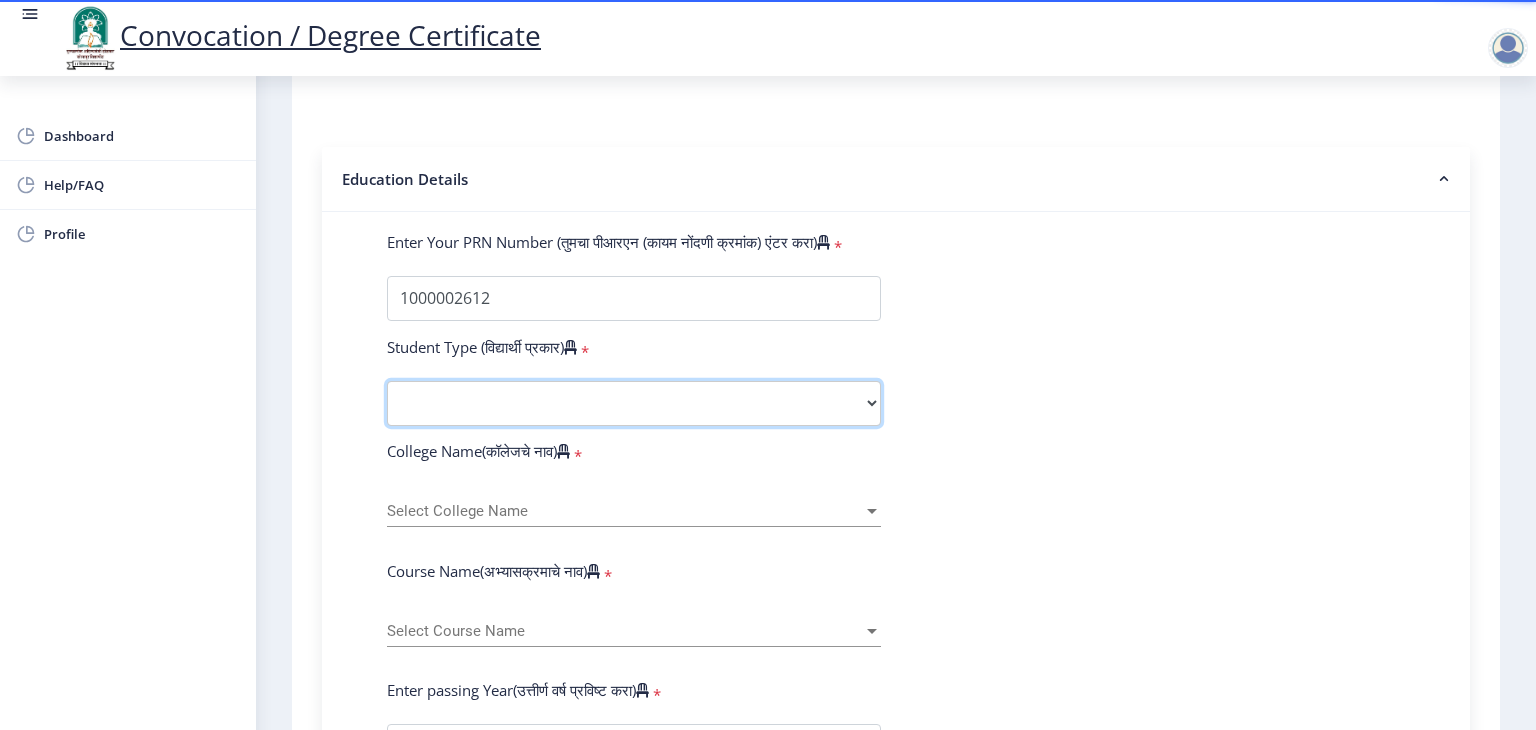 click on "Select Student Type Regular External" at bounding box center (634, 403) 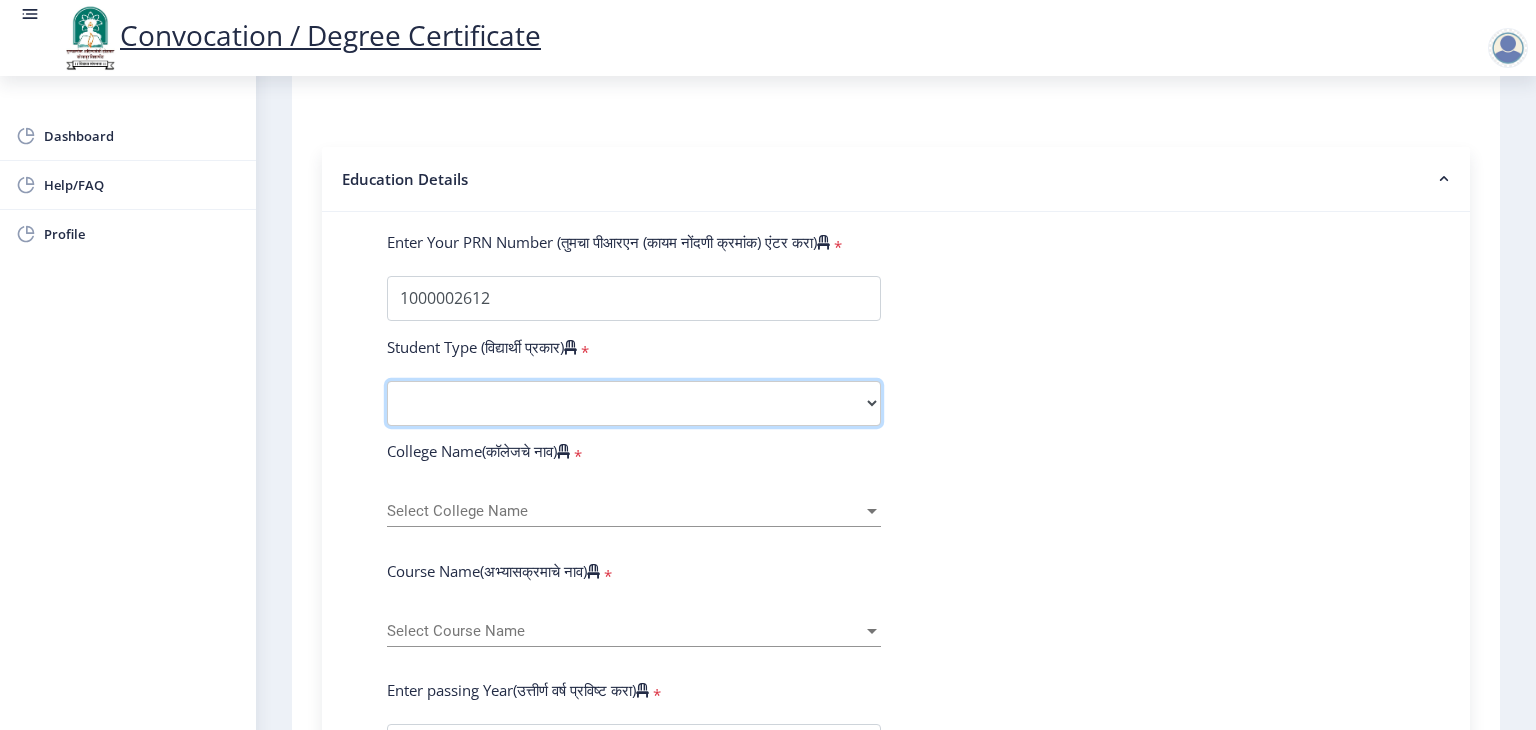 select on "Regular" 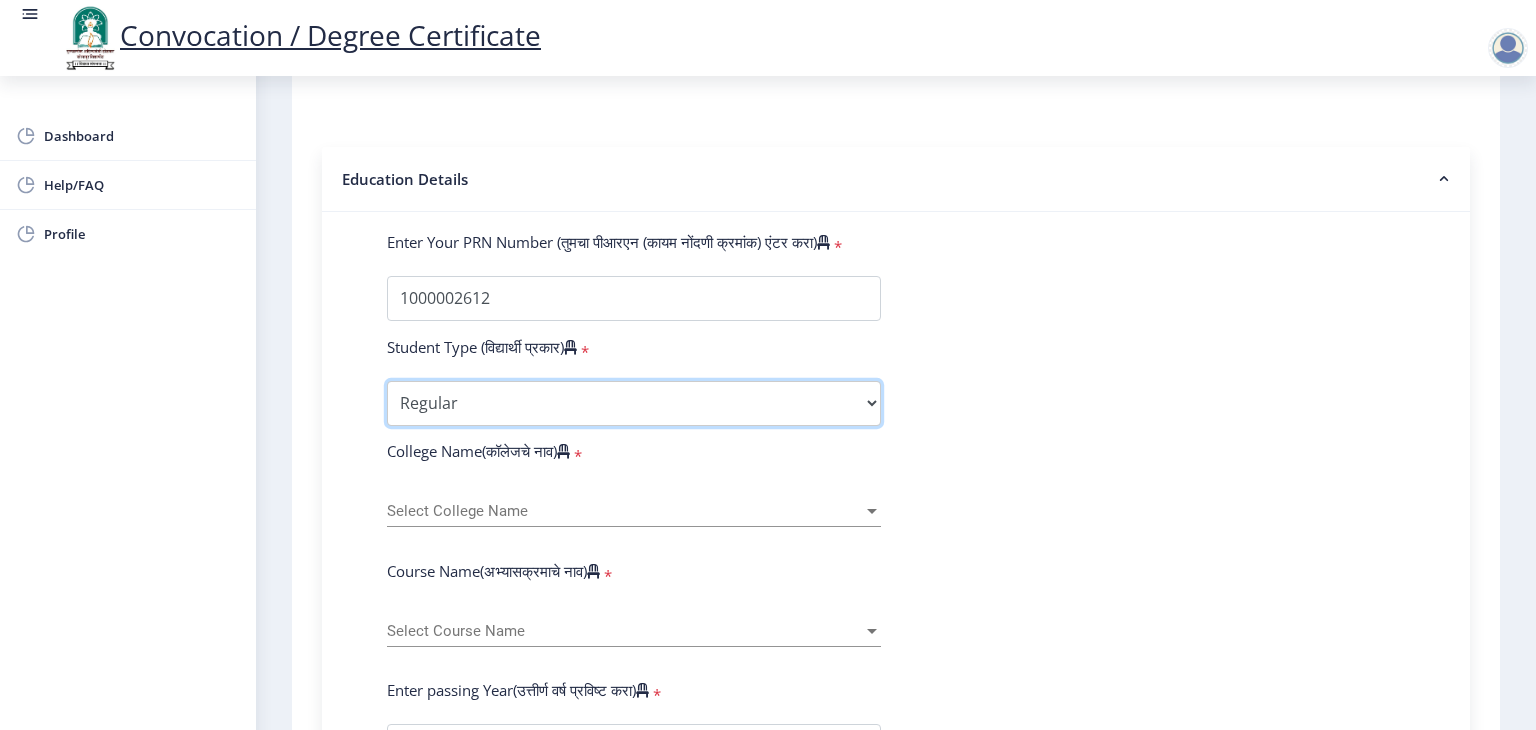 click on "Select Student Type Regular External" at bounding box center (634, 403) 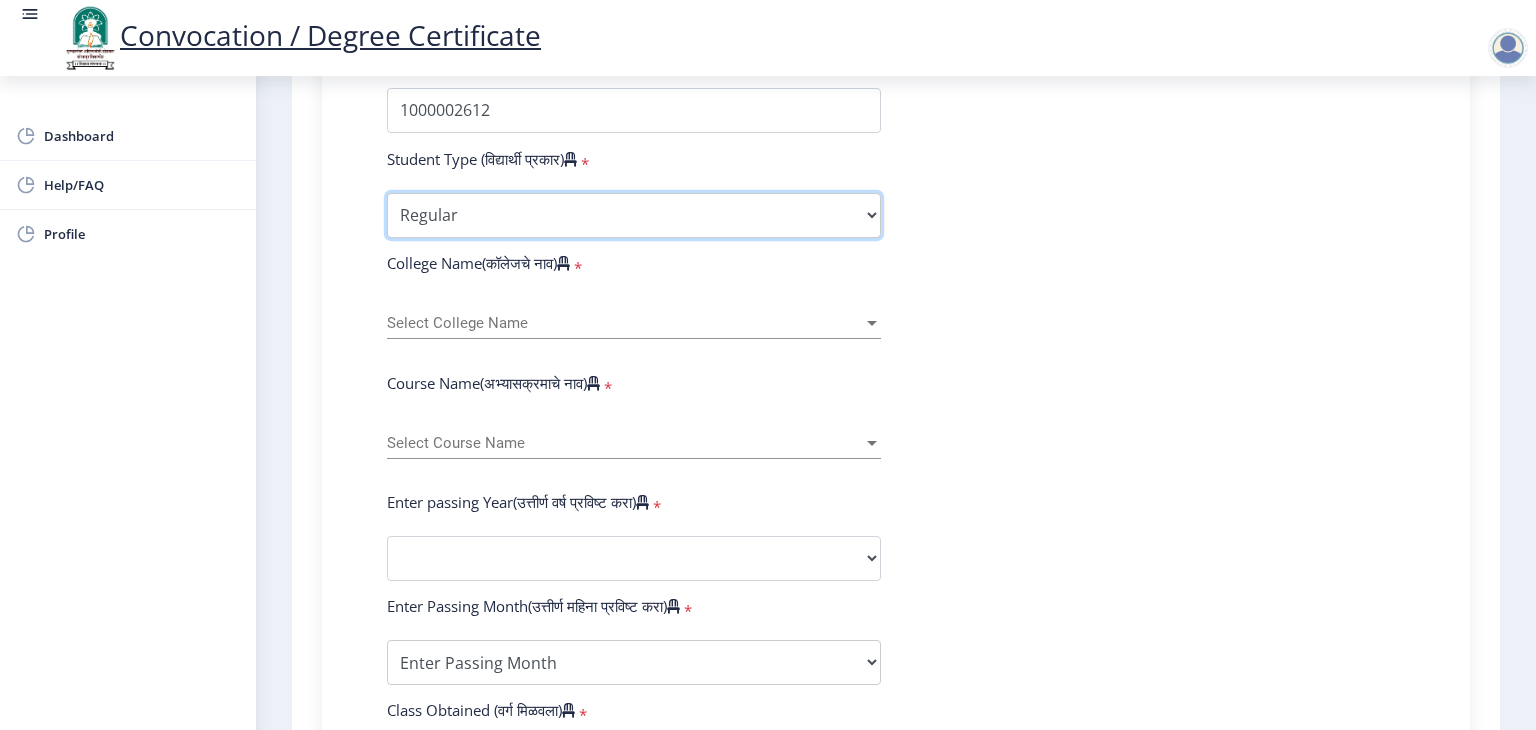 scroll, scrollTop: 600, scrollLeft: 0, axis: vertical 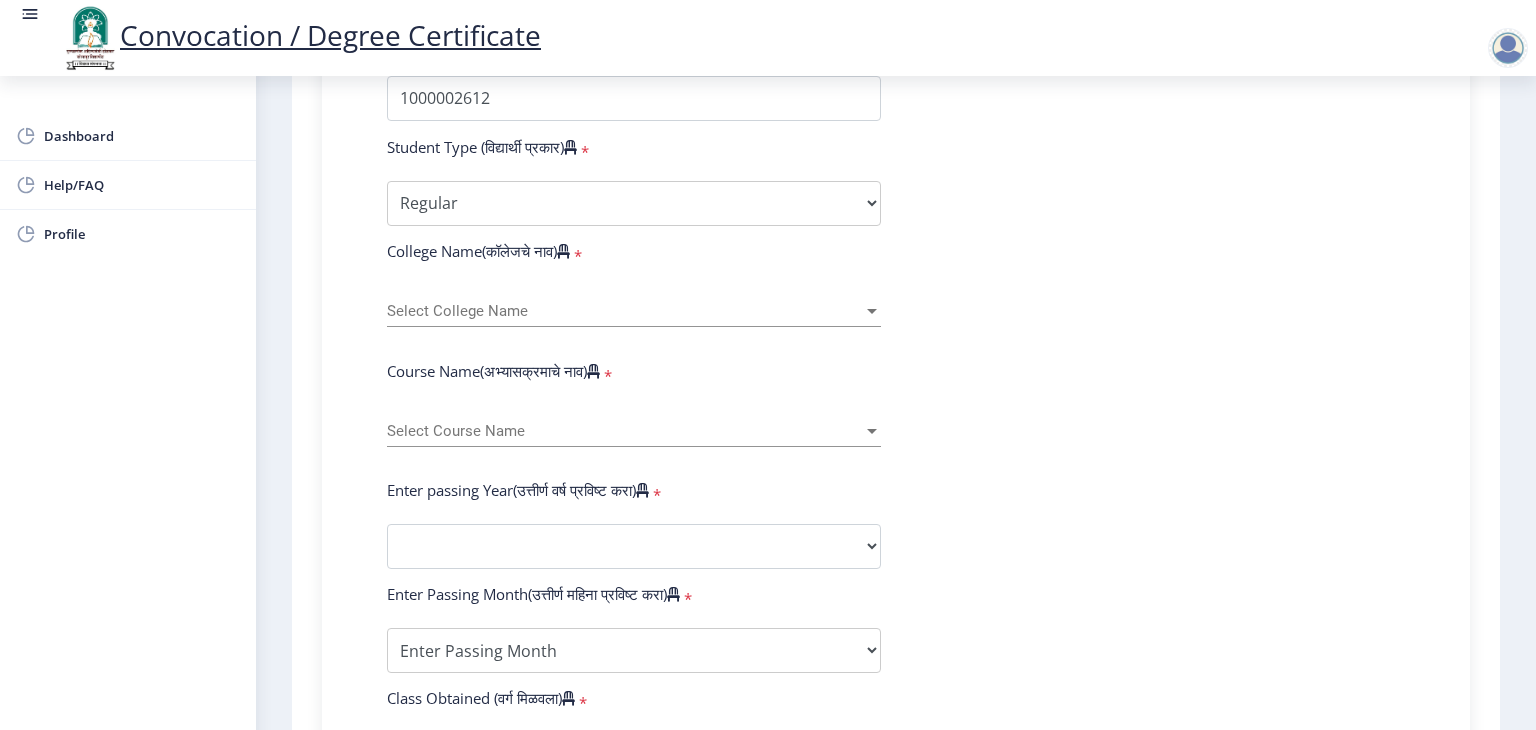 click on "Select College Name" at bounding box center [625, 311] 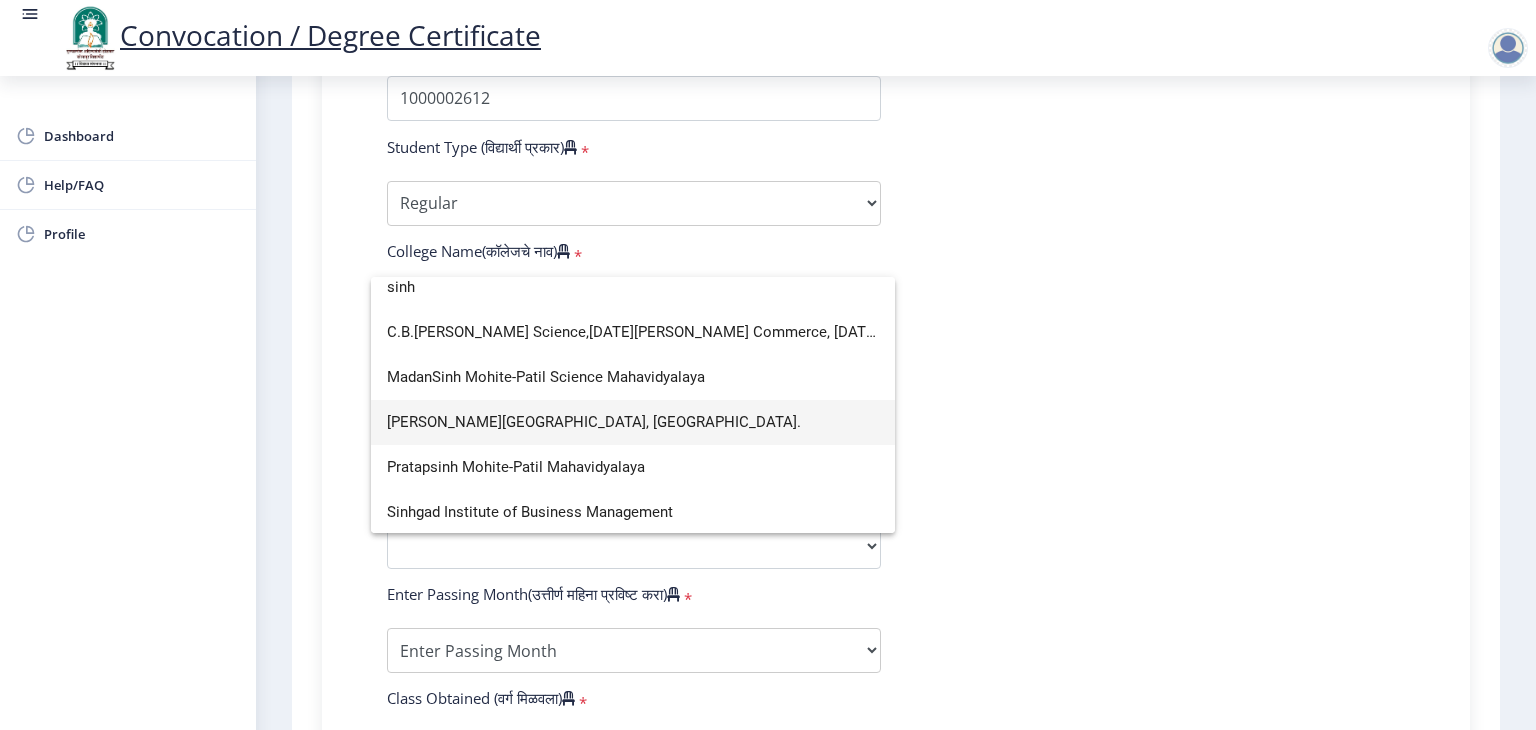scroll, scrollTop: 104, scrollLeft: 0, axis: vertical 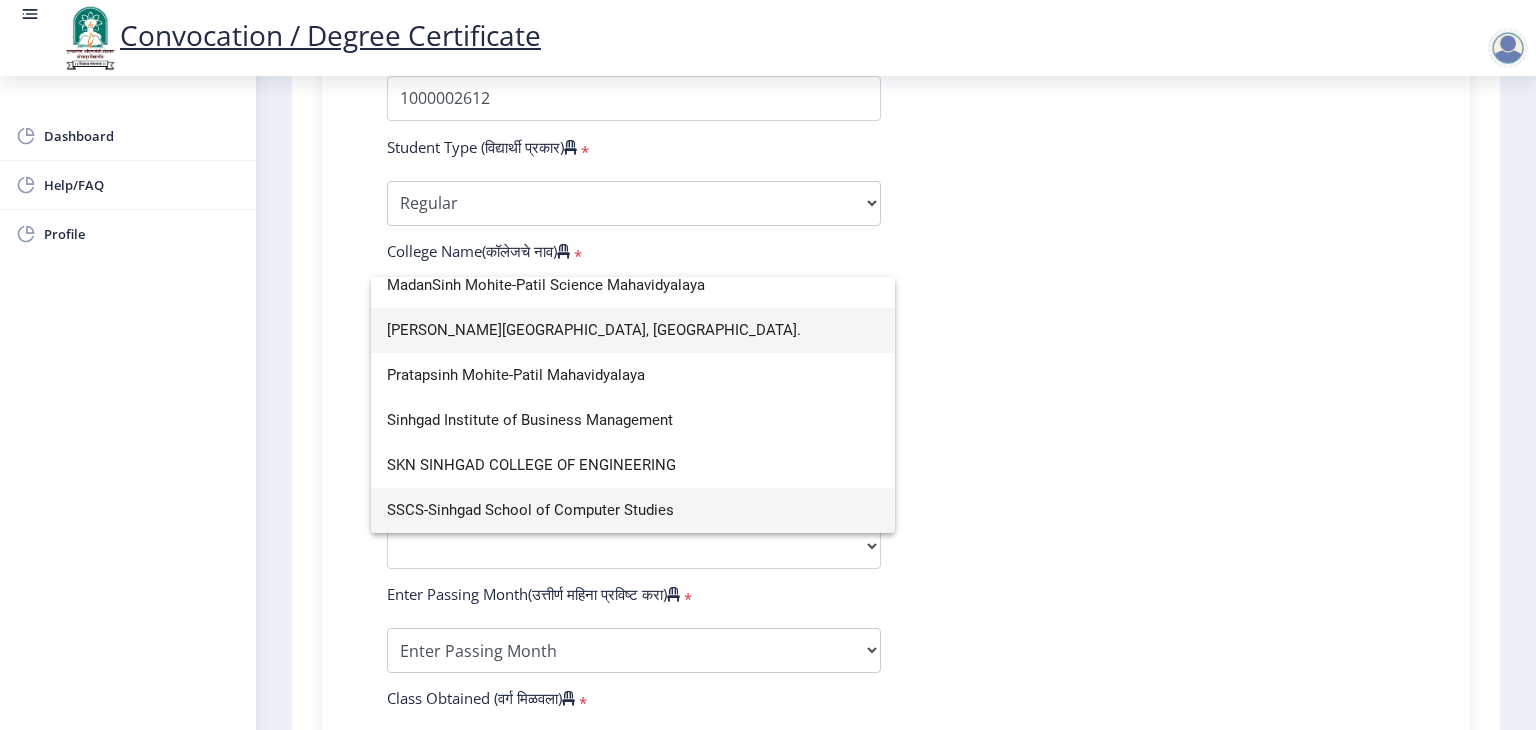 type on "sinh" 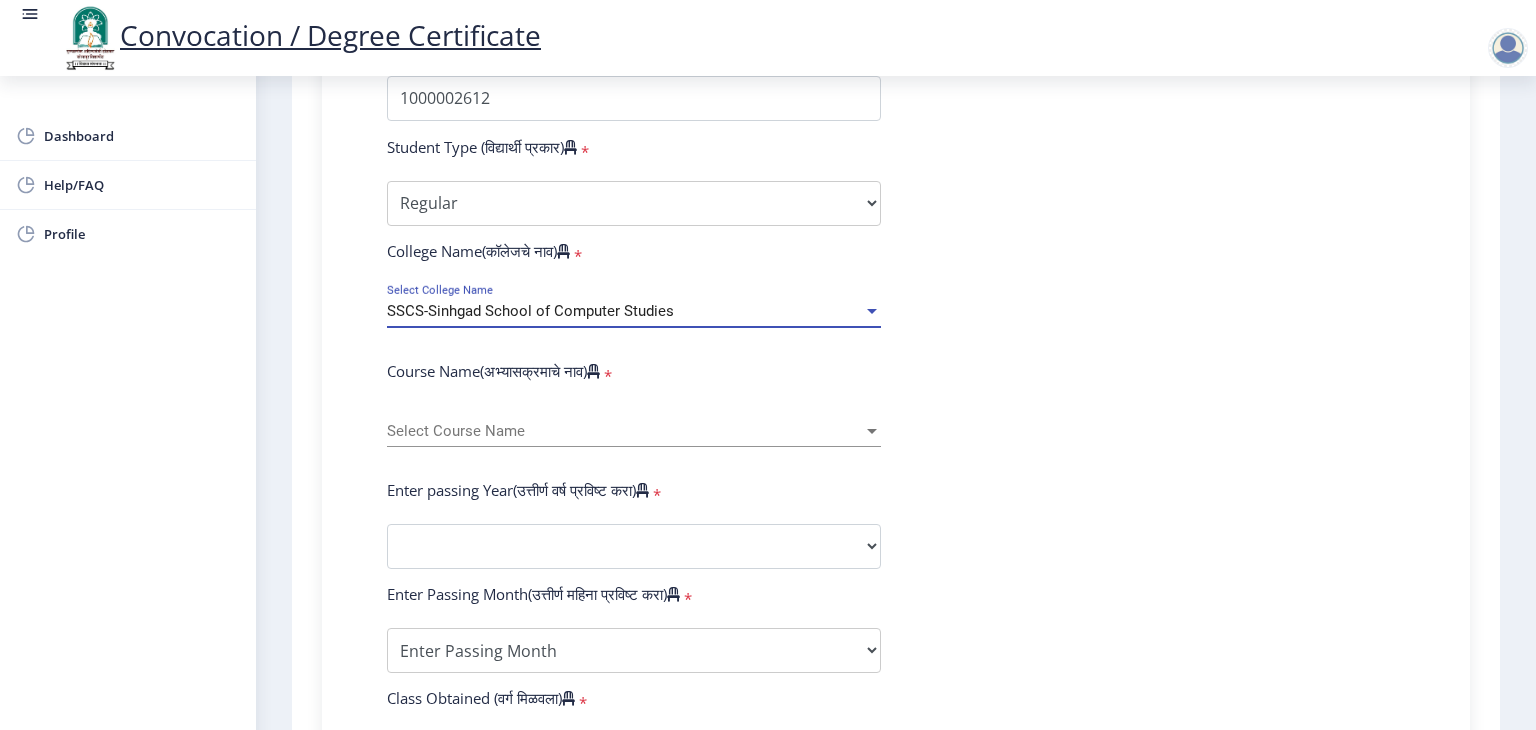 click on "SSCS-Sinhgad School of Computer Studies" at bounding box center (530, 311) 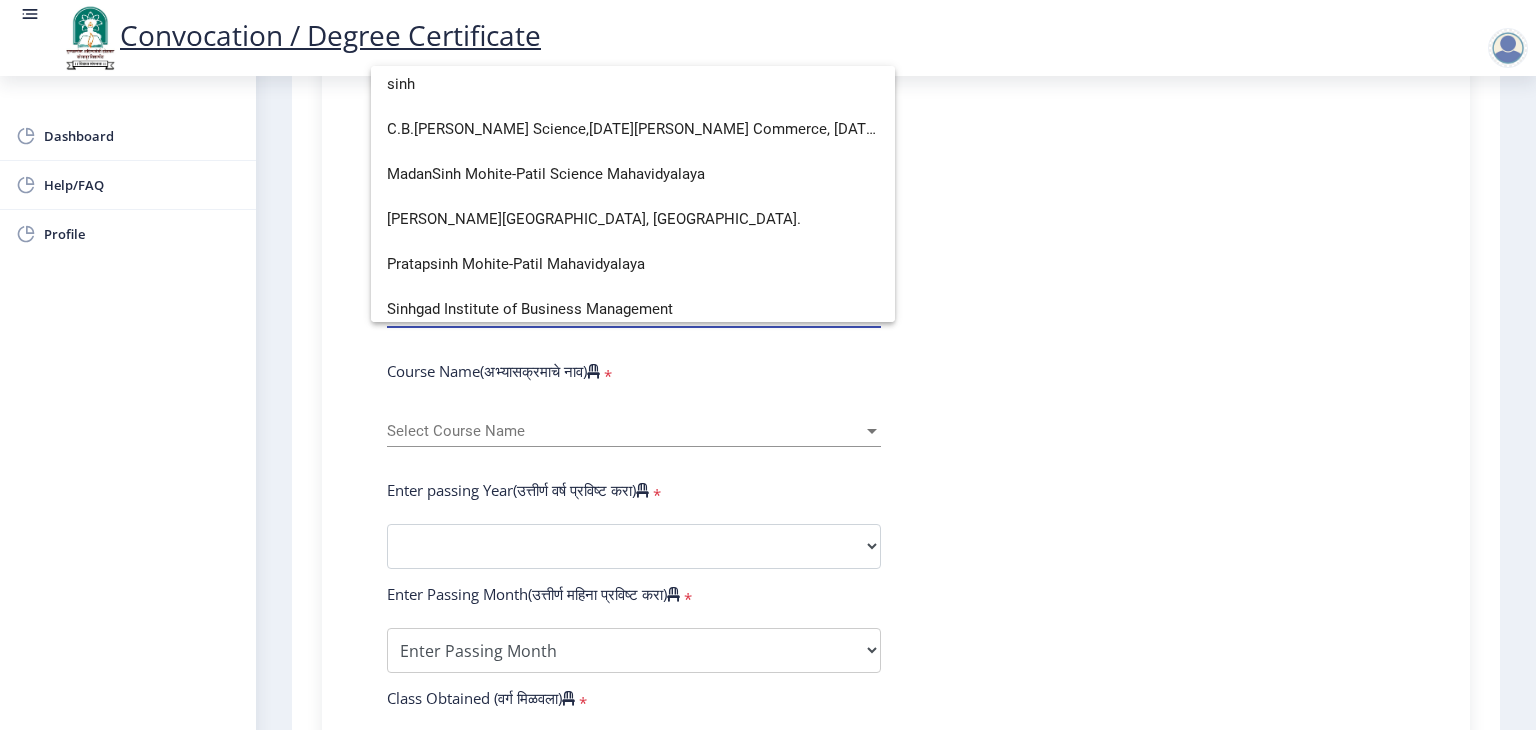 scroll, scrollTop: 104, scrollLeft: 0, axis: vertical 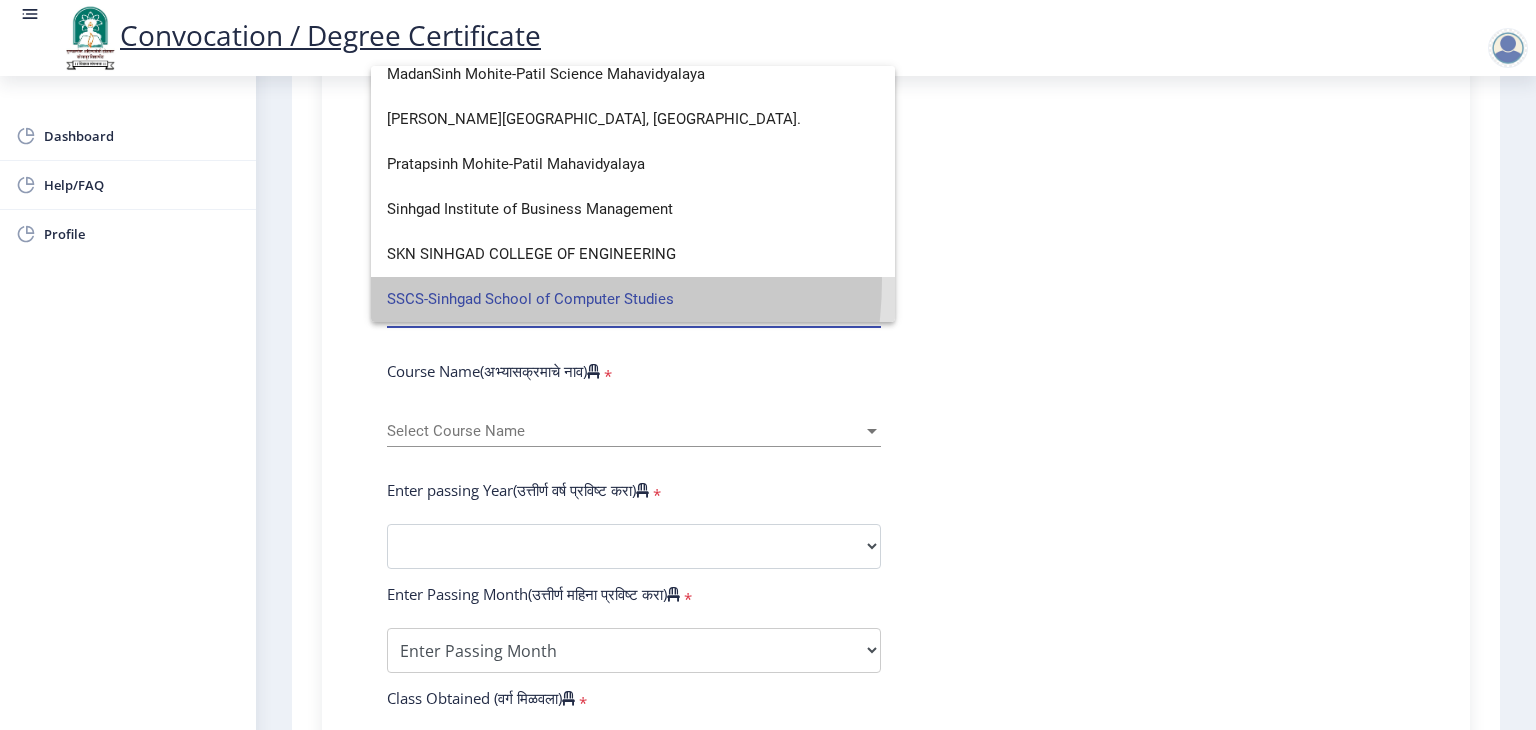 click on "SSCS-Sinhgad School of Computer Studies" at bounding box center [633, 299] 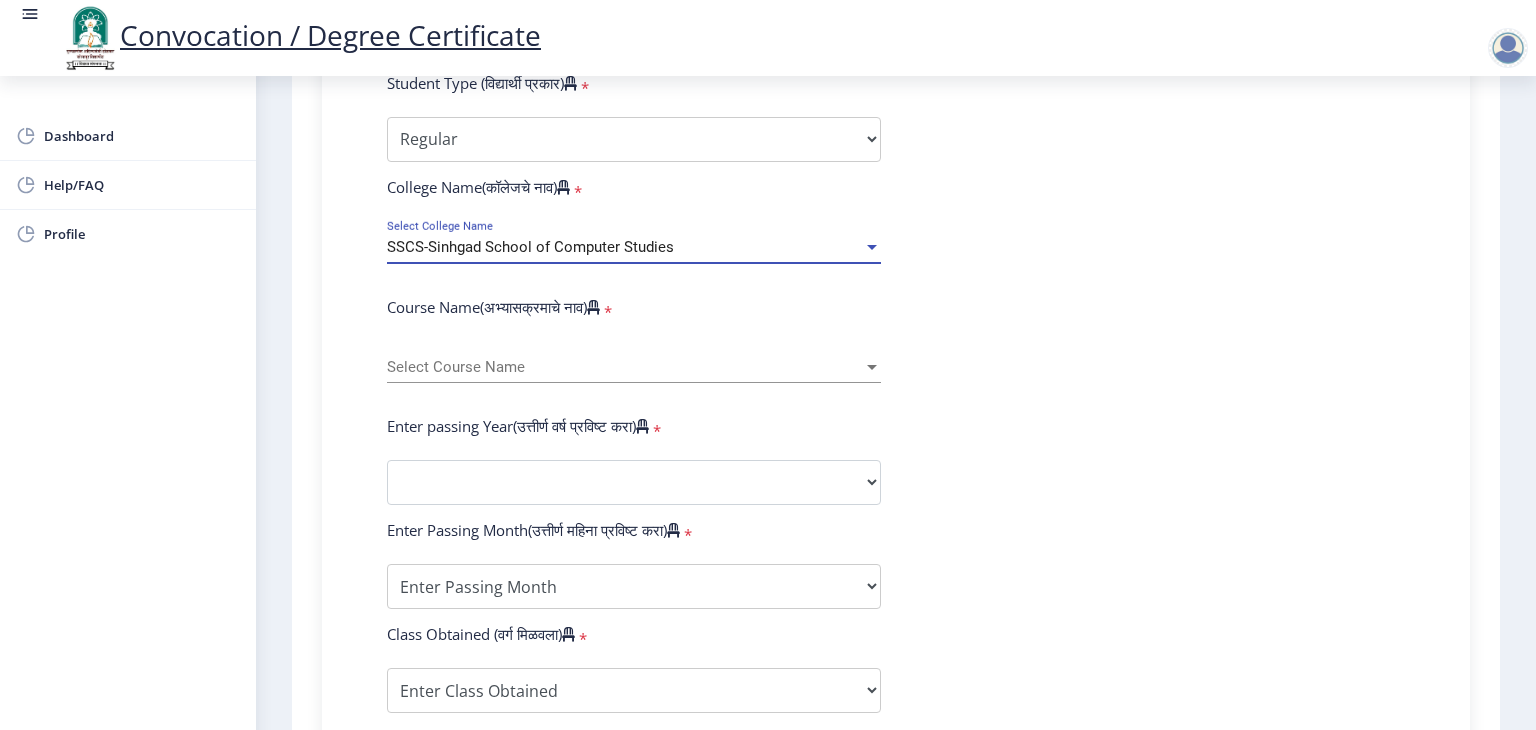 scroll, scrollTop: 700, scrollLeft: 0, axis: vertical 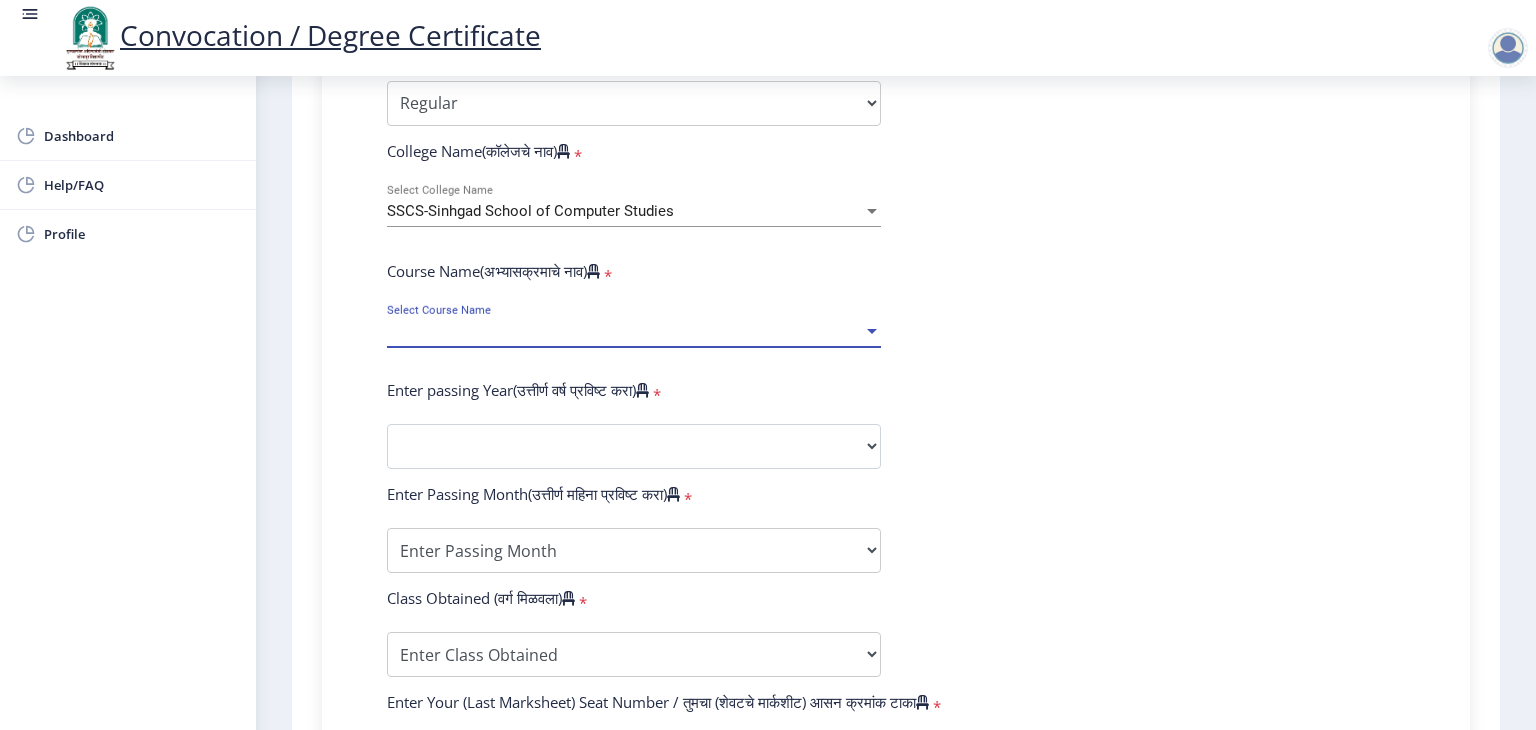click on "Select Course Name" at bounding box center [625, 331] 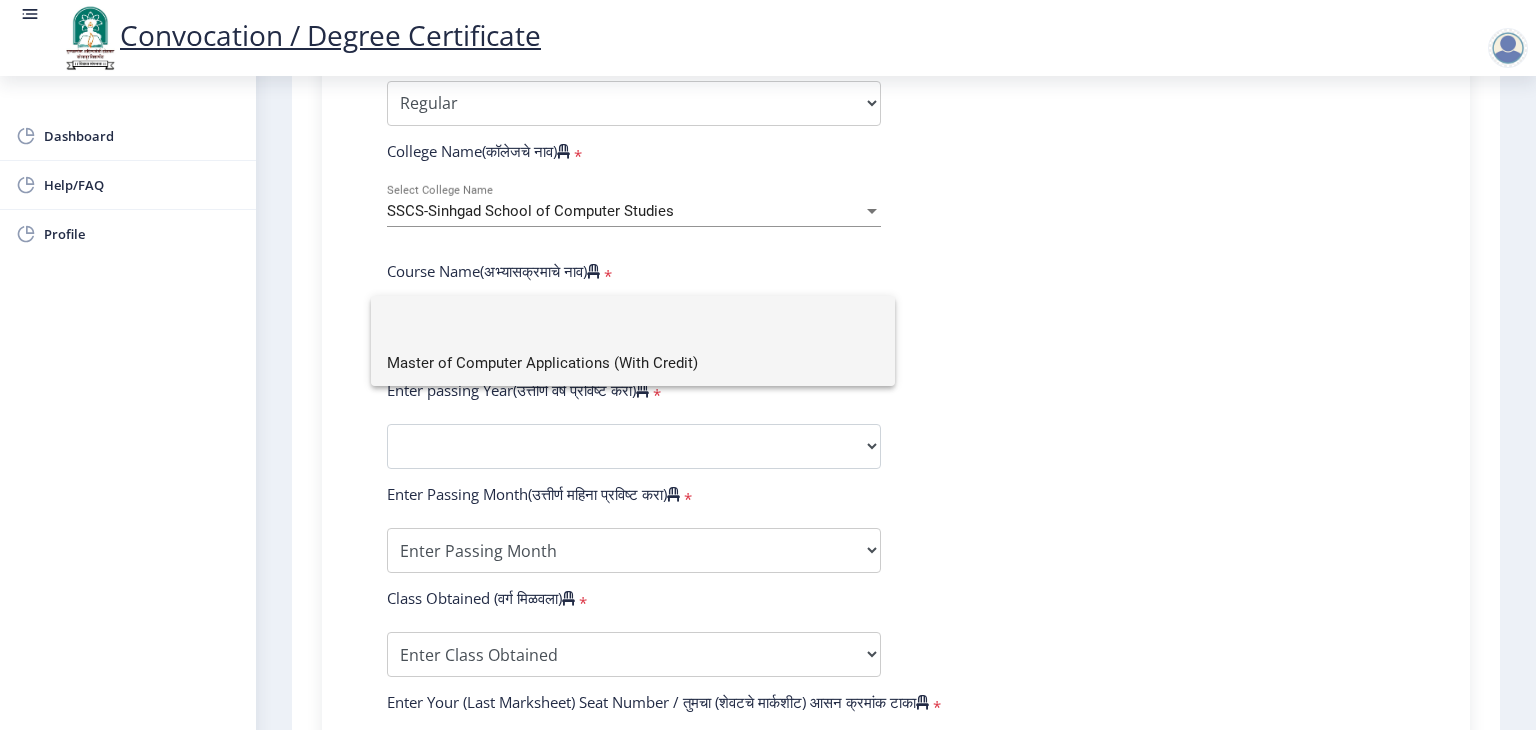 click on "Master of Computer Applications (With Credit)" at bounding box center (633, 363) 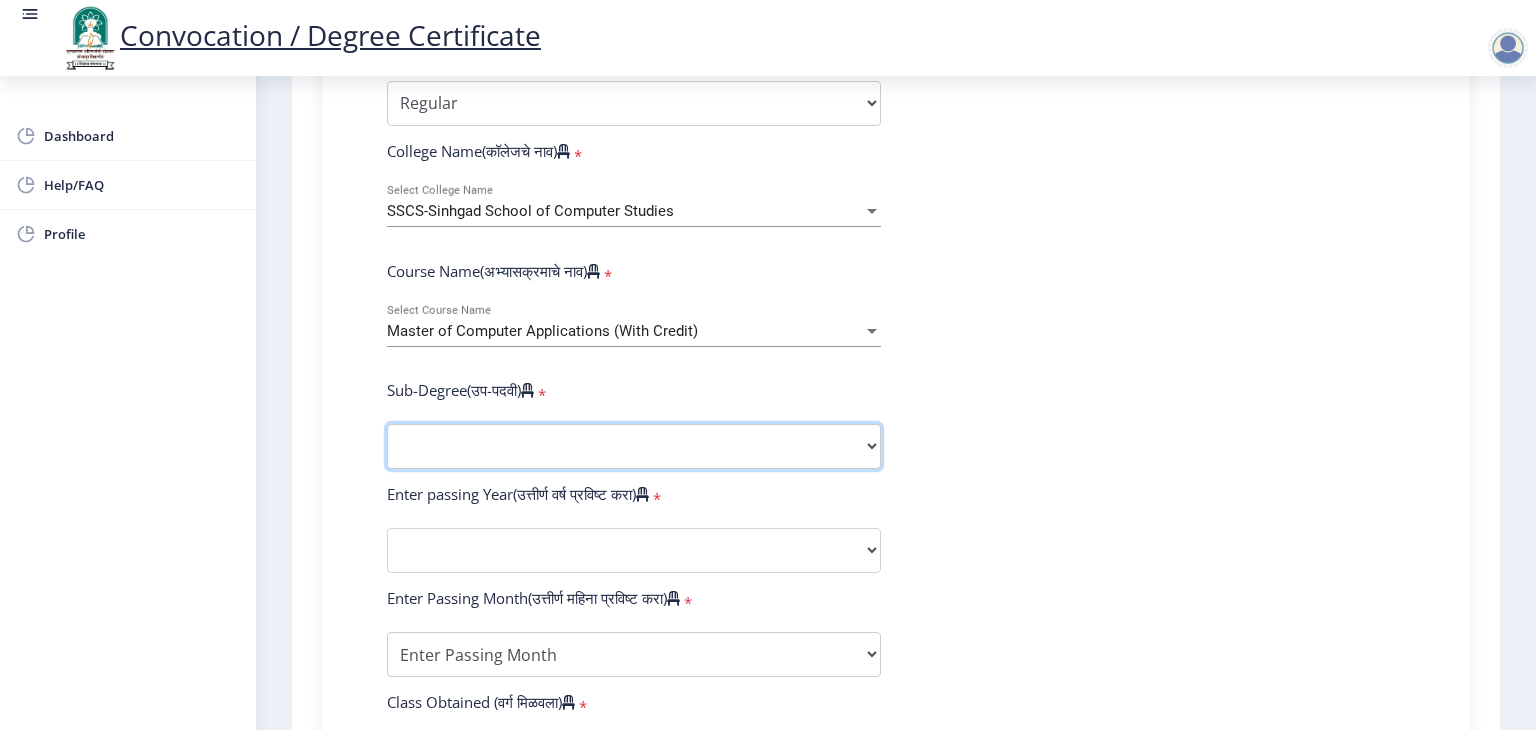 click on "Sub-Degree Commerce Faculty Engineering Faculty Science Faculty Other" at bounding box center (634, 446) 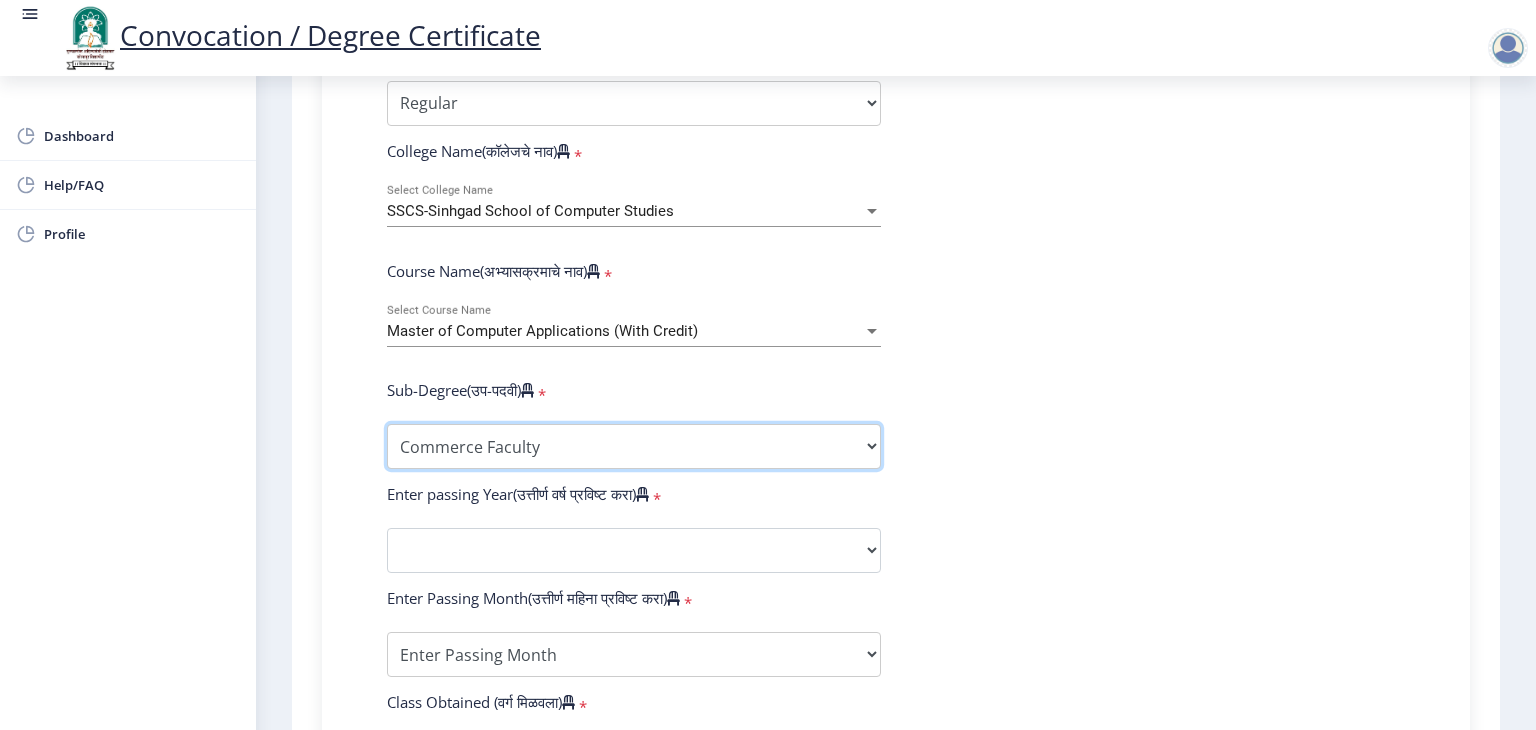 click on "Sub-Degree Commerce Faculty Engineering Faculty Science Faculty Other" at bounding box center (634, 446) 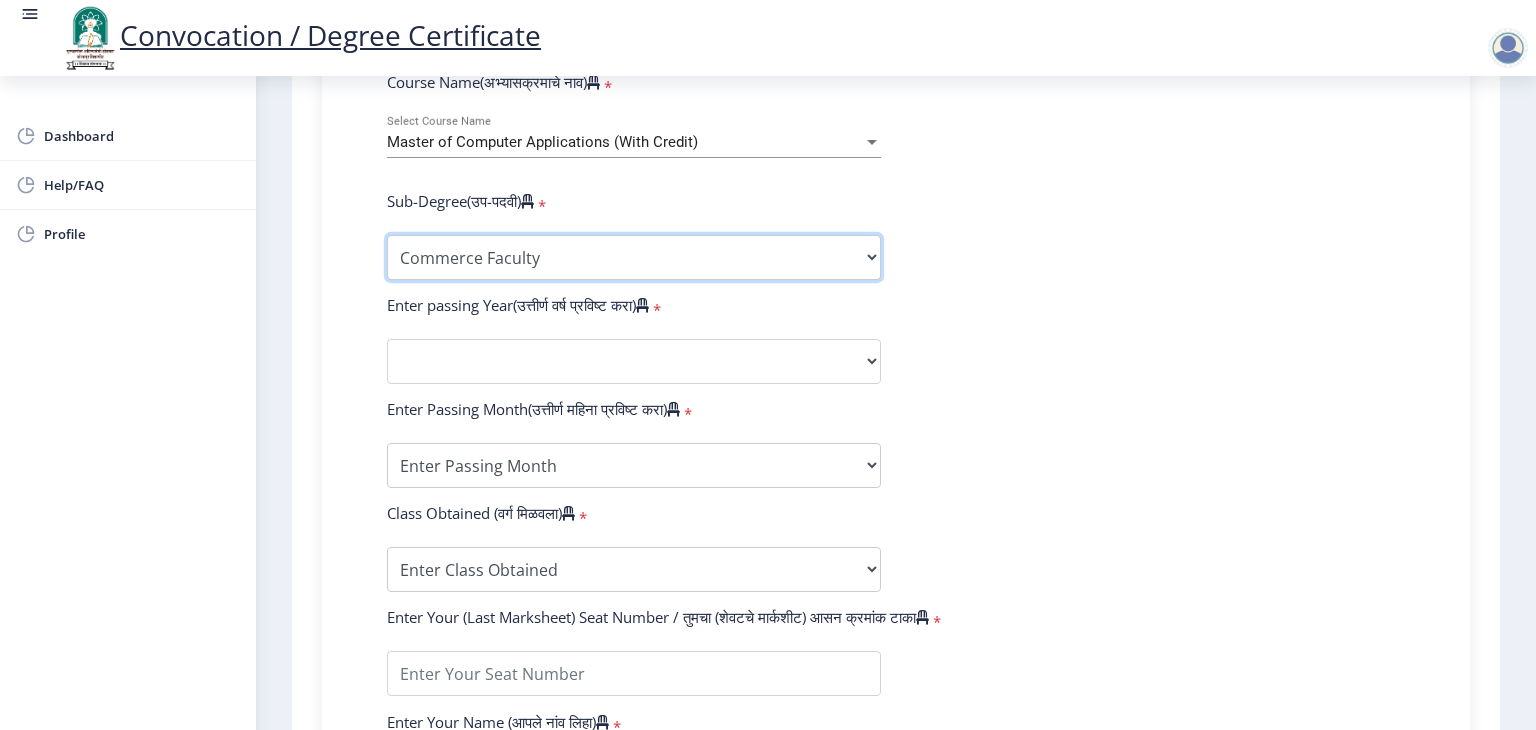 scroll, scrollTop: 900, scrollLeft: 0, axis: vertical 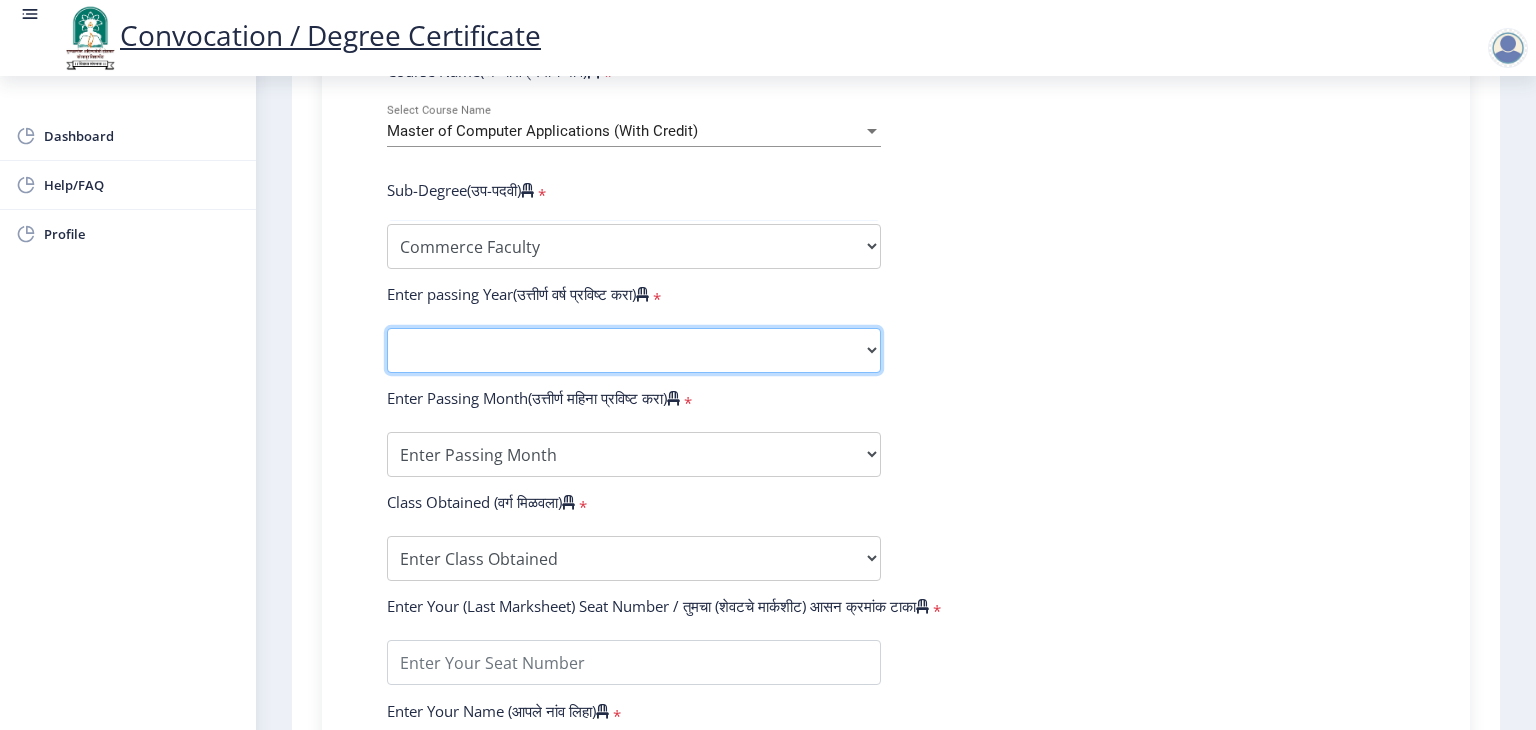 click on "2025   2024   2023   2022   2021   2020   2019   2018   2017   2016   2015   2014   2013   2012   2011   2010   2009   2008   2007   2006   2005   2004   2003   2002   2001   2000   1999   1998   1997   1996   1995   1994   1993   1992   1991   1990   1989   1988   1987   1986   1985   1984   1983   1982   1981   1980   1979   1978   1977   1976" 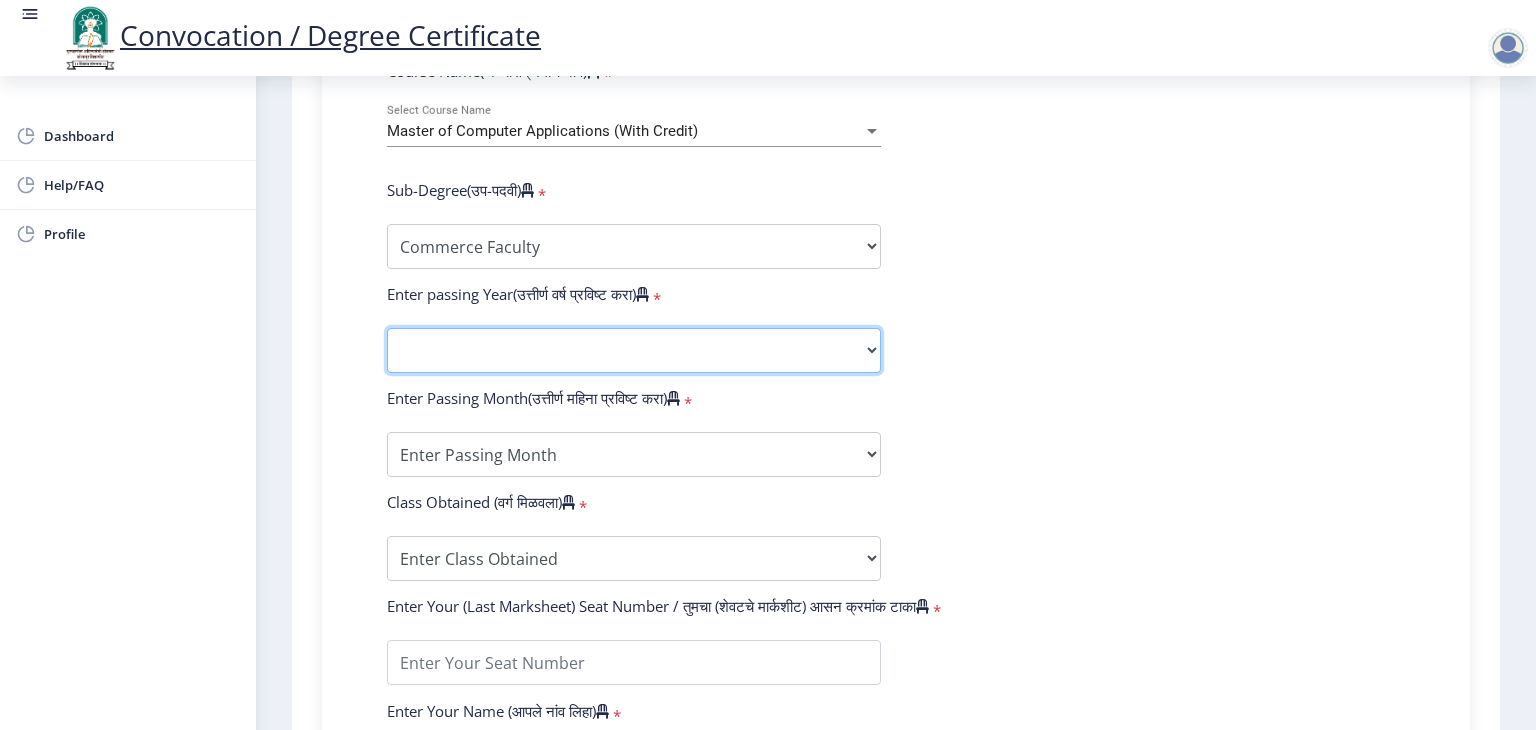select on "2013" 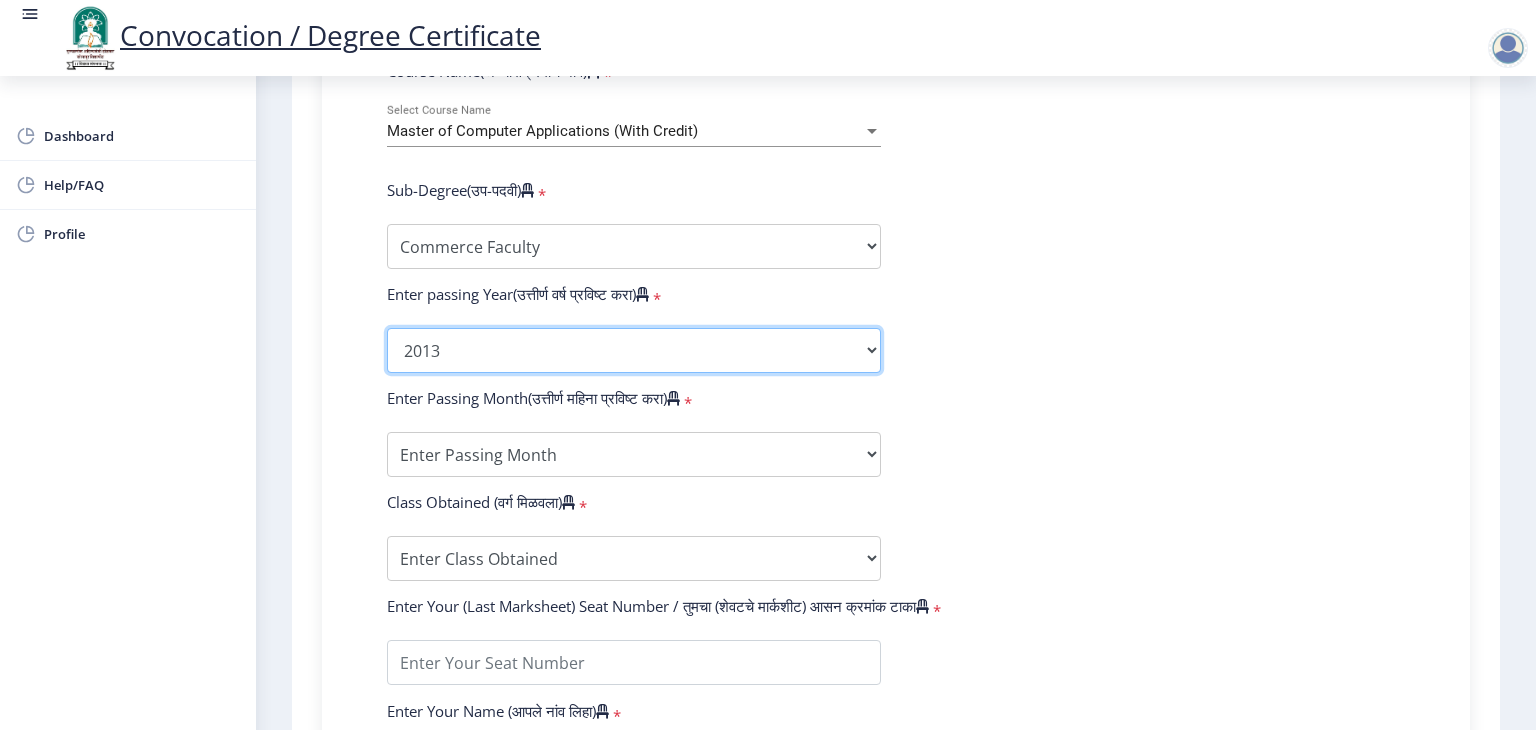 click on "2025   2024   2023   2022   2021   2020   2019   2018   2017   2016   2015   2014   2013   2012   2011   2010   2009   2008   2007   2006   2005   2004   2003   2002   2001   2000   1999   1998   1997   1996   1995   1994   1993   1992   1991   1990   1989   1988   1987   1986   1985   1984   1983   1982   1981   1980   1979   1978   1977   1976" 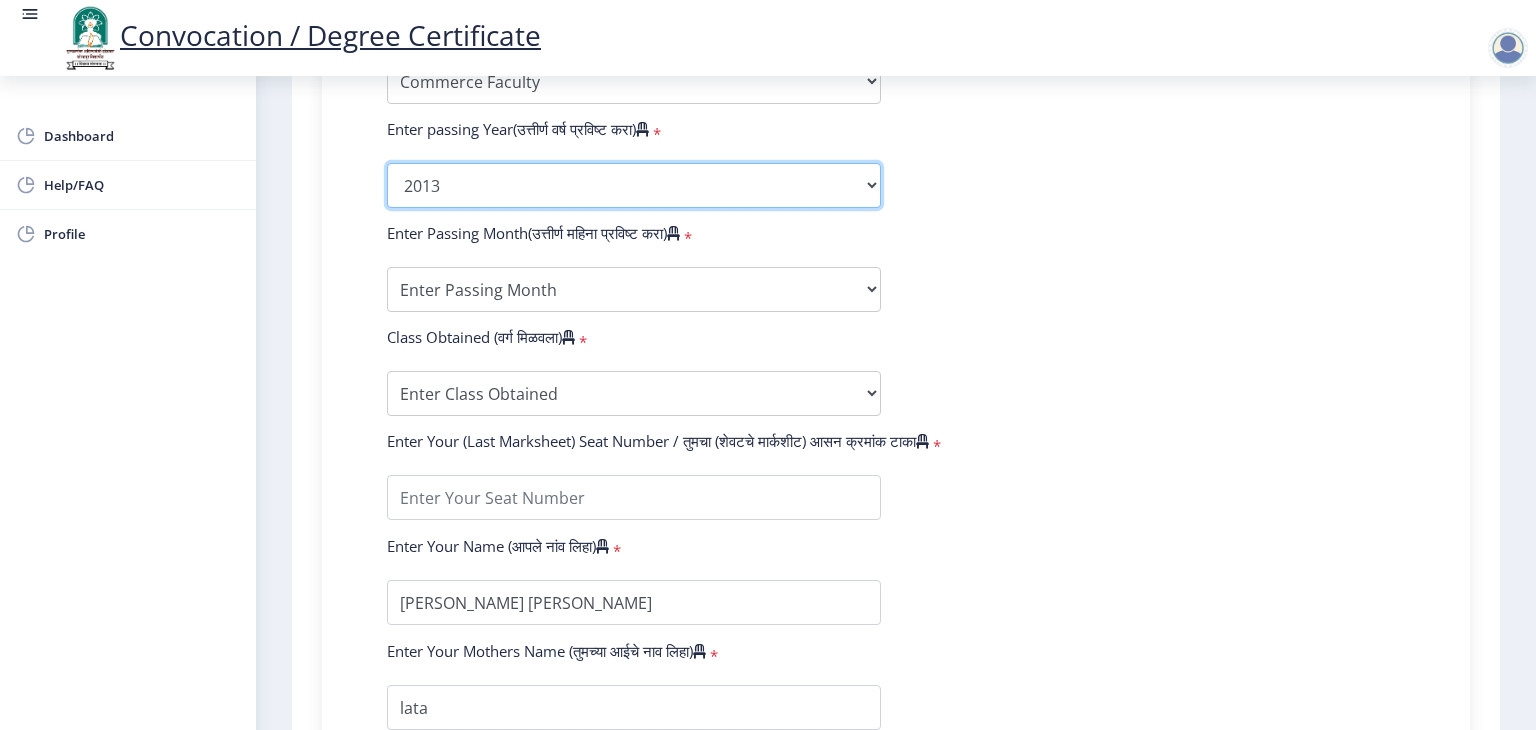 scroll, scrollTop: 1100, scrollLeft: 0, axis: vertical 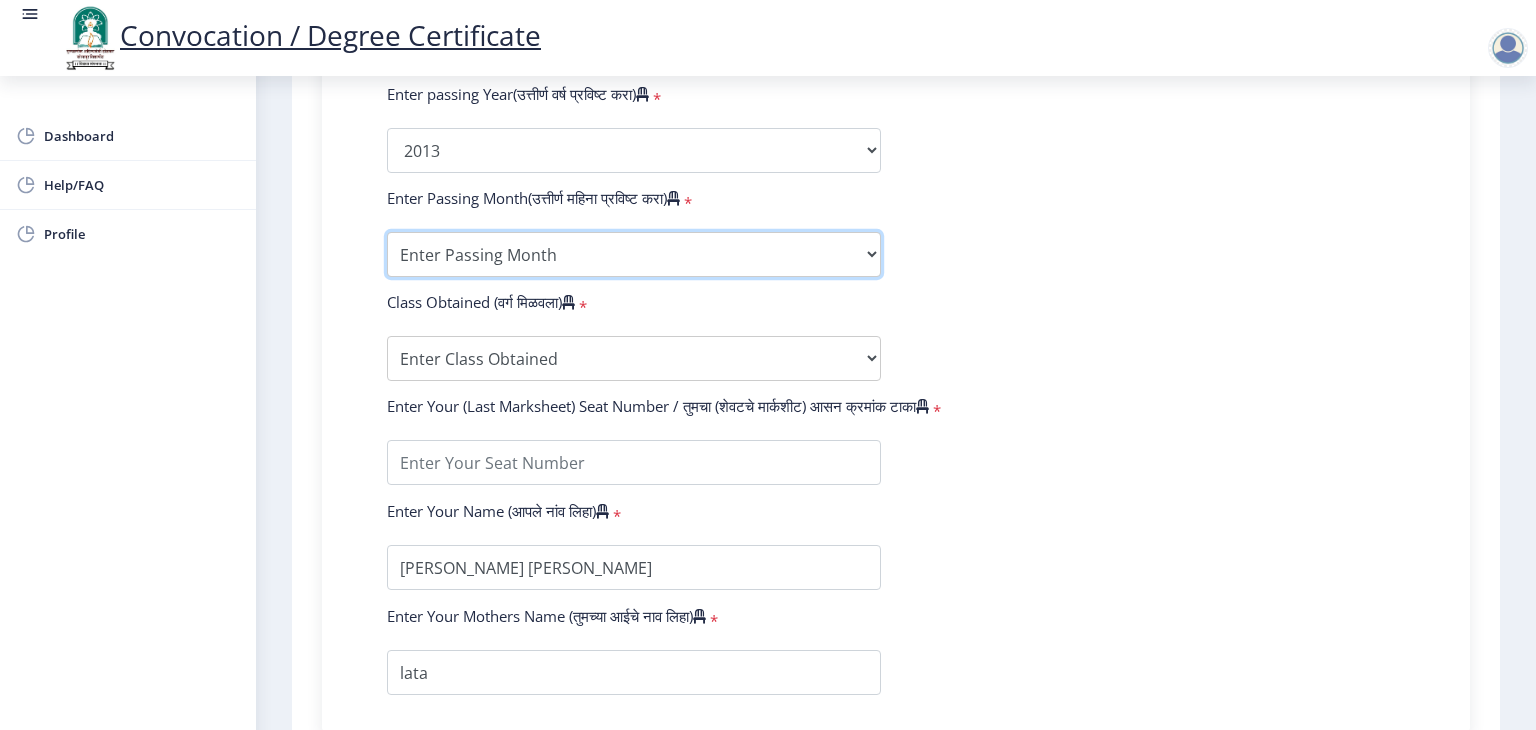 click on "Enter Passing Month March April May October November December" at bounding box center [634, 254] 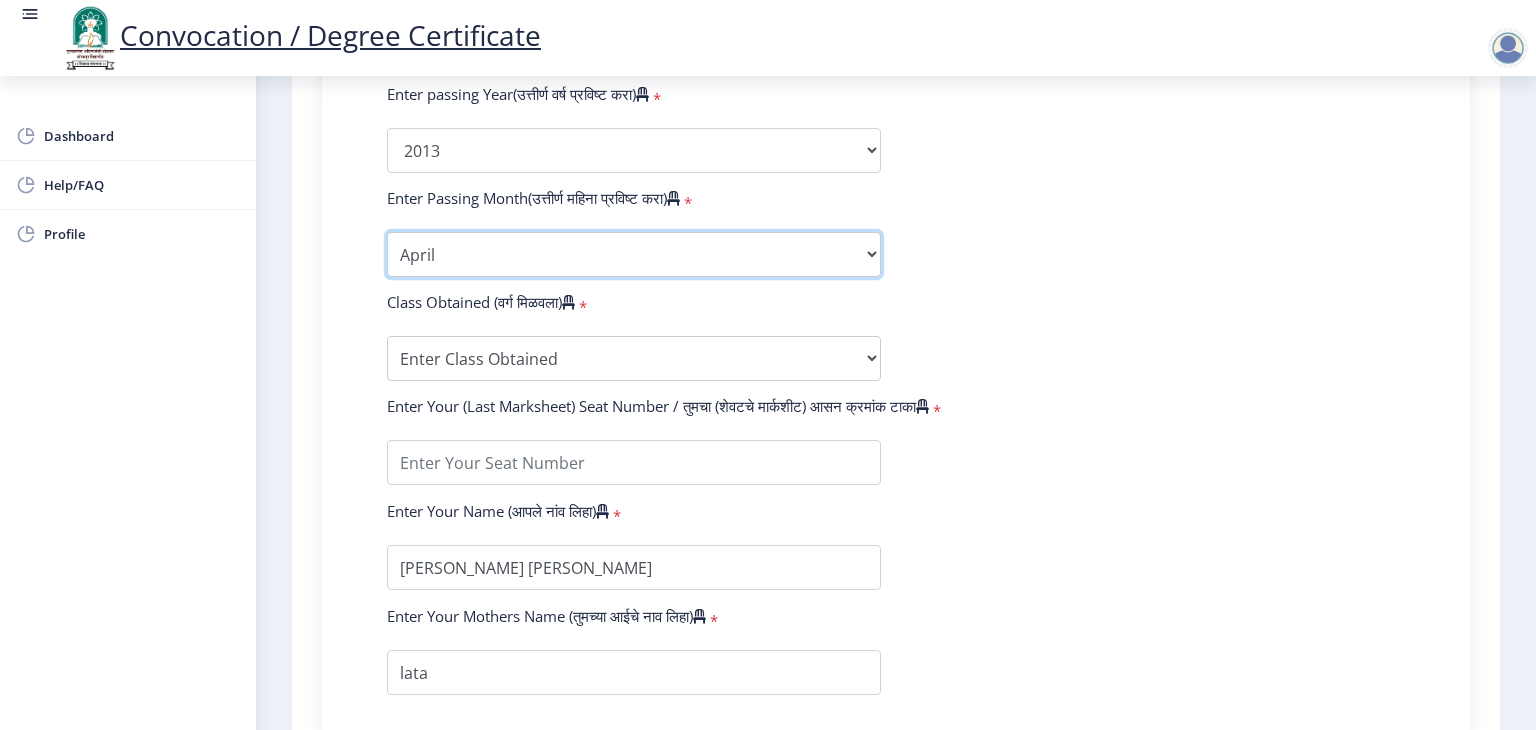 click on "Enter Passing Month March April May October November December" at bounding box center [634, 254] 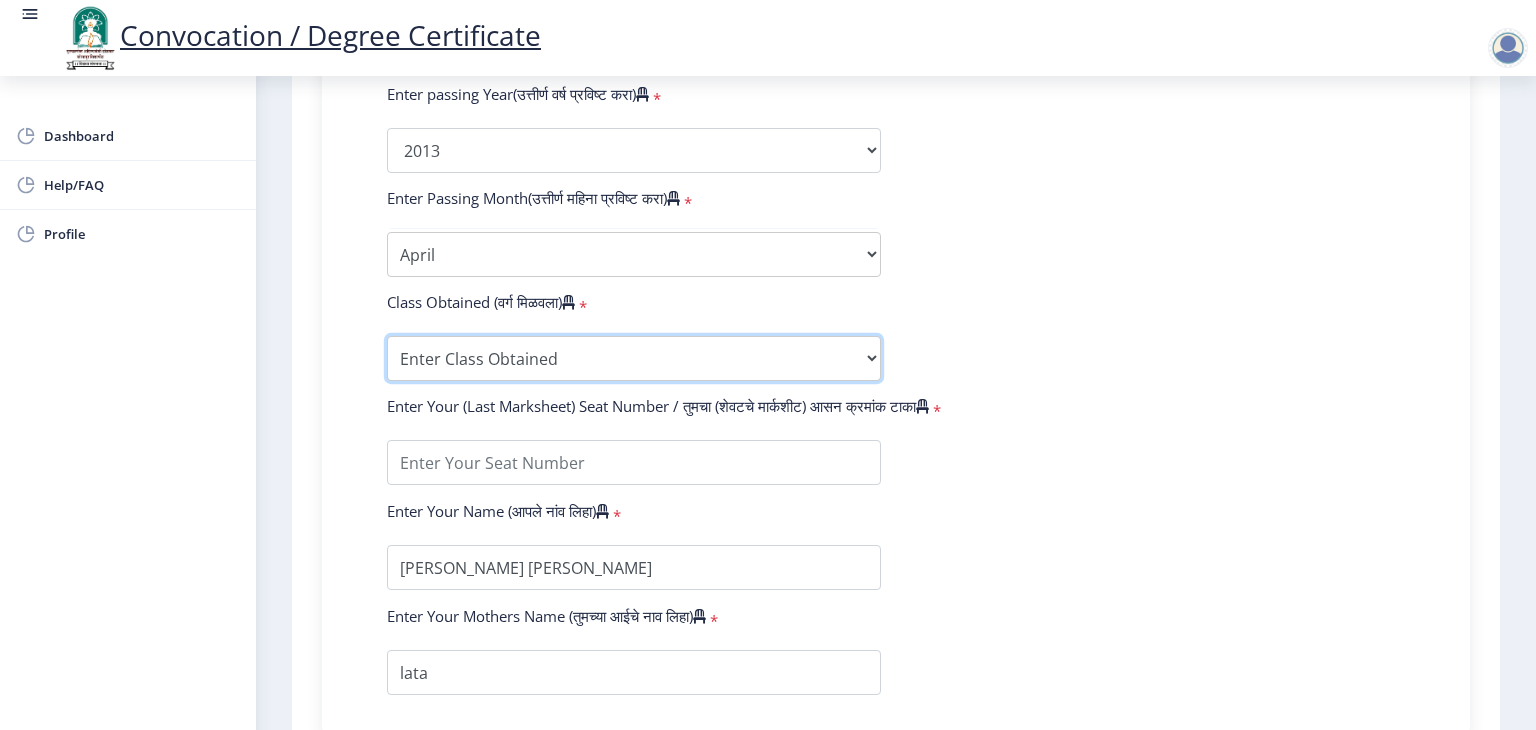 click on "Enter Class Obtained FIRST CLASS WITH DISTINCTION FIRST CLASS HIGHER SECOND CLASS SECOND CLASS PASS CLASS Grade O Grade A+ Grade A Grade B+ Grade B Grade C+ Grade C Grade D Grade E" at bounding box center (634, 358) 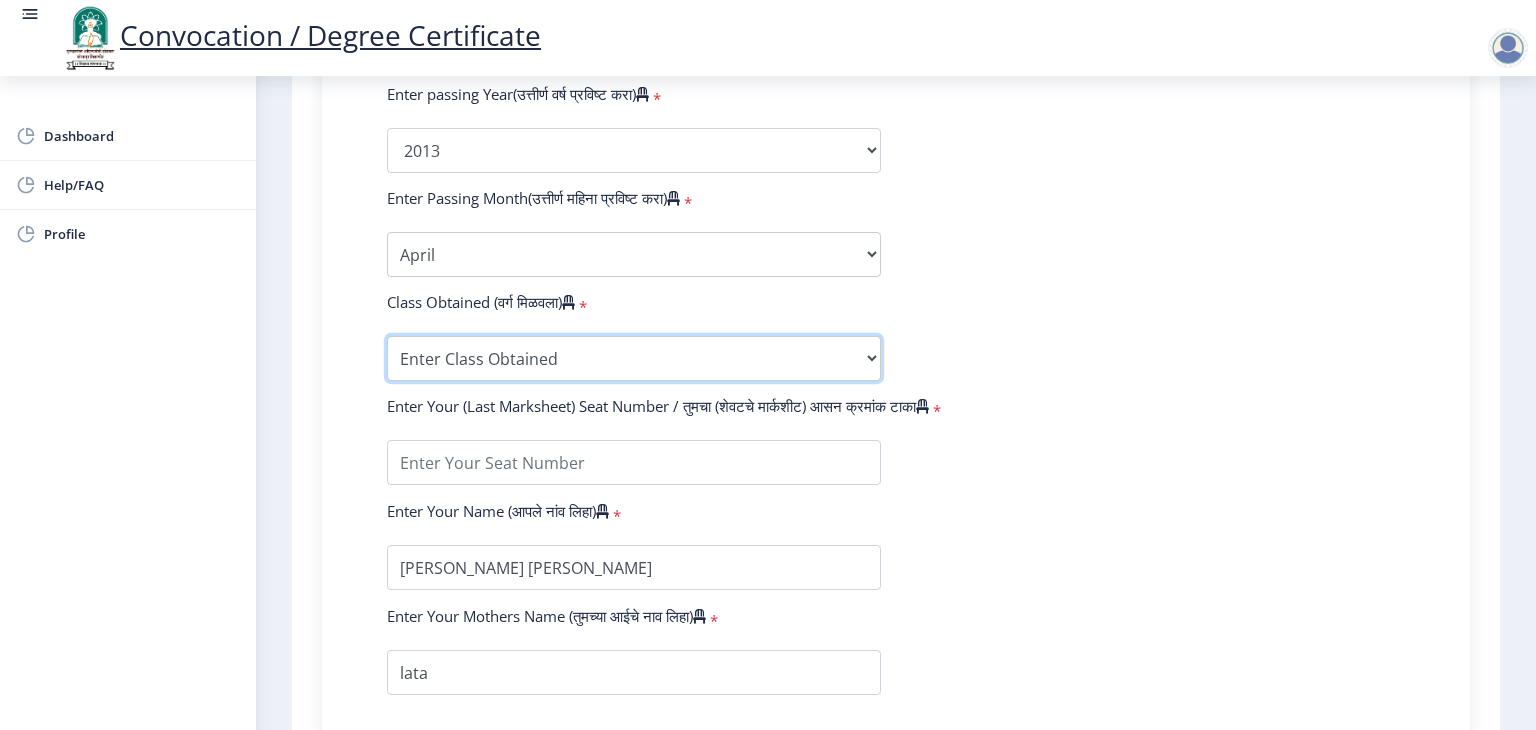 select on "FIRST CLASS" 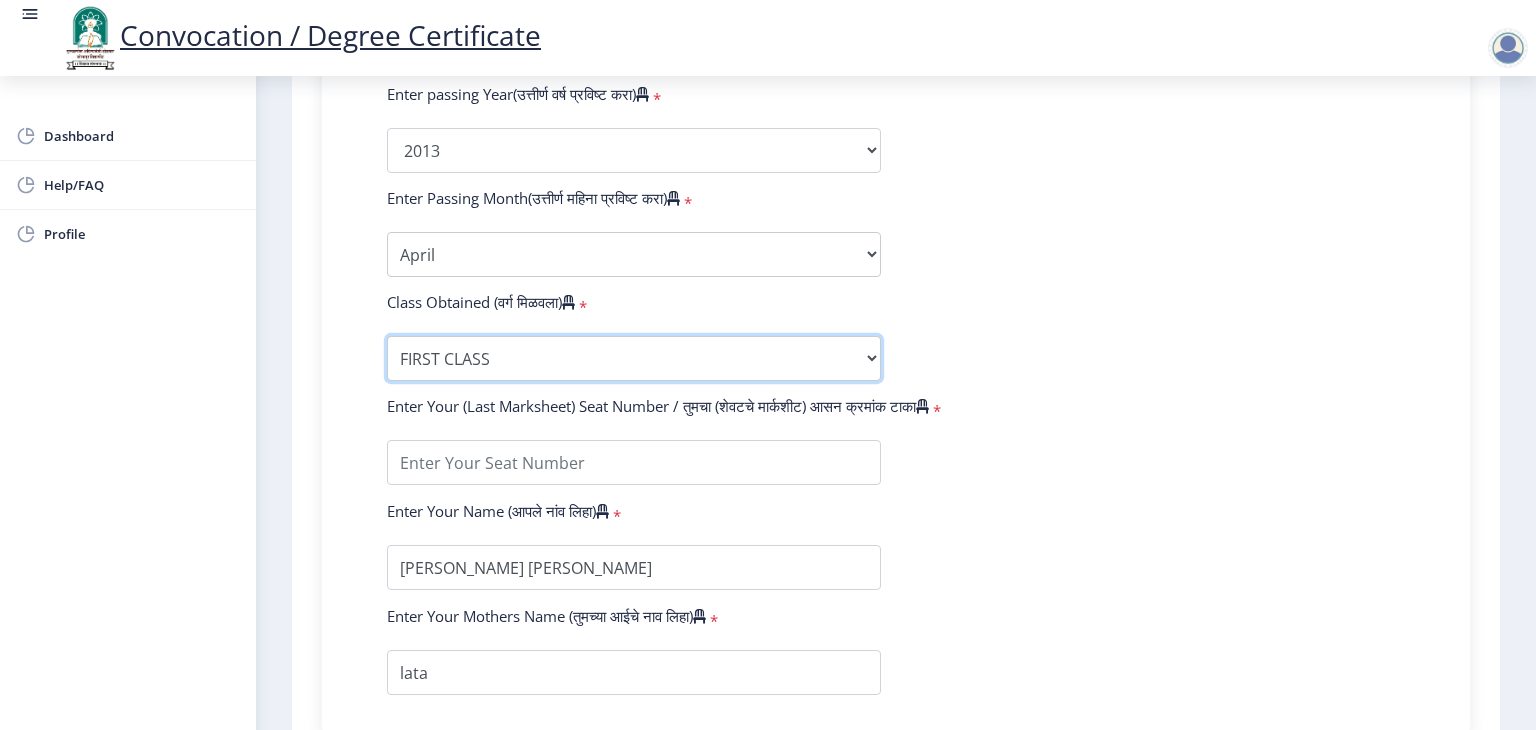 click on "Enter Class Obtained FIRST CLASS WITH DISTINCTION FIRST CLASS HIGHER SECOND CLASS SECOND CLASS PASS CLASS Grade O Grade A+ Grade A Grade B+ Grade B Grade C+ Grade C Grade D Grade E" at bounding box center (634, 358) 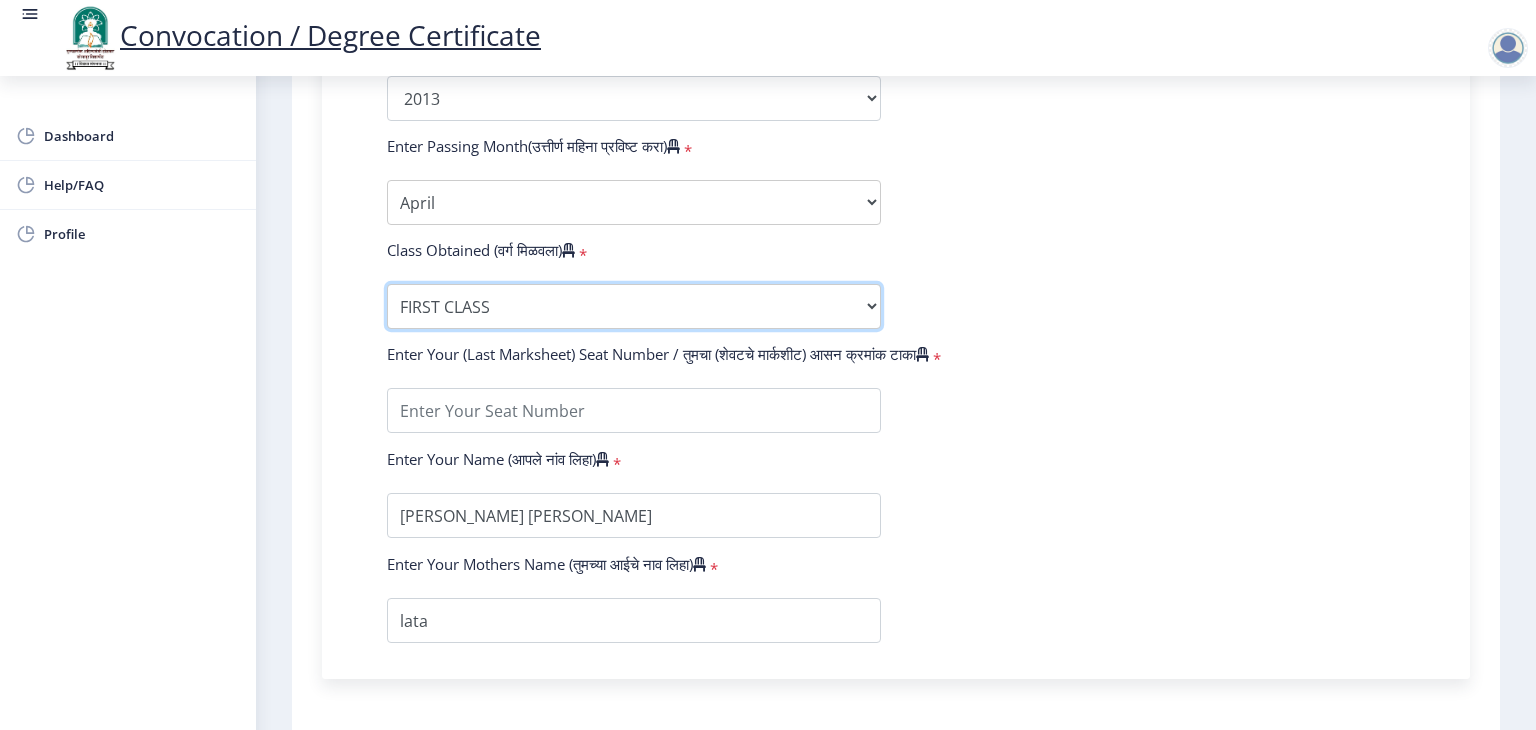 scroll, scrollTop: 1200, scrollLeft: 0, axis: vertical 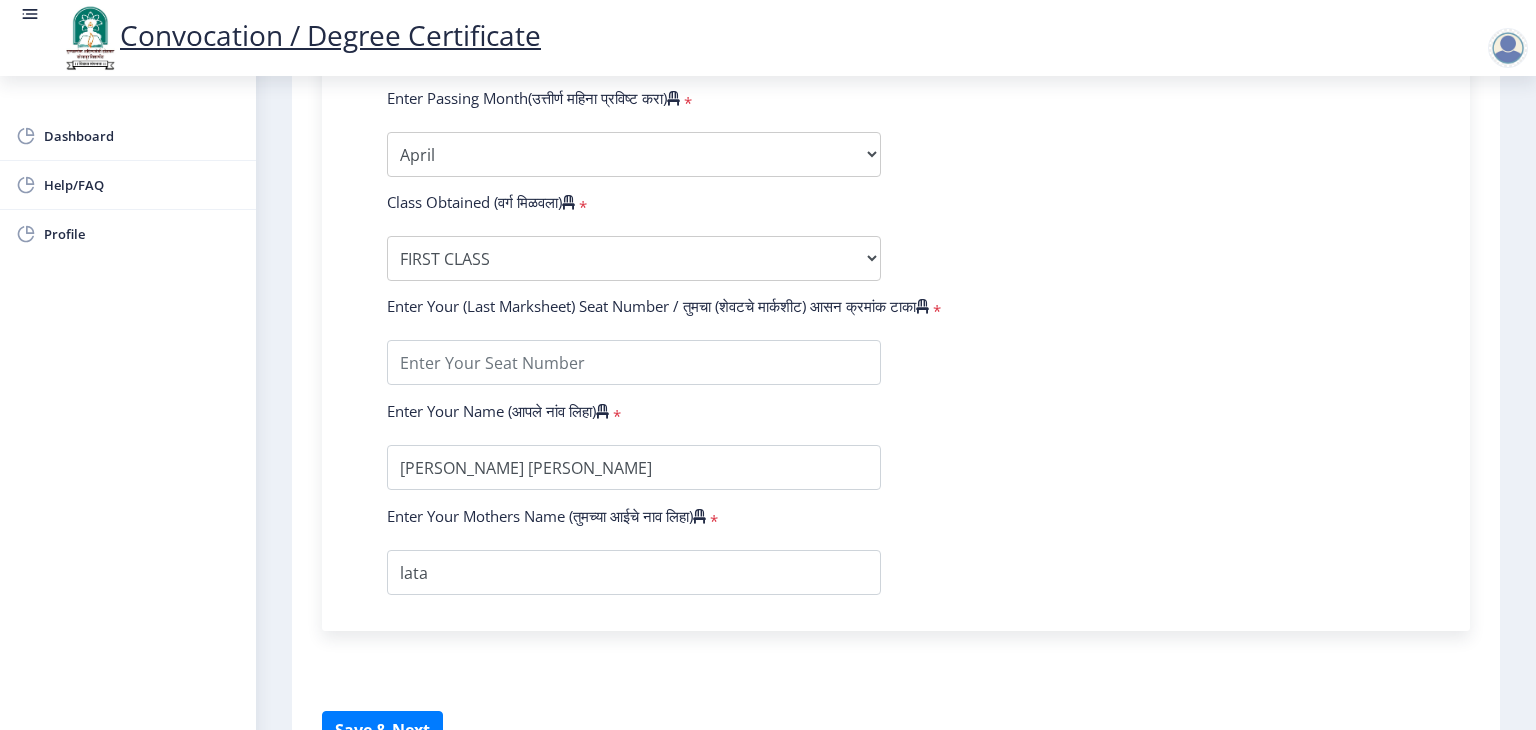 click on "Enter Your PRN Number (तुमचा पीआरएन (कायम नोंदणी क्रमांक) एंटर करा)   * Student Type (विद्यार्थी प्रकार)    * Select Student Type Regular External College Name(कॉलेजचे नाव)   * SSCS-Sinhgad School of Computer Studies Select College Name Course Name(अभ्यासक्रमाचे नाव)   * Master of Computer Applications (With Credit) Select Course Name  Sub-Degree(उप-पदवी)   * Sub-Degree Commerce Faculty Engineering Faculty Science Faculty Other Enter passing Year(उत्तीर्ण वर्ष प्रविष्ट करा)   *  2025   2024   2023   2022   2021   2020   2019   2018   2017   2016   2015   2014   2013   2012   2011   2010   2009   2008   2007   2006   2005   2004   2003   2002   2001   2000   1999   1998   1997   1996   1995   1994   1993   1992   1991   1990   1989   1988   1987   1986   1985   1984   1983   1982   1981  *" 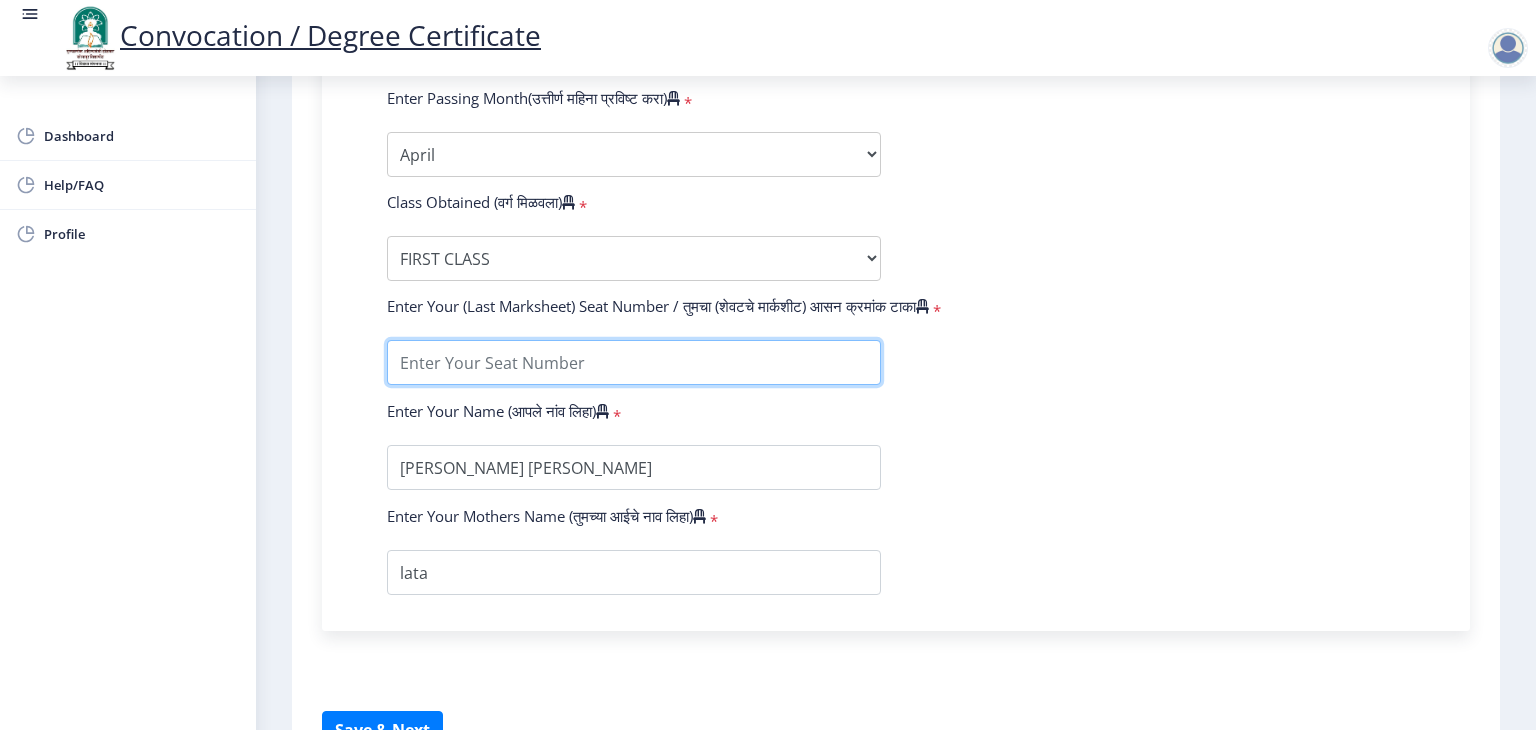 click at bounding box center (634, 362) 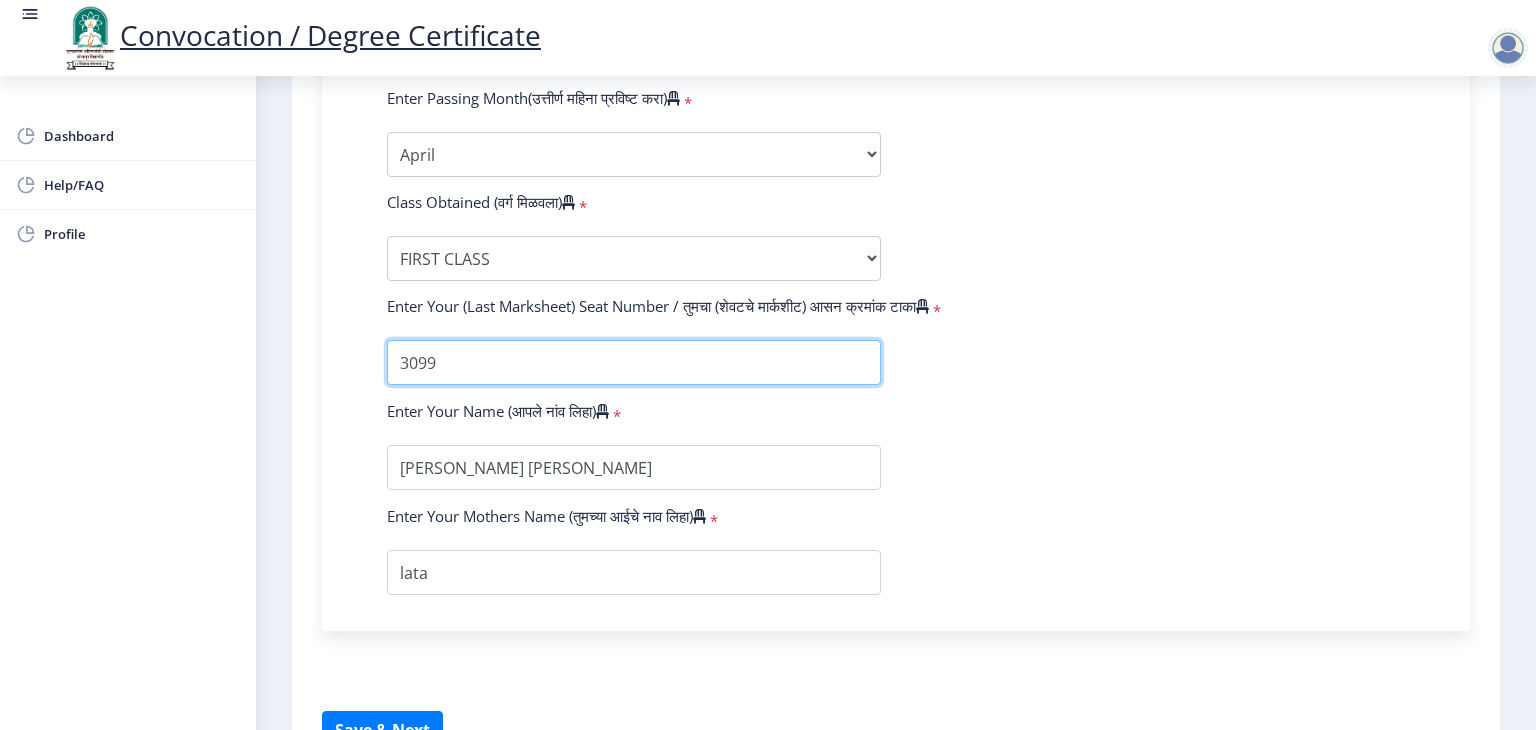 type on "3099" 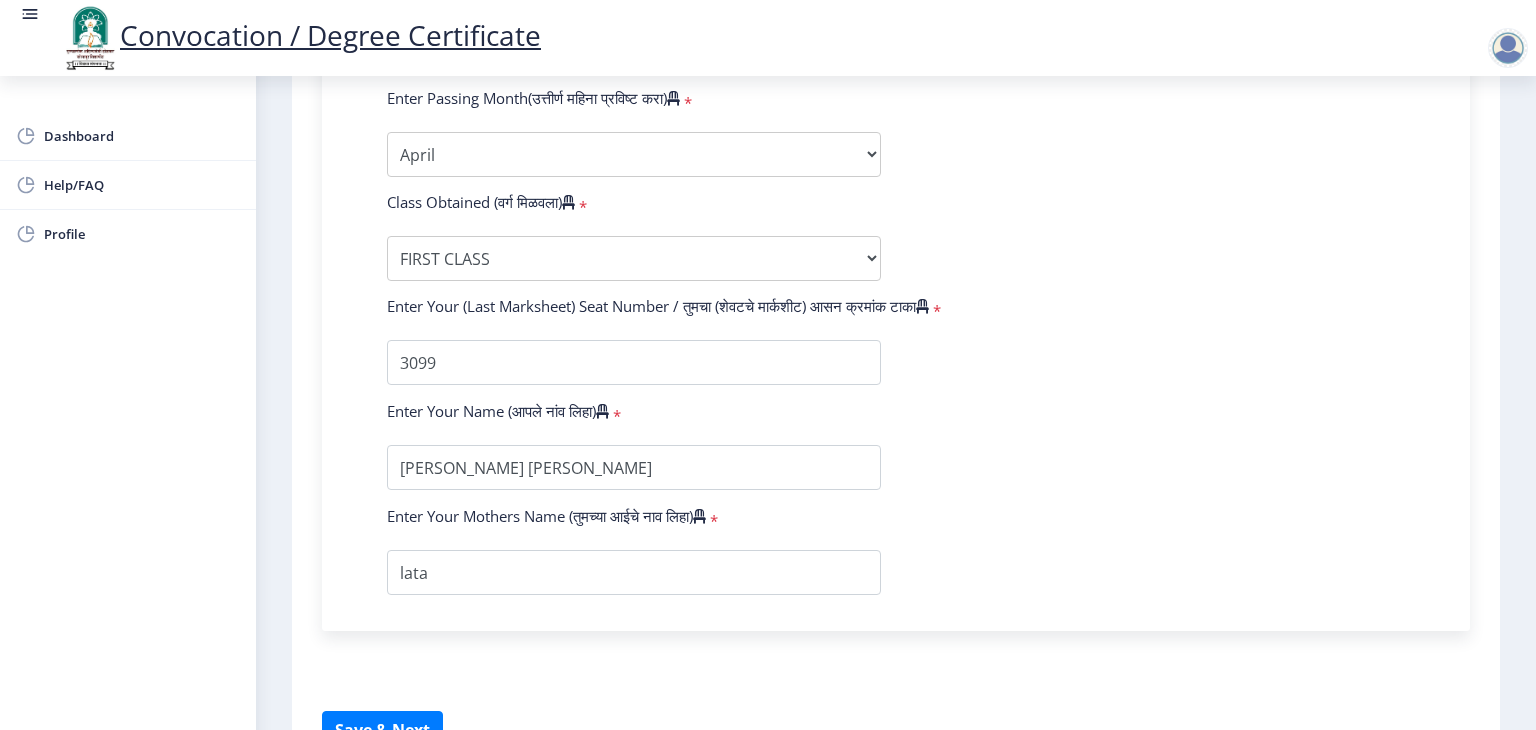 click on "Enter Your PRN Number (तुमचा पीआरएन (कायम नोंदणी क्रमांक) एंटर करा)   * Student Type (विद्यार्थी प्रकार)    * Select Student Type Regular External College Name(कॉलेजचे नाव)   * SSCS-Sinhgad School of Computer Studies Select College Name Course Name(अभ्यासक्रमाचे नाव)   * Master of Computer Applications (With Credit) Select Course Name  Sub-Degree(उप-पदवी)   * Sub-Degree Commerce Faculty Engineering Faculty Science Faculty Other Enter passing Year(उत्तीर्ण वर्ष प्रविष्ट करा)   *  2025   2024   2023   2022   2021   2020   2019   2018   2017   2016   2015   2014   2013   2012   2011   2010   2009   2008   2007   2006   2005   2004   2003   2002   2001   2000   1999   1998   1997   1996   1995   1994   1993   1992   1991   1990   1989   1988   1987   1986   1985   1984   1983   1982   1981  *" 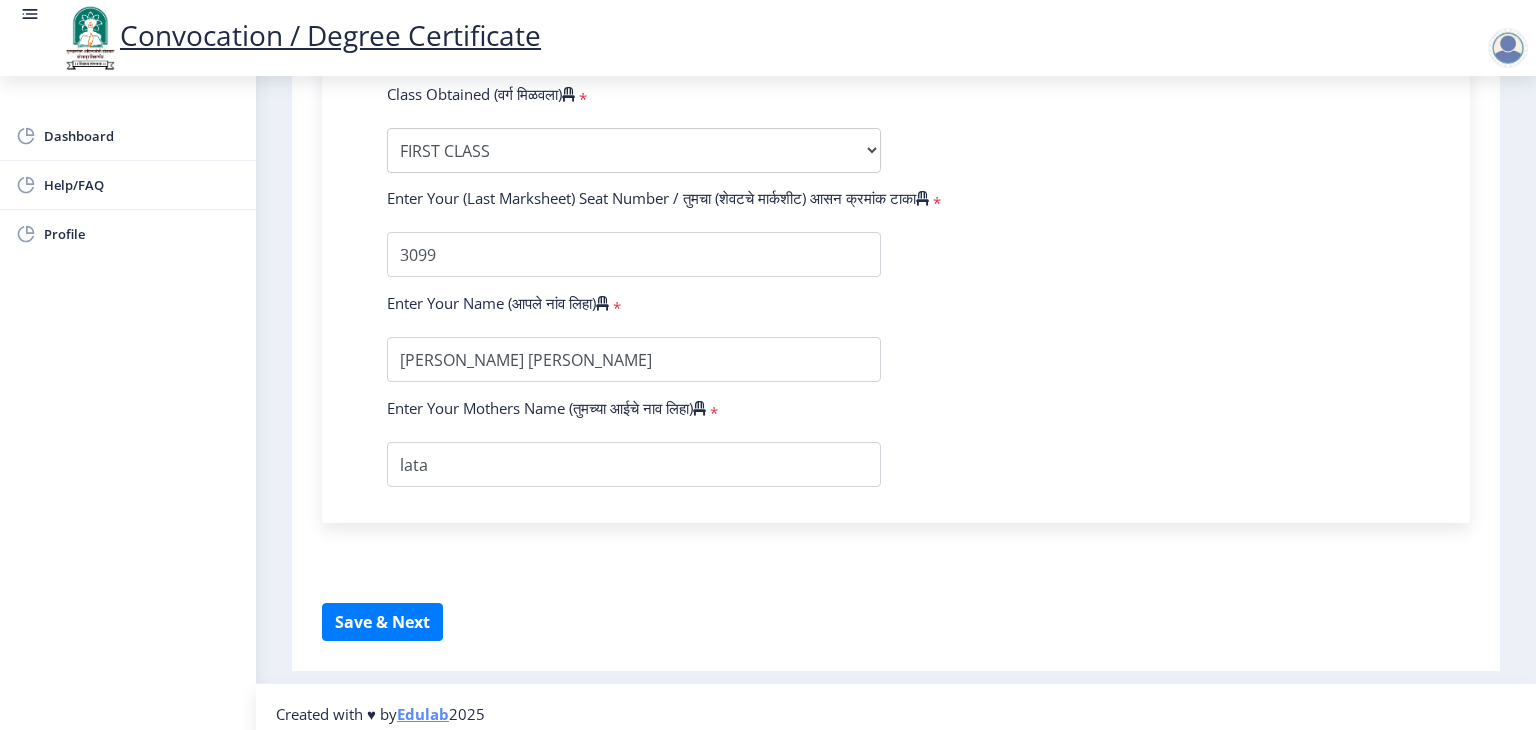 scroll, scrollTop: 1309, scrollLeft: 0, axis: vertical 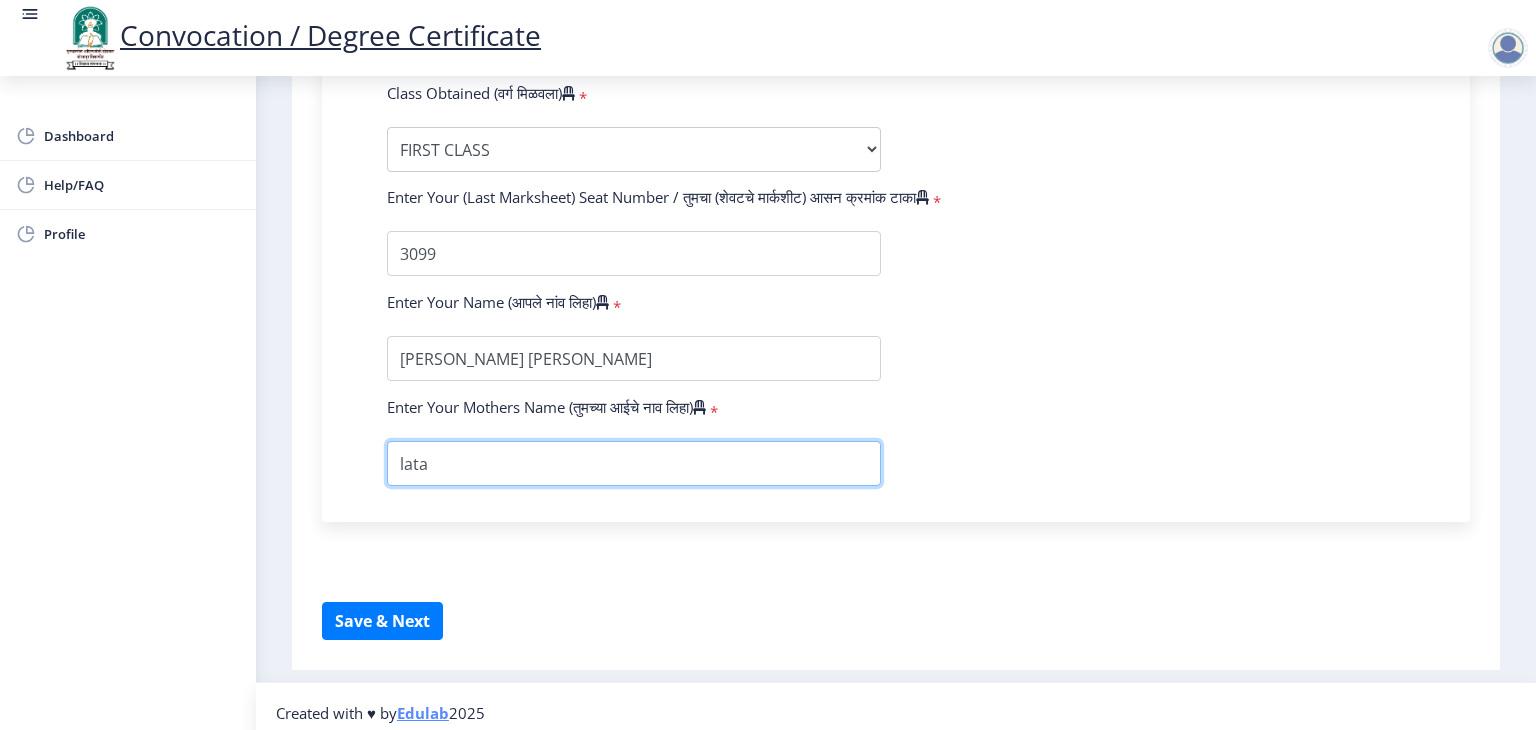drag, startPoint x: 407, startPoint y: 457, endPoint x: 394, endPoint y: 459, distance: 13.152946 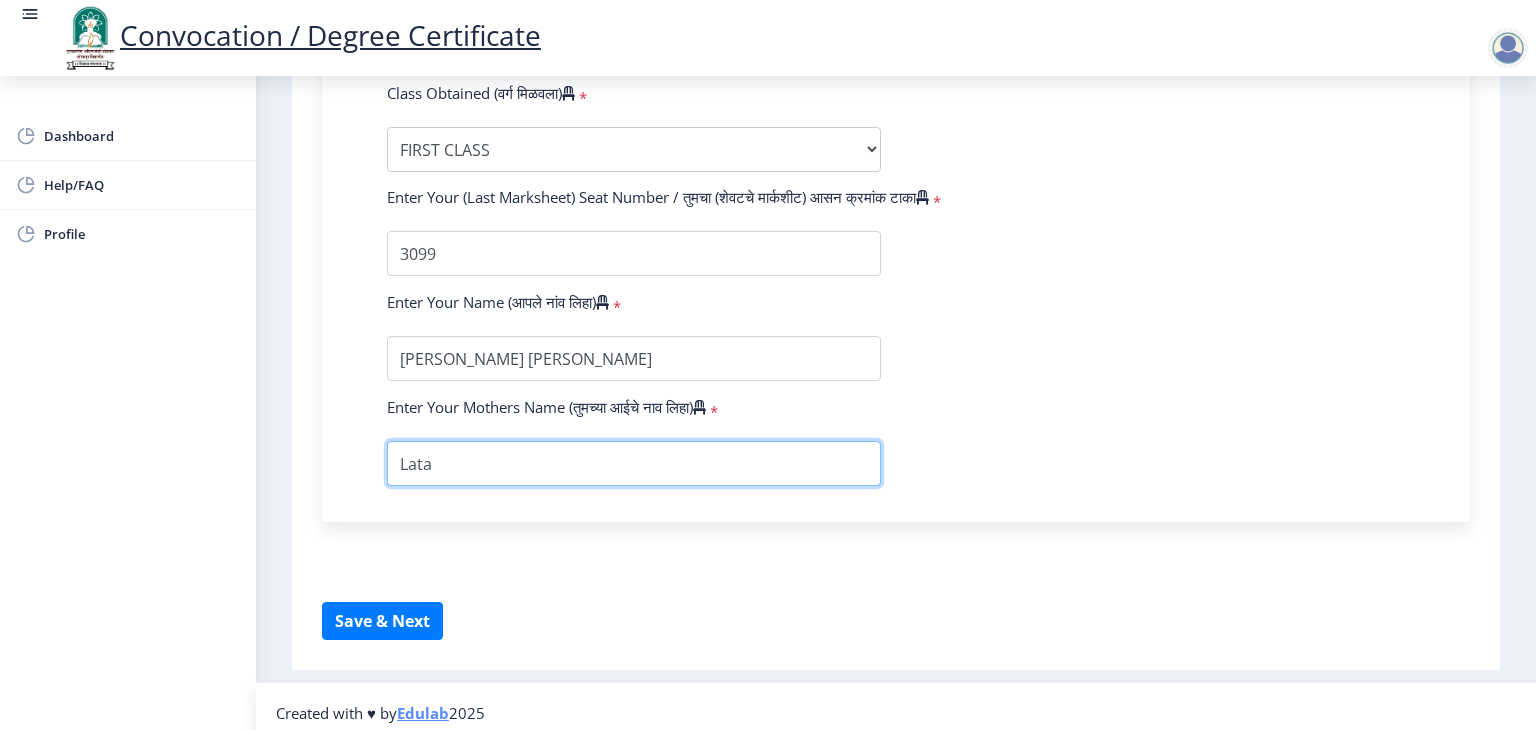 type on "Lata" 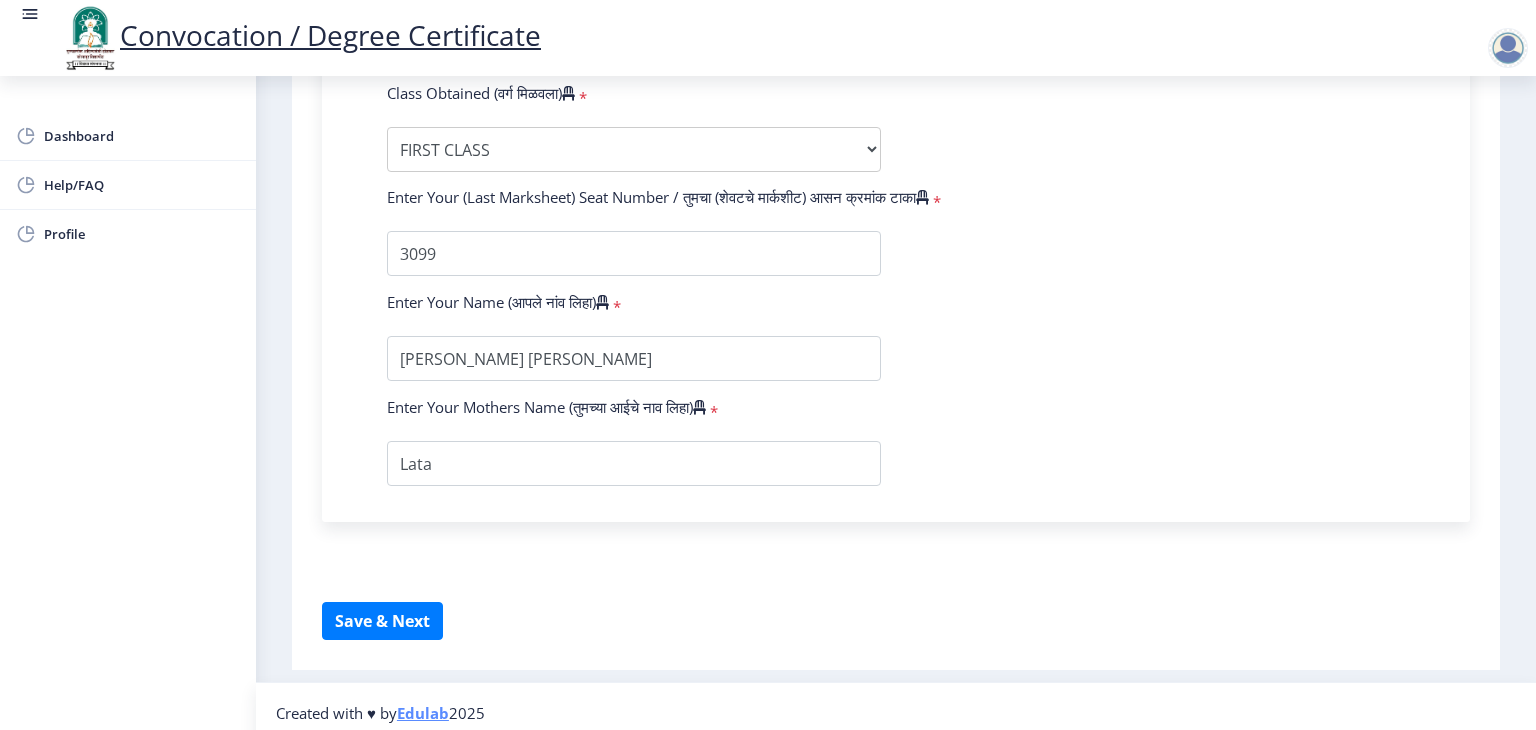 click on "Enter Your PRN Number (तुमचा पीआरएन (कायम नोंदणी क्रमांक) एंटर करा)   * Student Type (विद्यार्थी प्रकार)    * Select Student Type Regular External College Name(कॉलेजचे नाव)   * SSCS-Sinhgad School of Computer Studies Select College Name Course Name(अभ्यासक्रमाचे नाव)   * Master of Computer Applications (With Credit) Select Course Name  Sub-Degree(उप-पदवी)   * Sub-Degree Commerce Faculty Engineering Faculty Science Faculty Other Enter passing Year(उत्तीर्ण वर्ष प्रविष्ट करा)   *  2025   2024   2023   2022   2021   2020   2019   2018   2017   2016   2015   2014   2013   2012   2011   2010   2009   2008   2007   2006   2005   2004   2003   2002   2001   2000   1999   1998   1997   1996   1995   1994   1993   1992   1991   1990   1989   1988   1987   1986   1985   1984   1983   1982   1981  *" 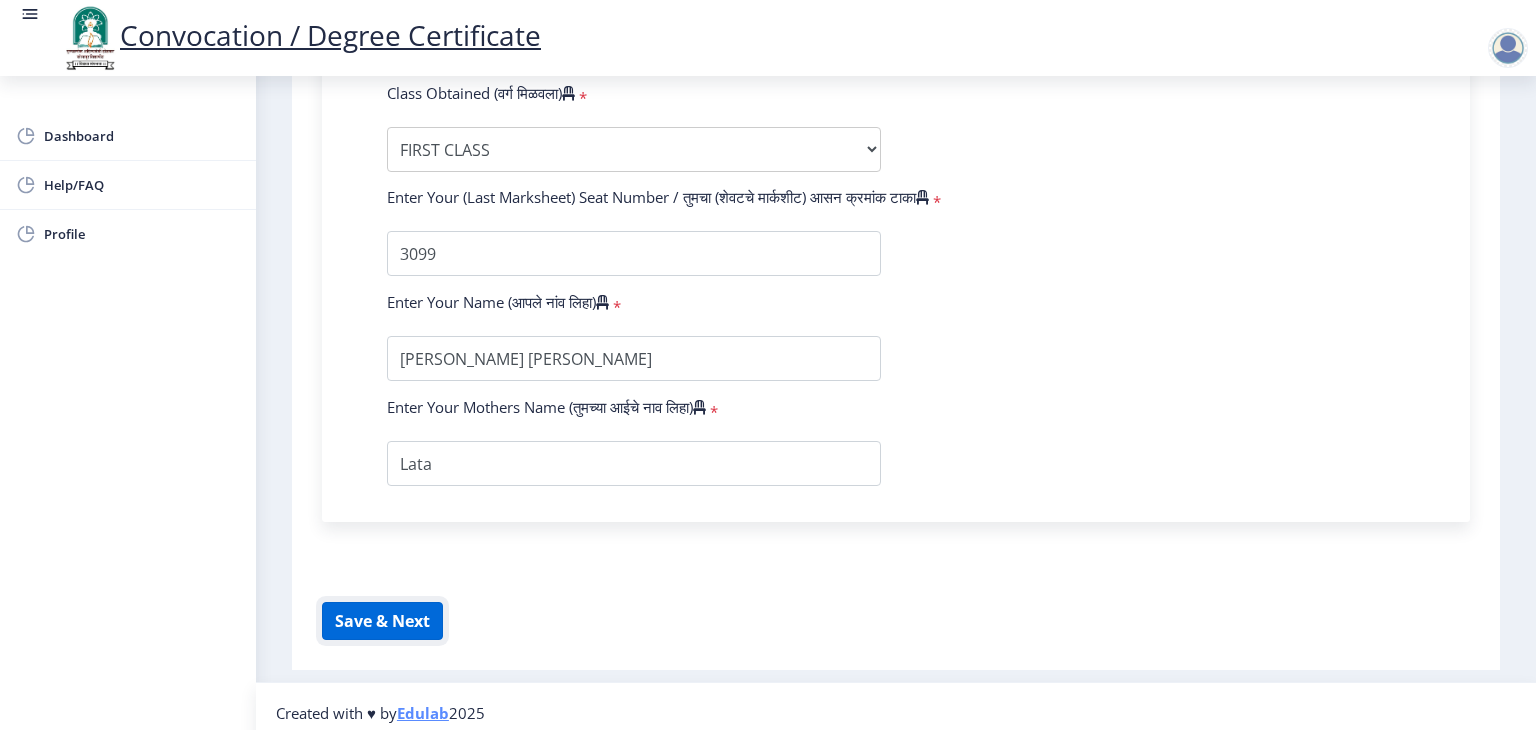 click on "Save & Next" 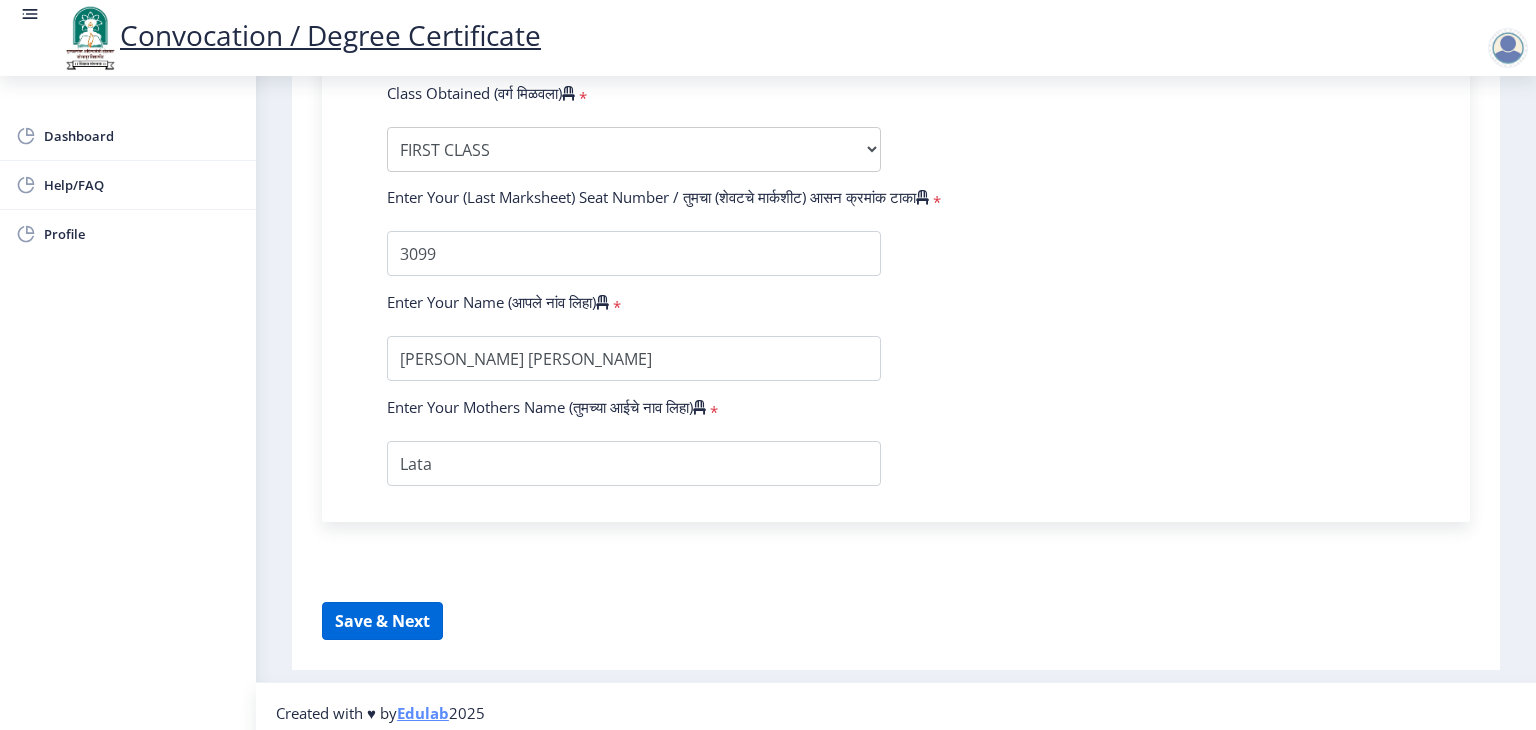 select 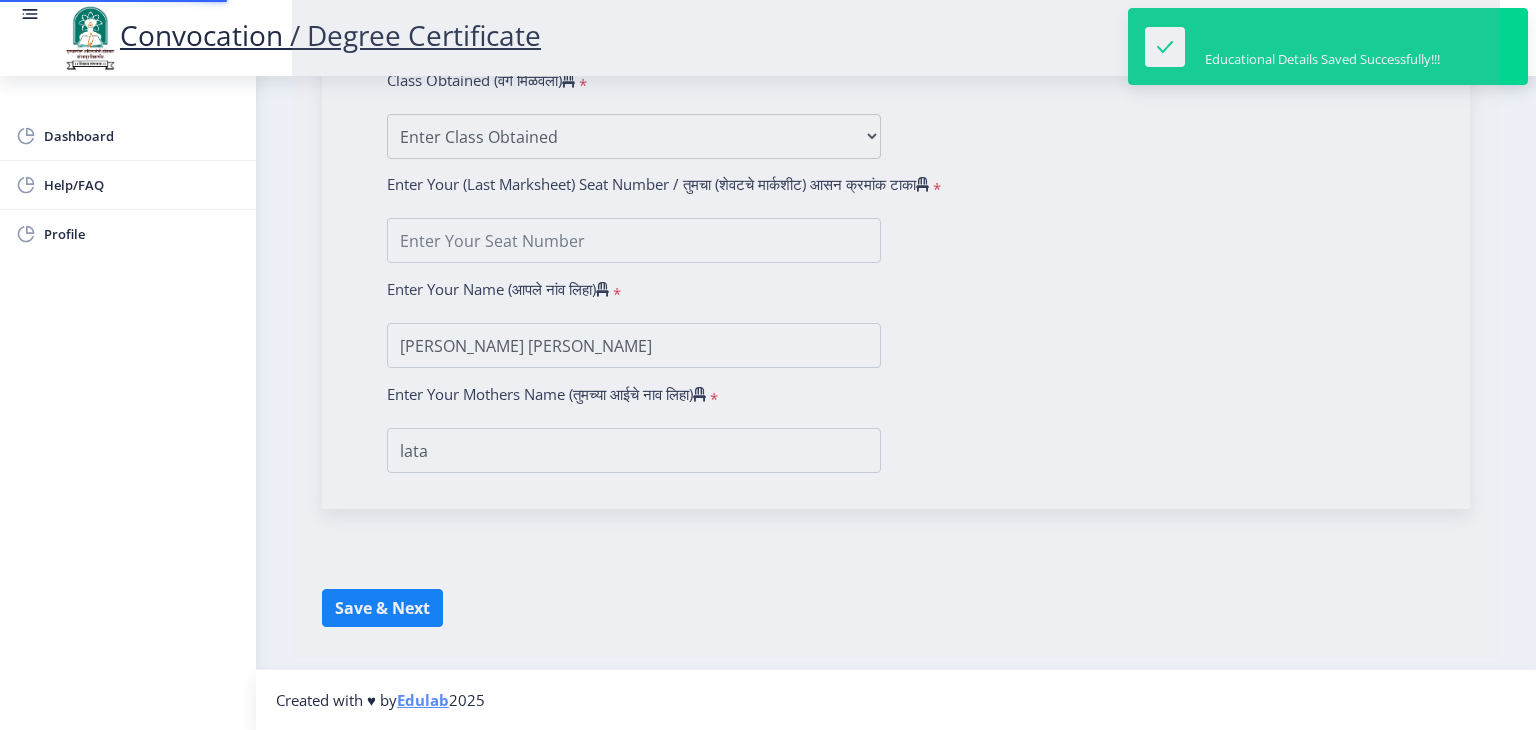 scroll, scrollTop: 0, scrollLeft: 0, axis: both 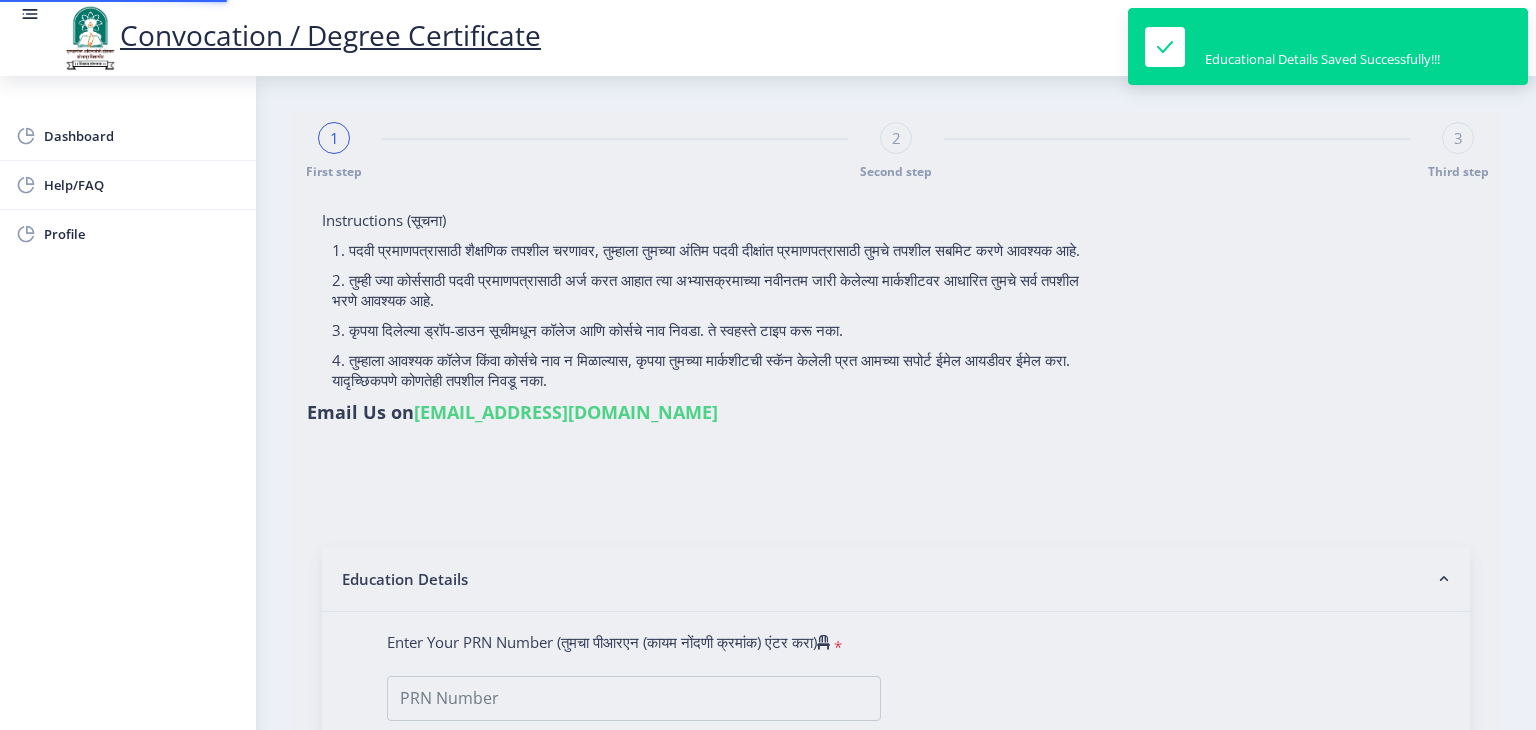 type on "1000002612" 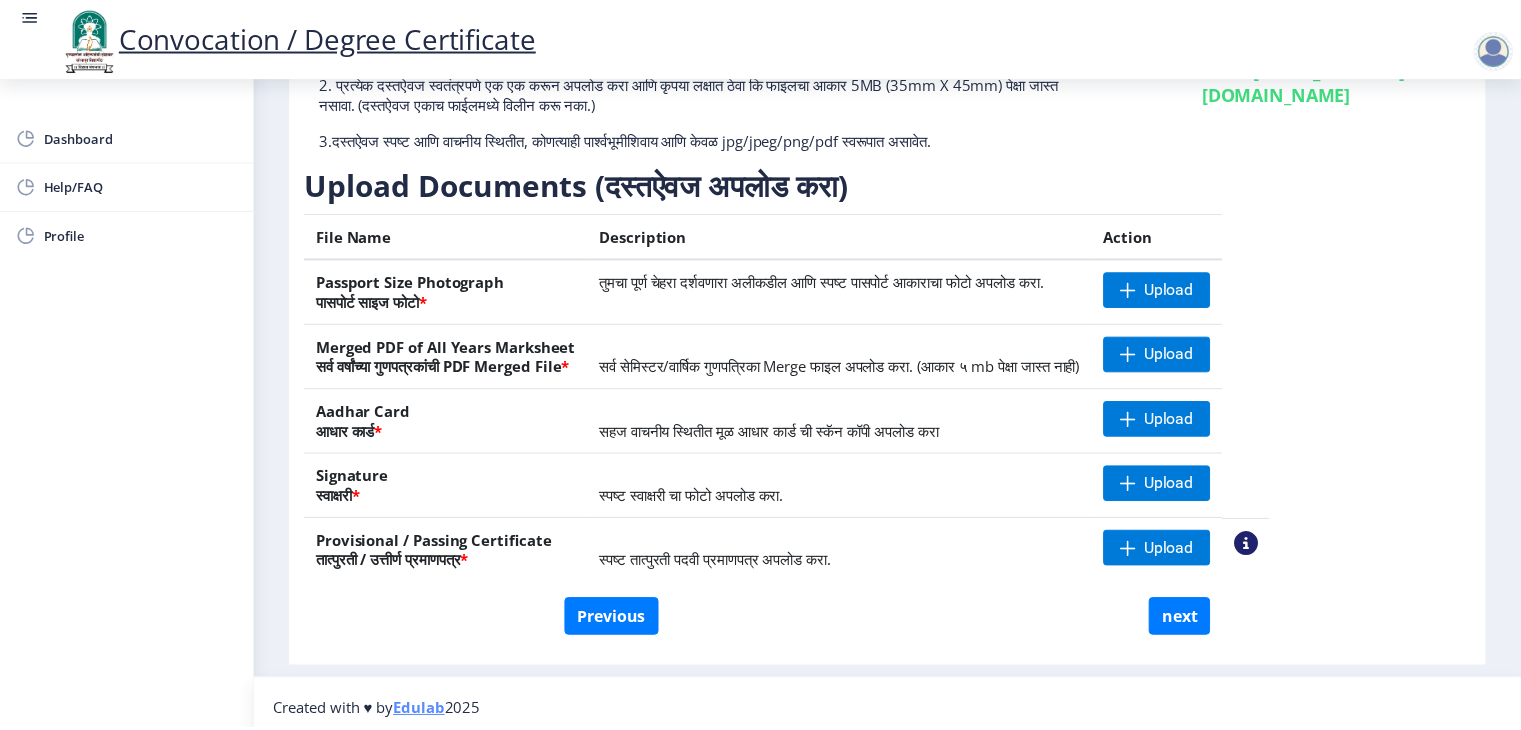scroll, scrollTop: 218, scrollLeft: 0, axis: vertical 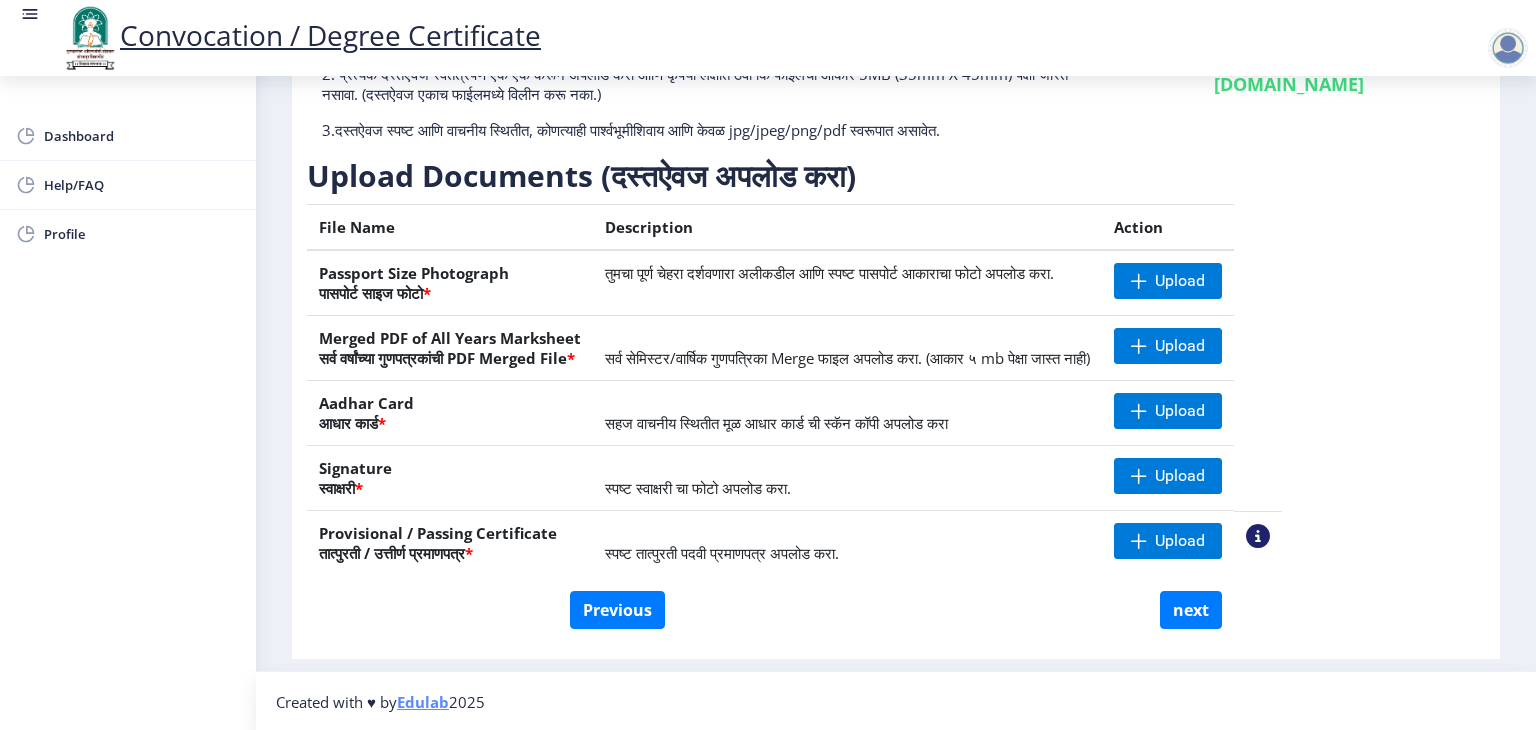 click 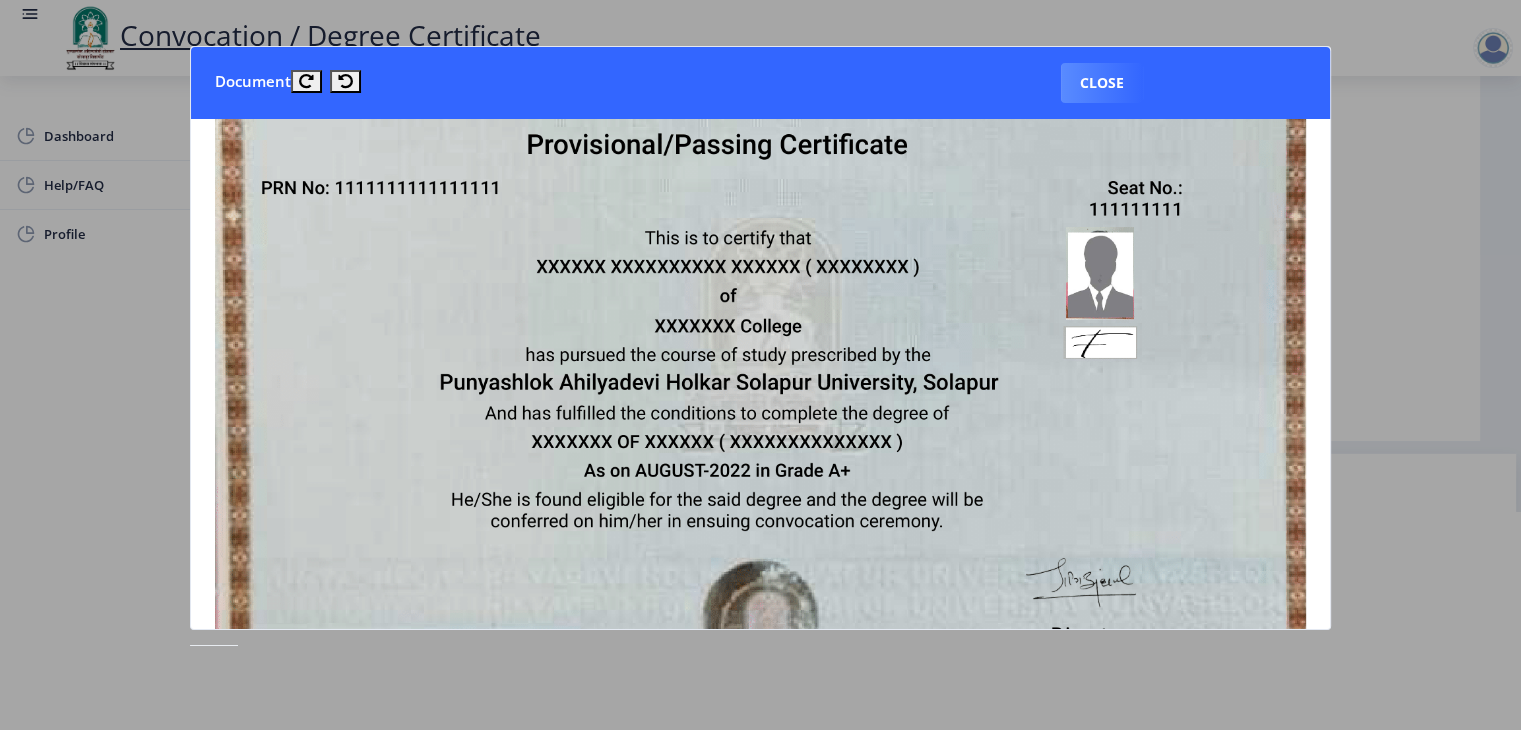scroll, scrollTop: 0, scrollLeft: 0, axis: both 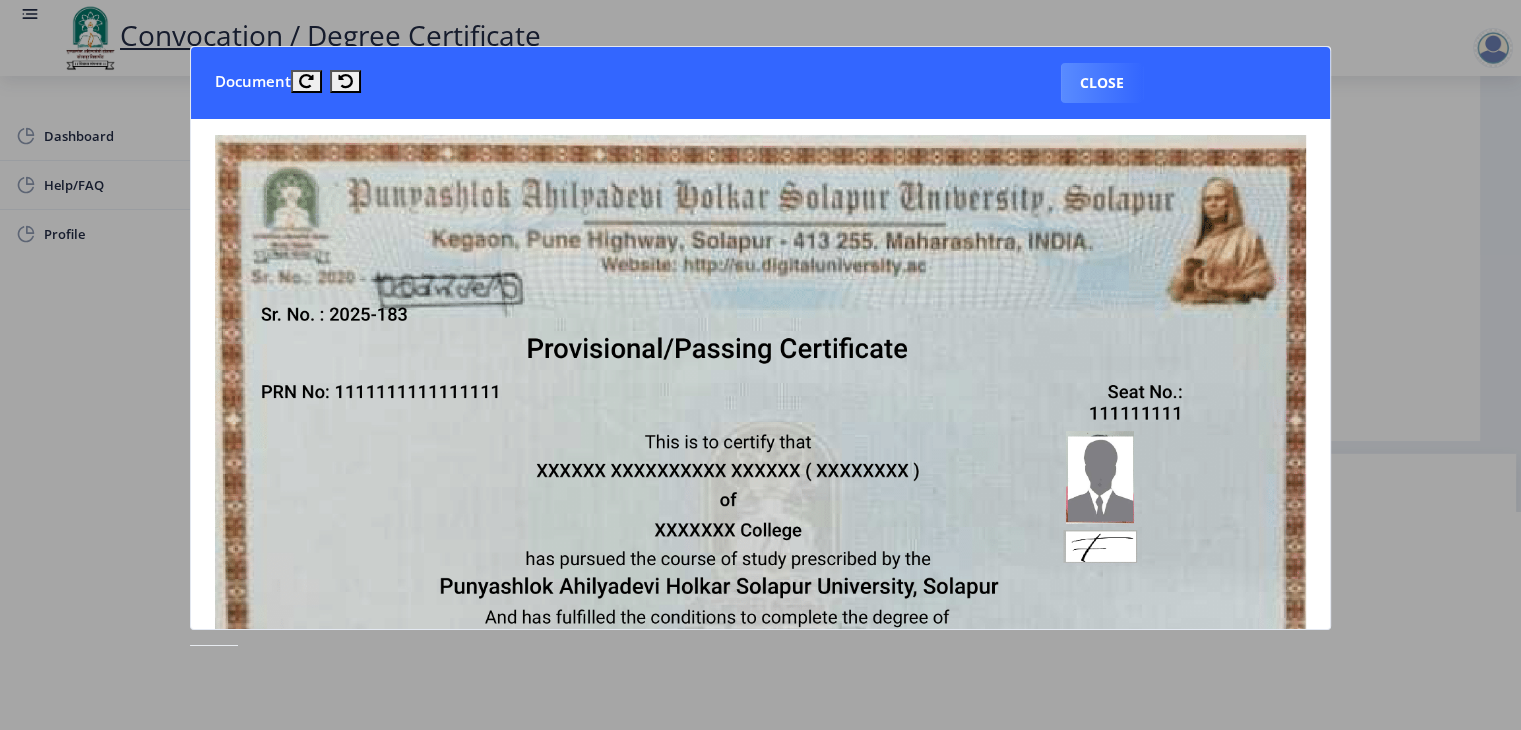 click on "Close" at bounding box center (1102, 83) 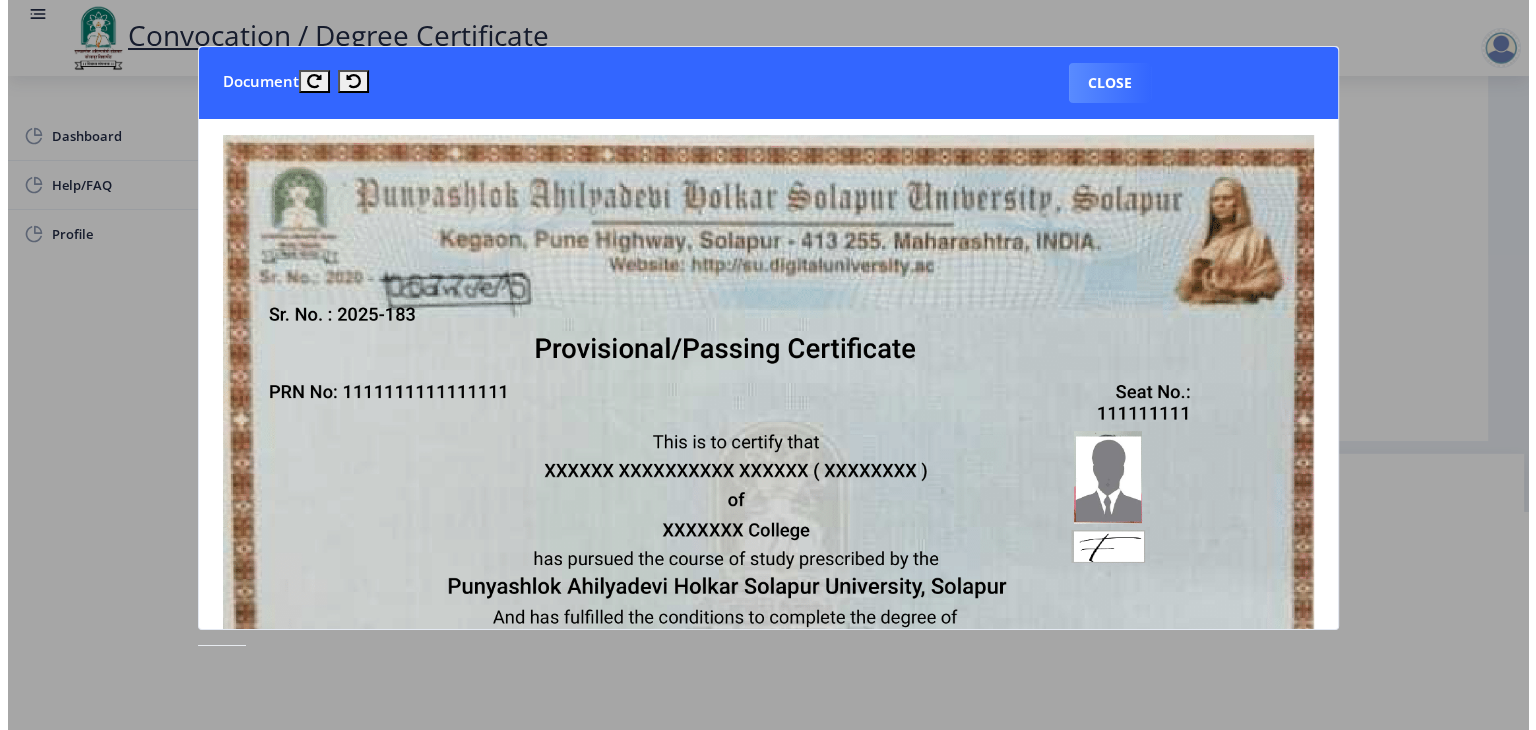 scroll, scrollTop: 23, scrollLeft: 0, axis: vertical 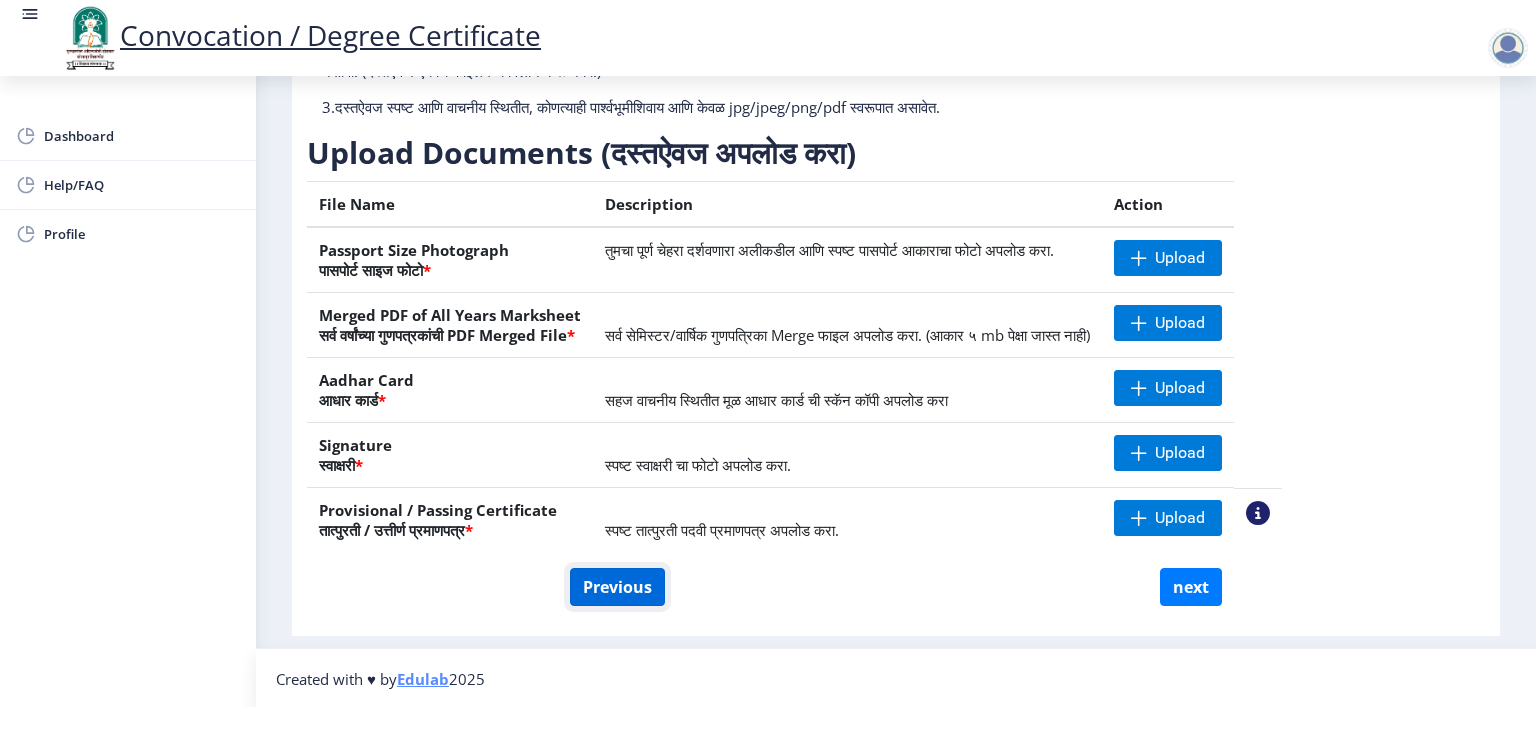 click on "Previous" 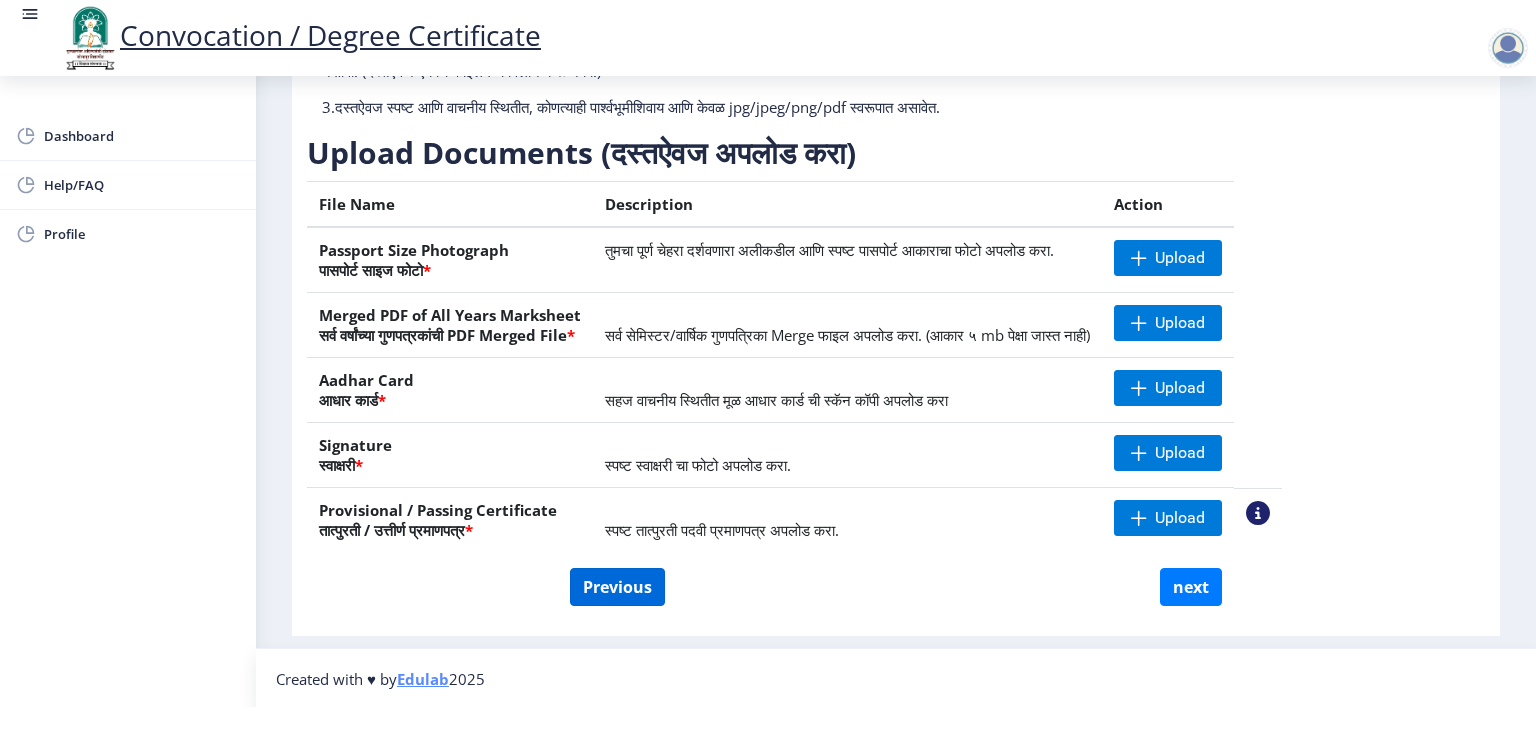 scroll, scrollTop: 0, scrollLeft: 0, axis: both 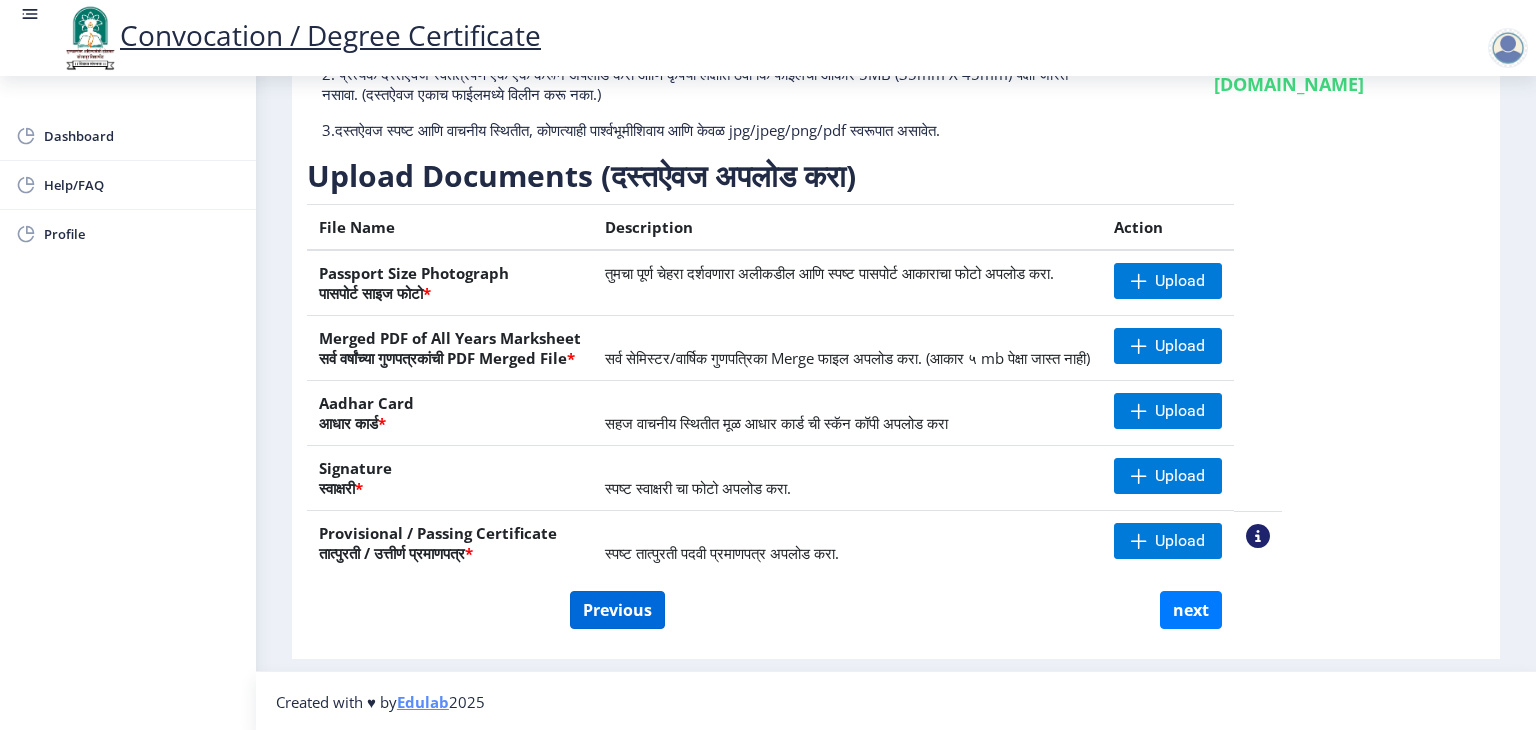 select on "Regular" 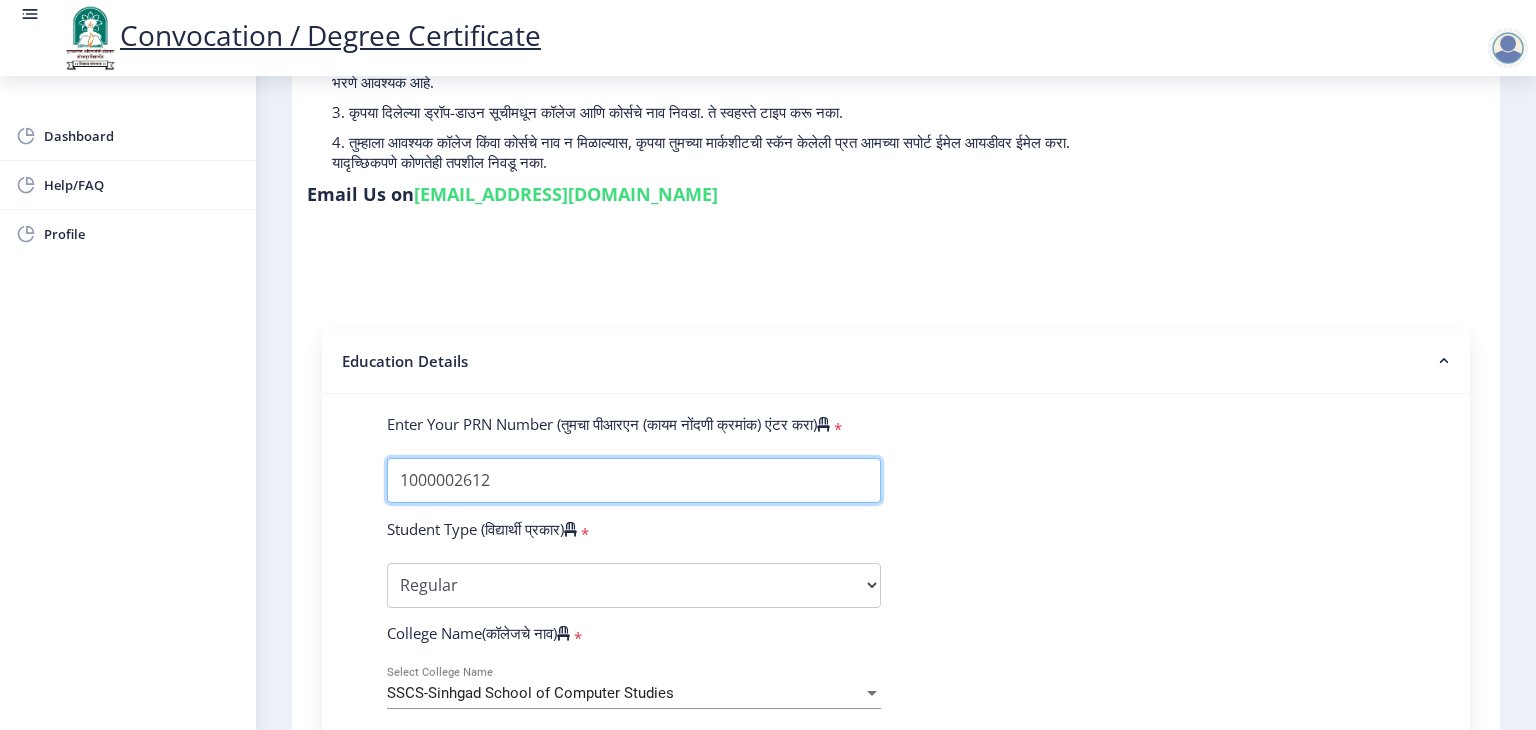 click on "Enter Your PRN Number (तुमचा पीआरएन (कायम नोंदणी क्रमांक) एंटर करा)" at bounding box center (634, 480) 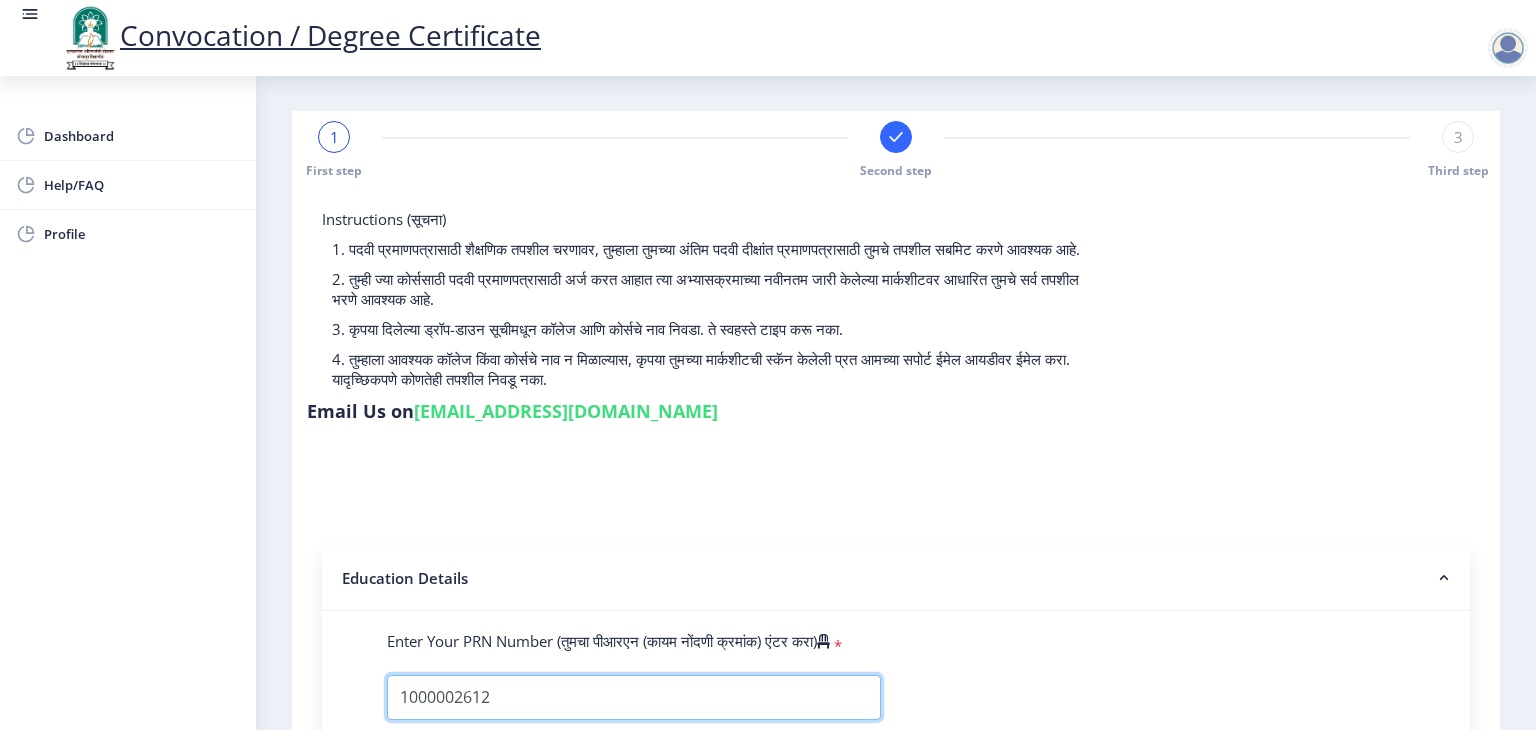 scroll, scrollTop: 0, scrollLeft: 0, axis: both 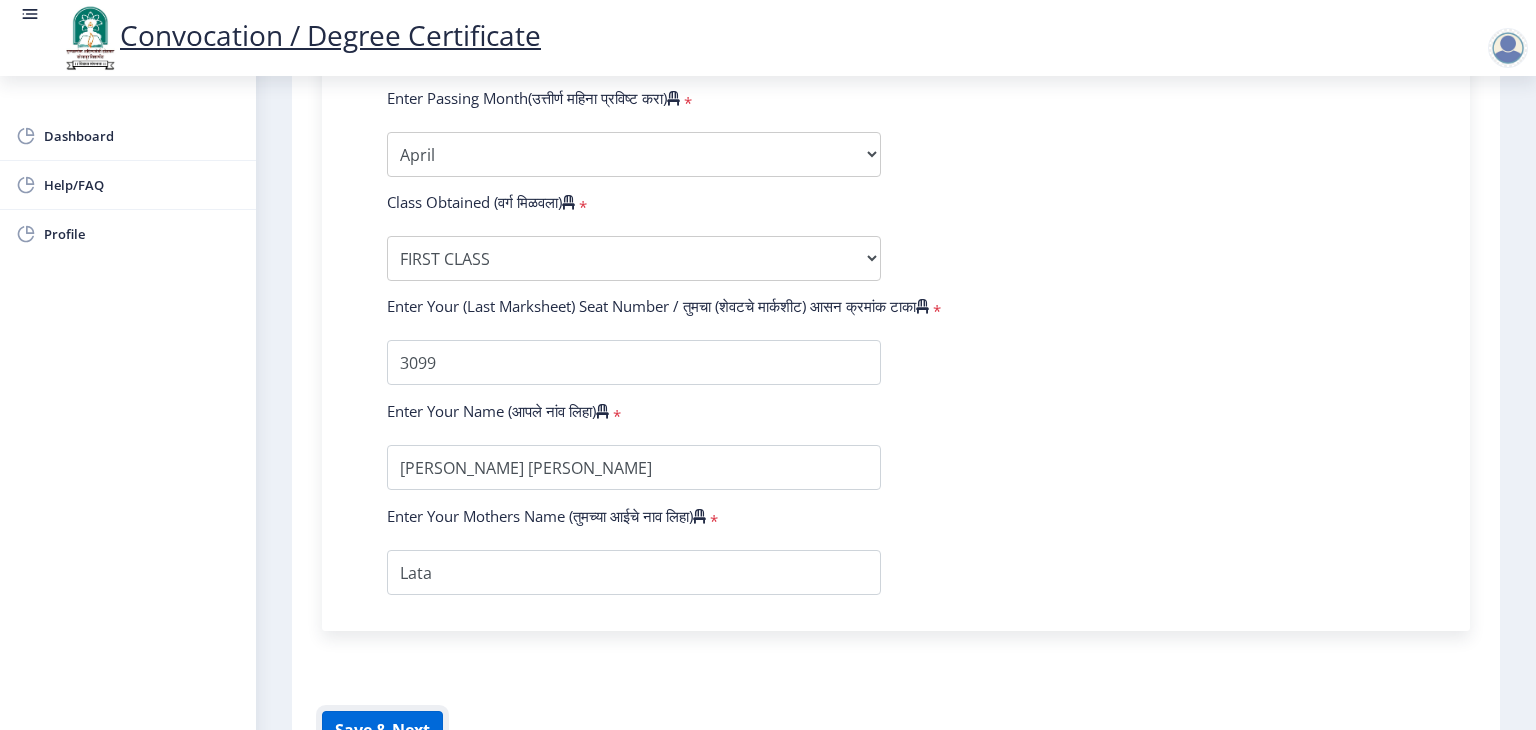 click on "Save & Next" 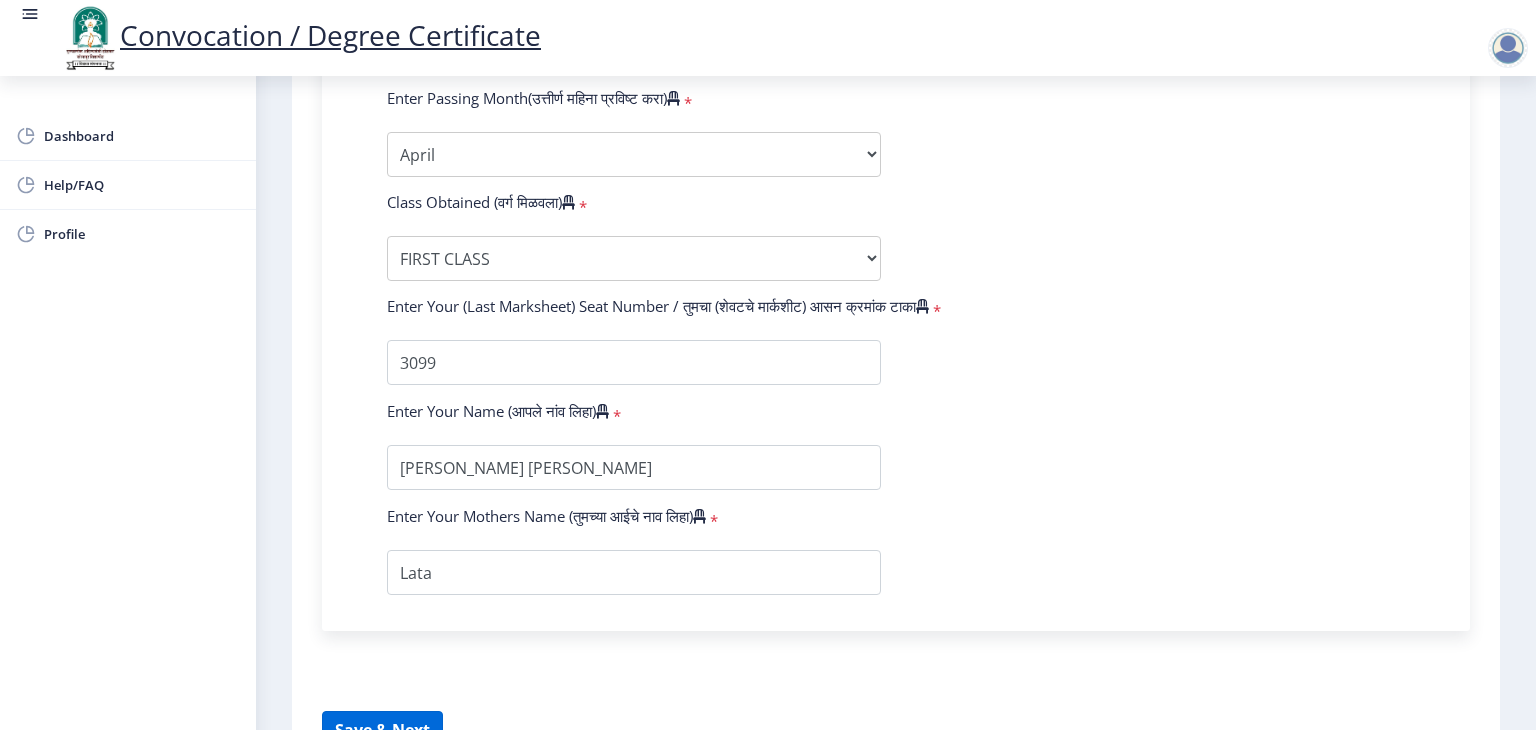select 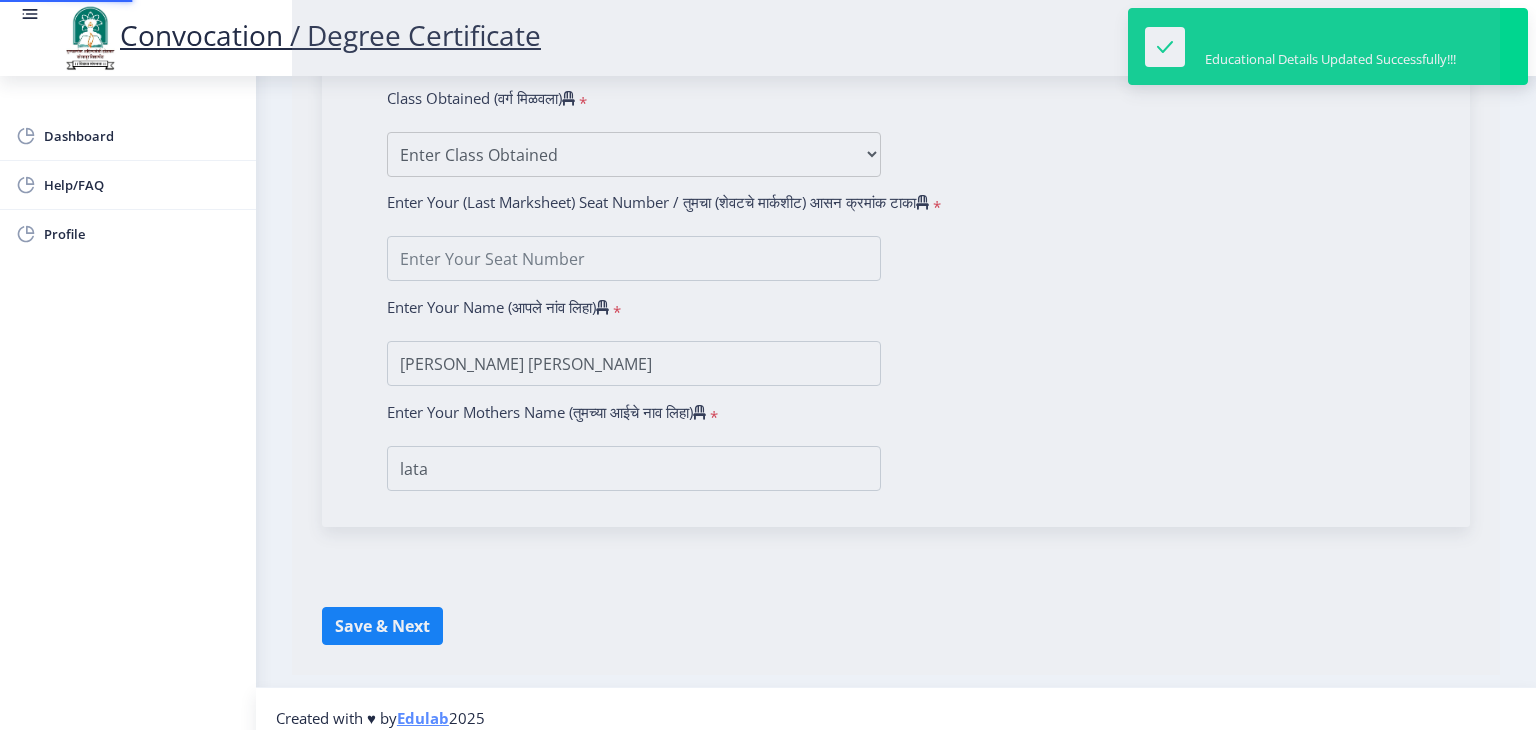 scroll, scrollTop: 0, scrollLeft: 0, axis: both 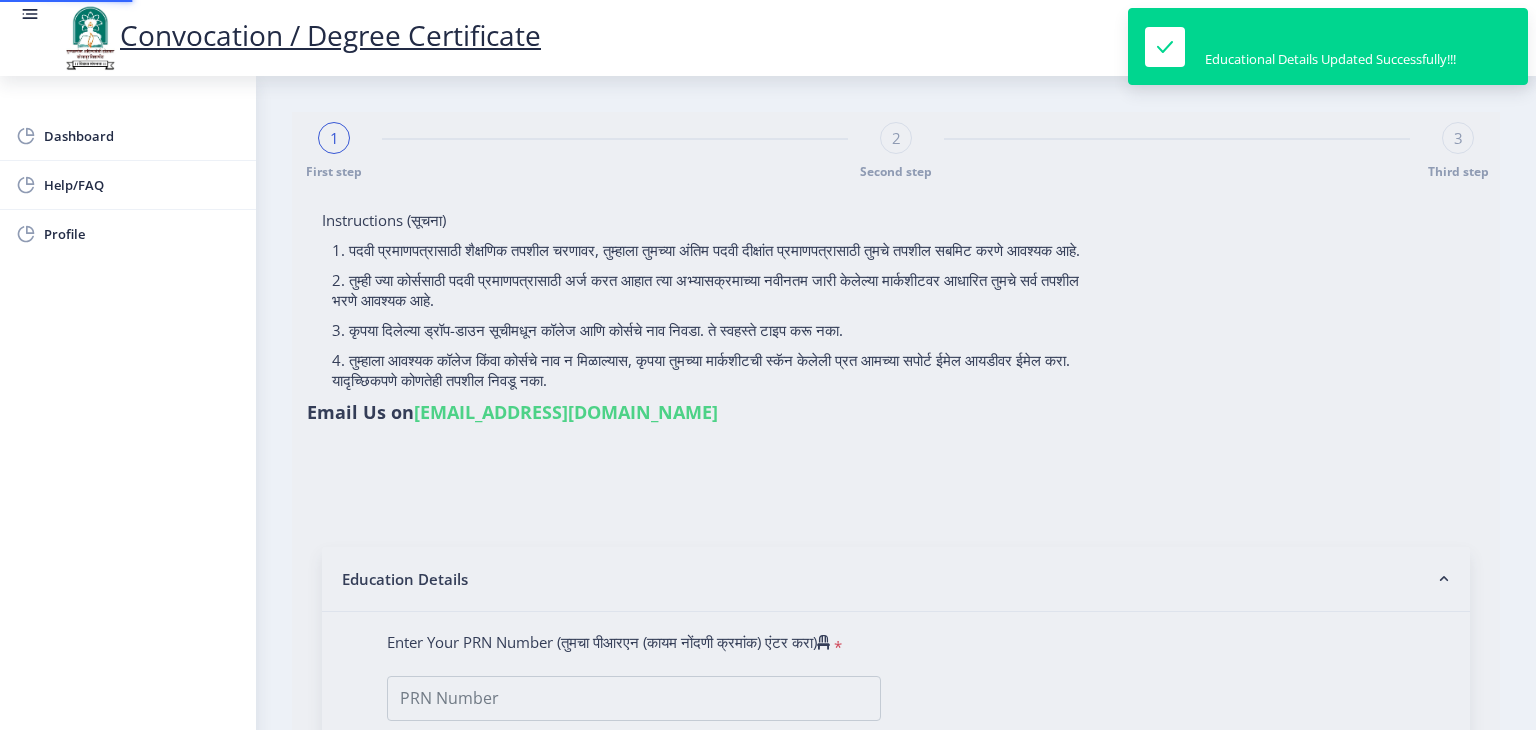 type on "1000002612" 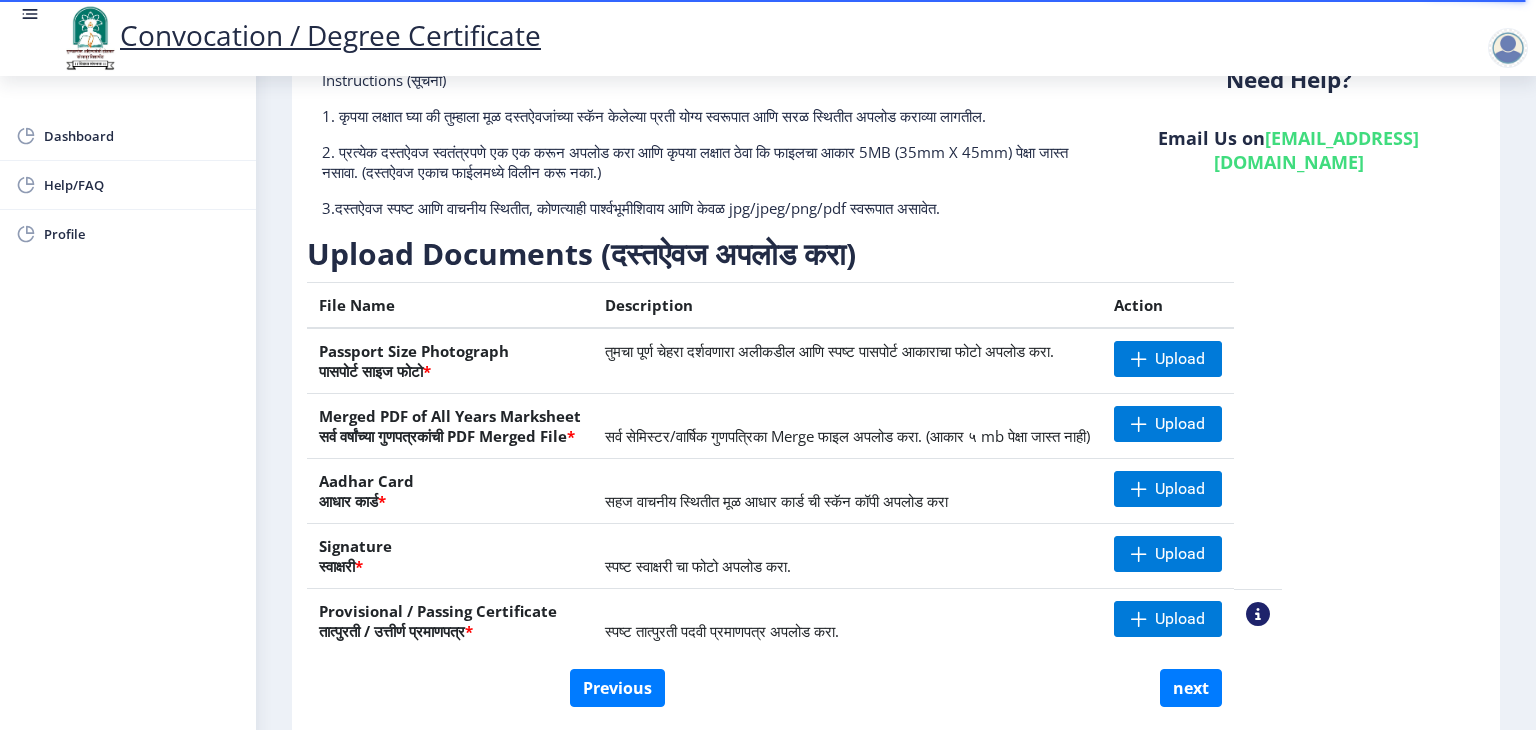 scroll, scrollTop: 144, scrollLeft: 0, axis: vertical 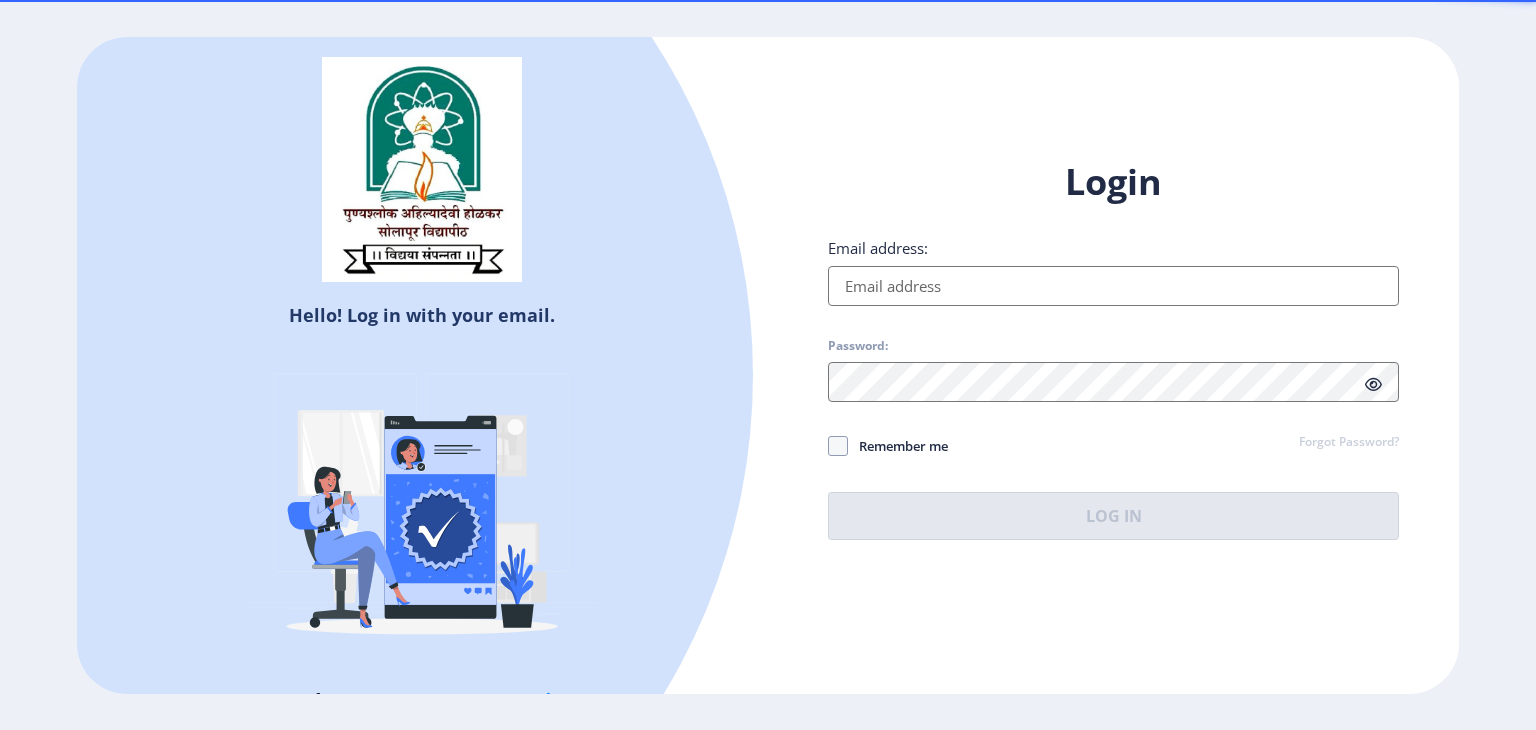 type on "[PERSON_NAME][EMAIL_ADDRESS][PERSON_NAME][DOMAIN_NAME]" 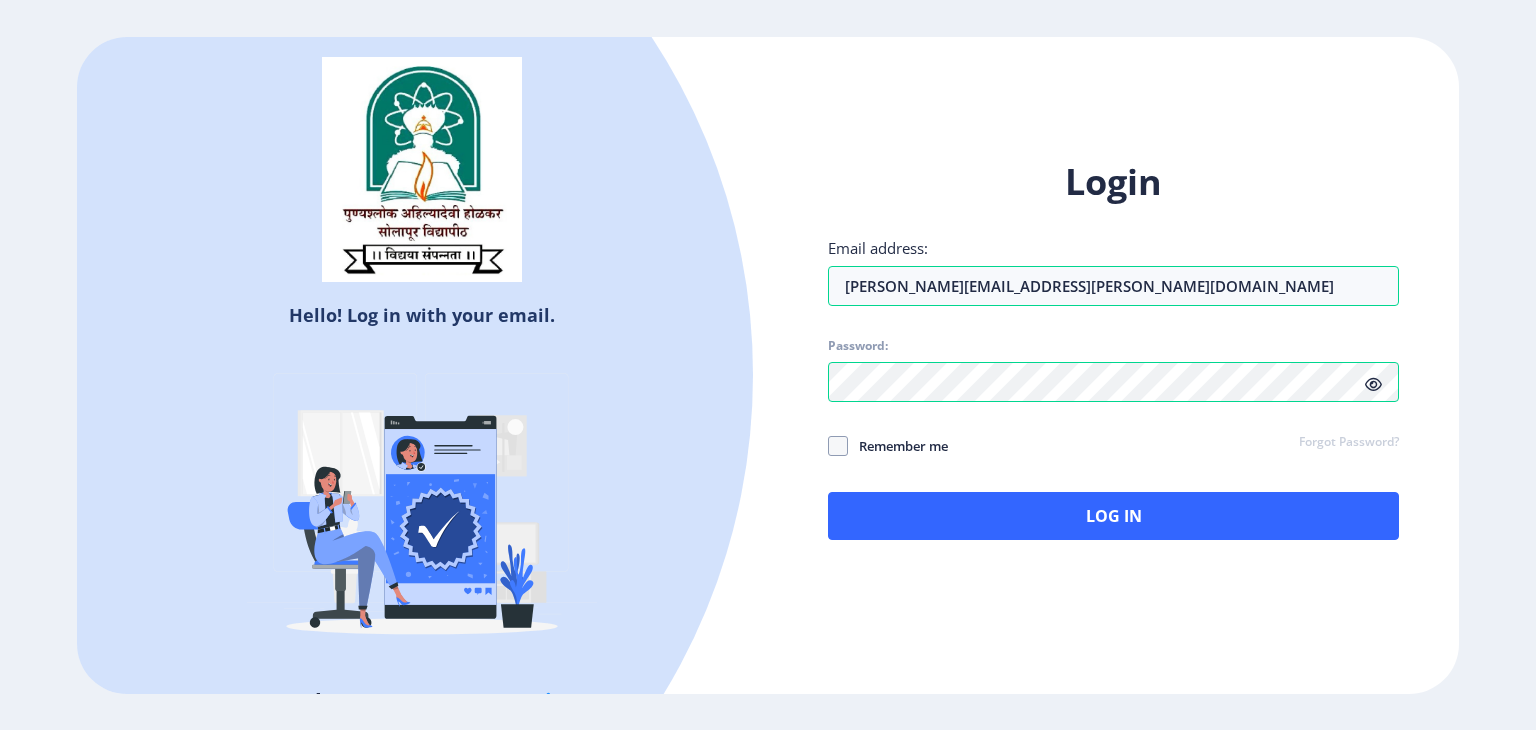 click on "Hello! Log in with your email. Don't have an account?  Register Login Email address: [PERSON_NAME][EMAIL_ADDRESS][PERSON_NAME][DOMAIN_NAME] Password: Remember me Forgot Password?  Log In   Don't have an account?  Register" 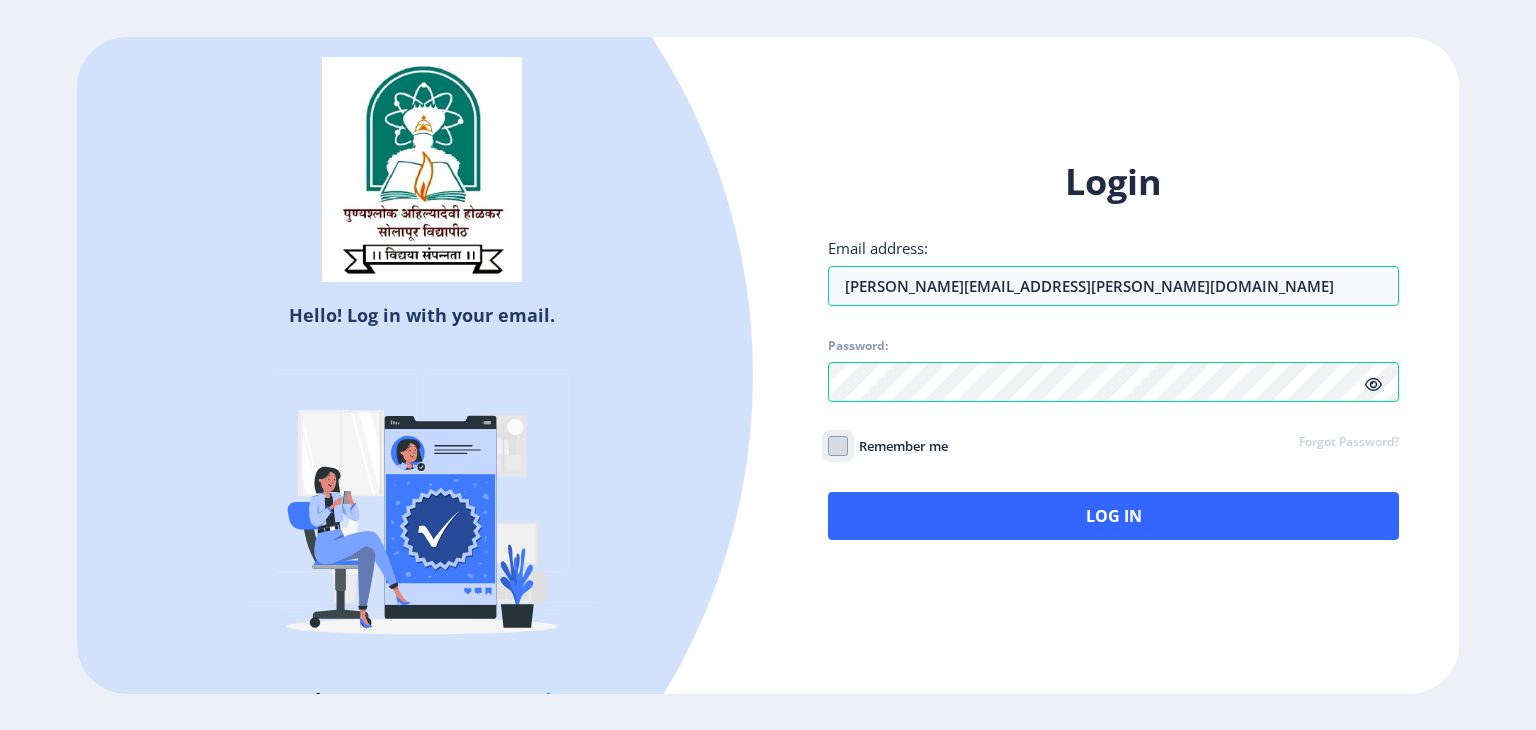 checkbox on "true" 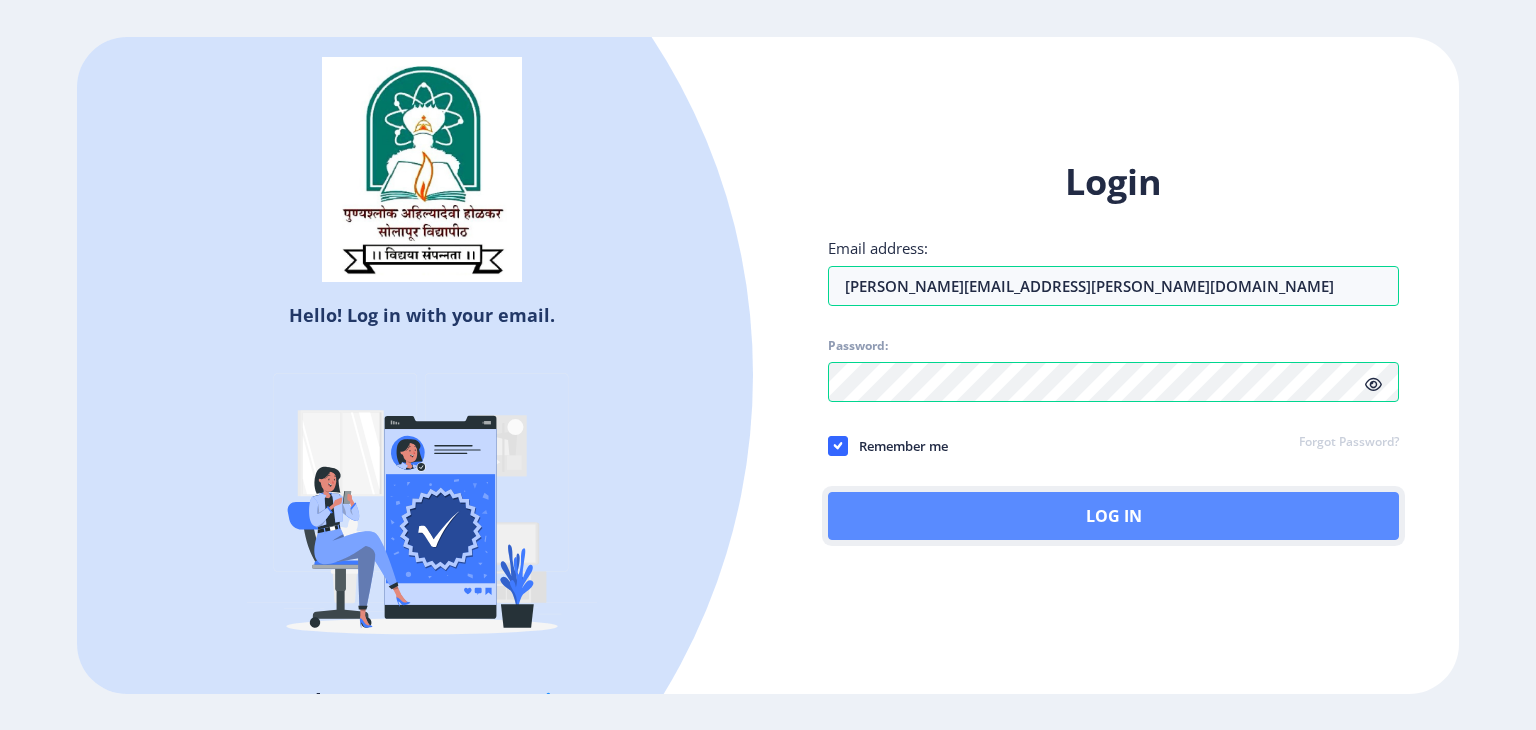 click on "Log In" 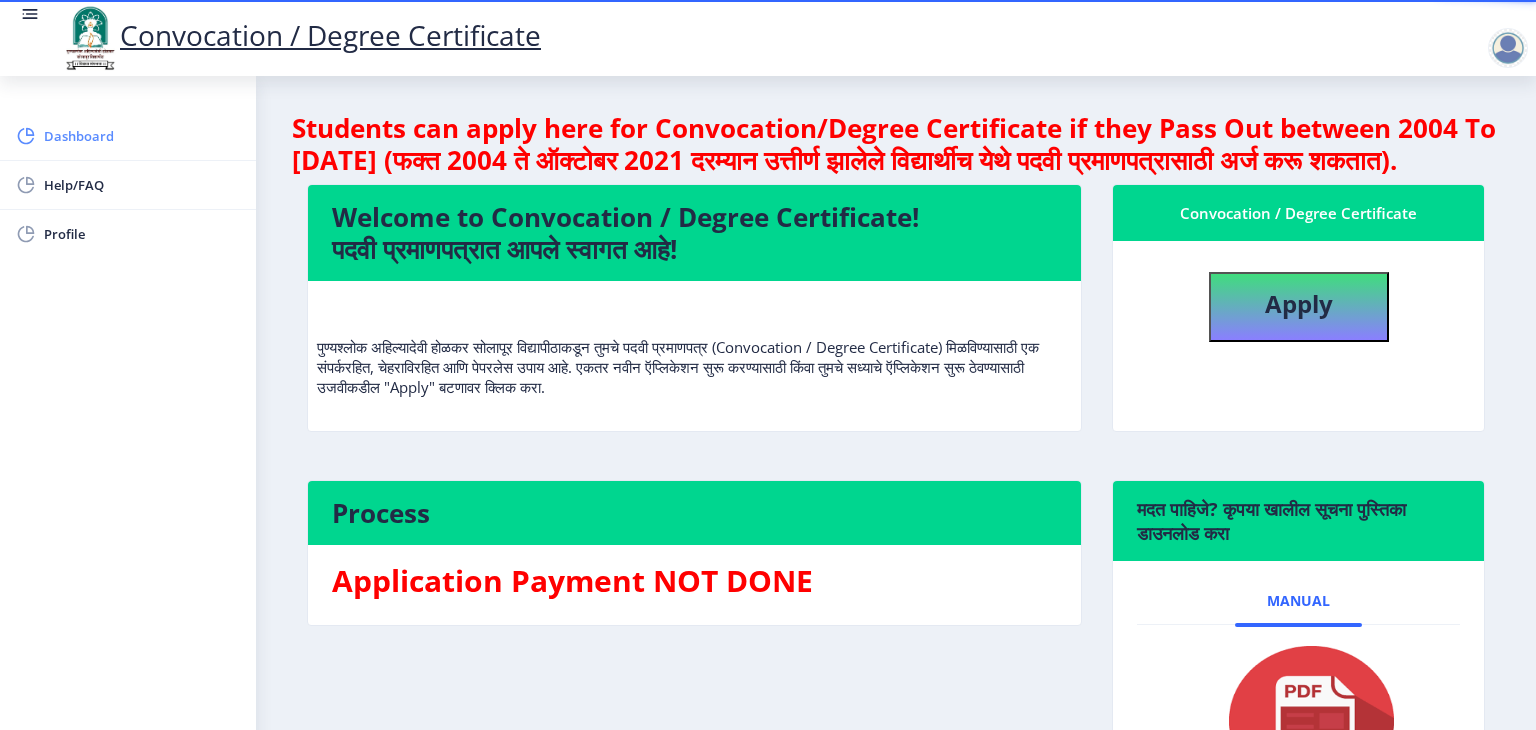 click on "Dashboard" 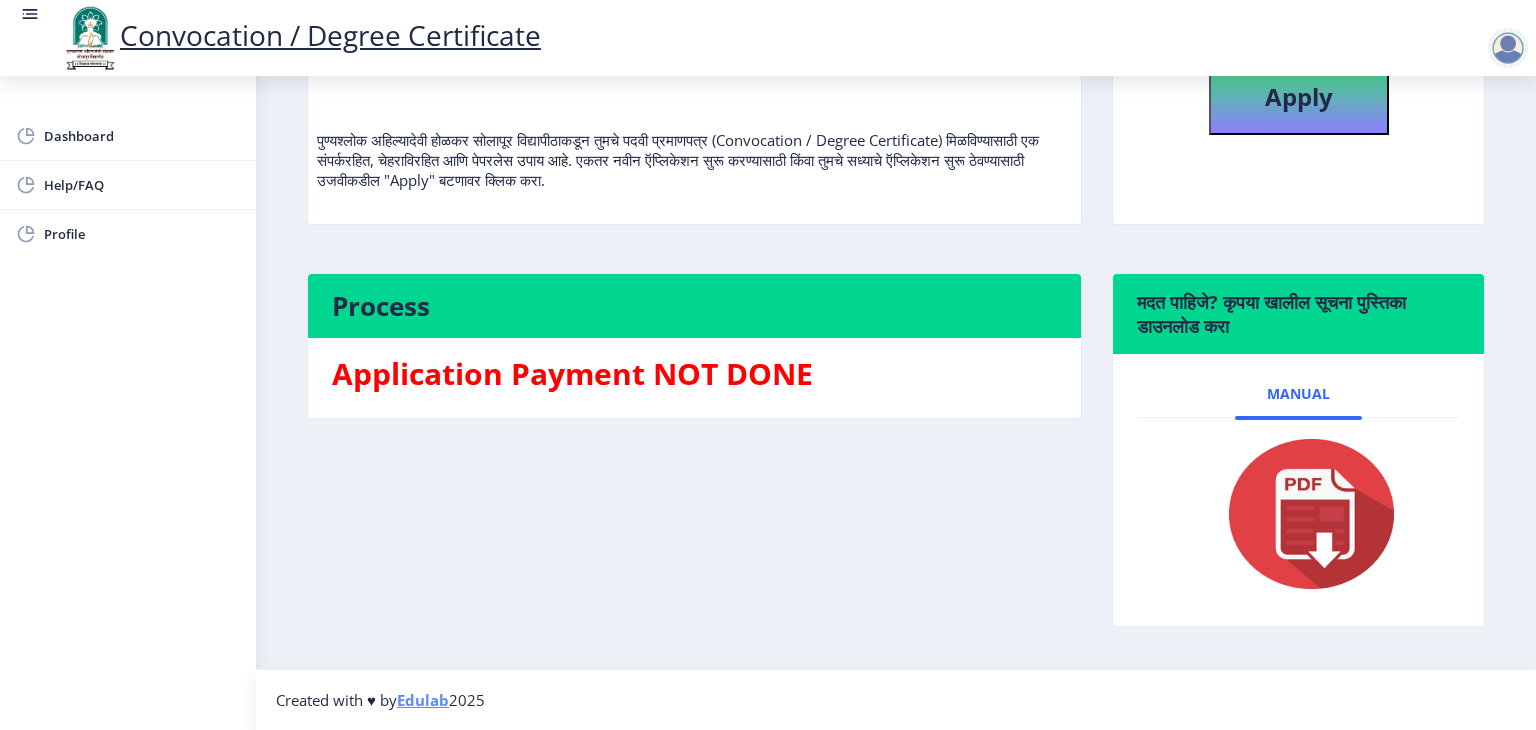 scroll, scrollTop: 0, scrollLeft: 0, axis: both 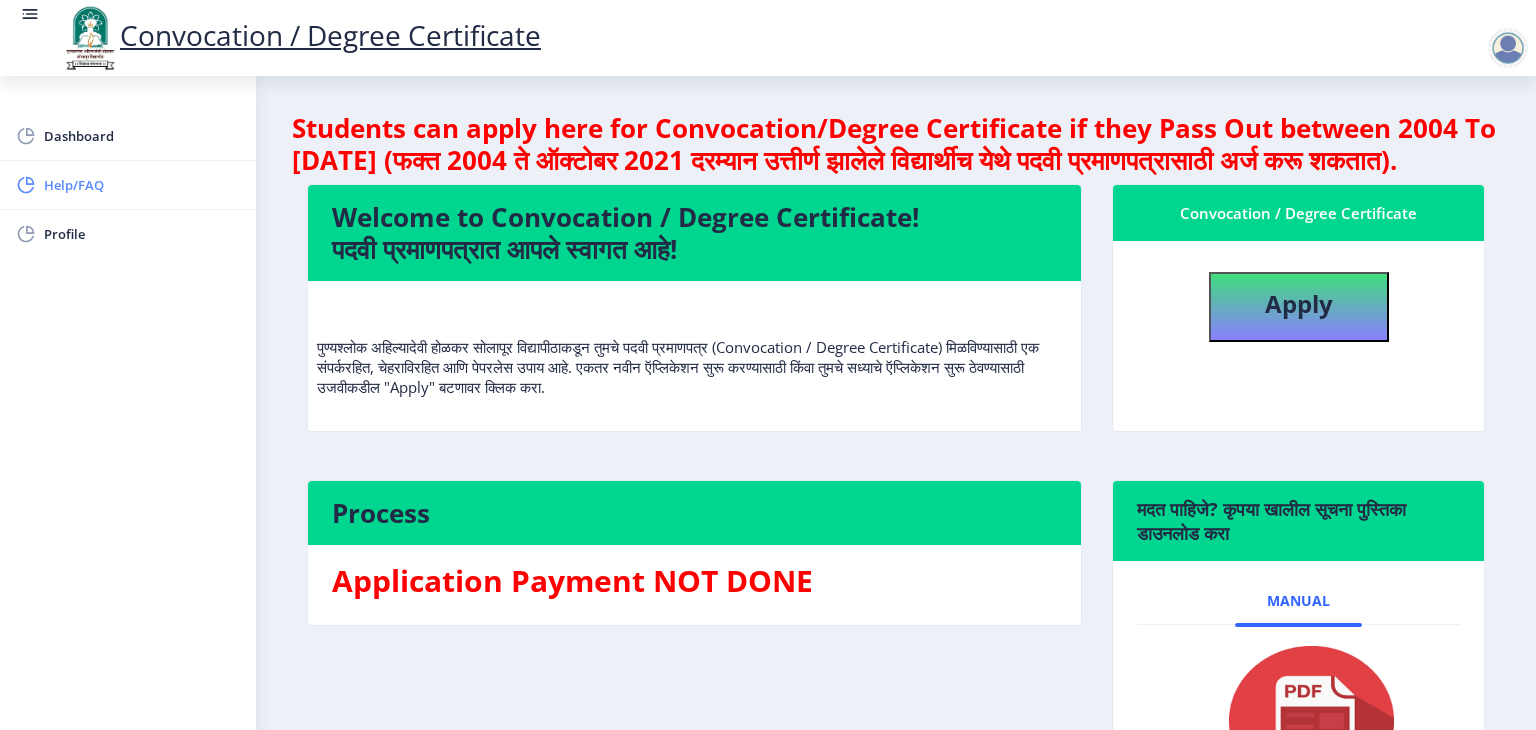 click on "Help/FAQ" 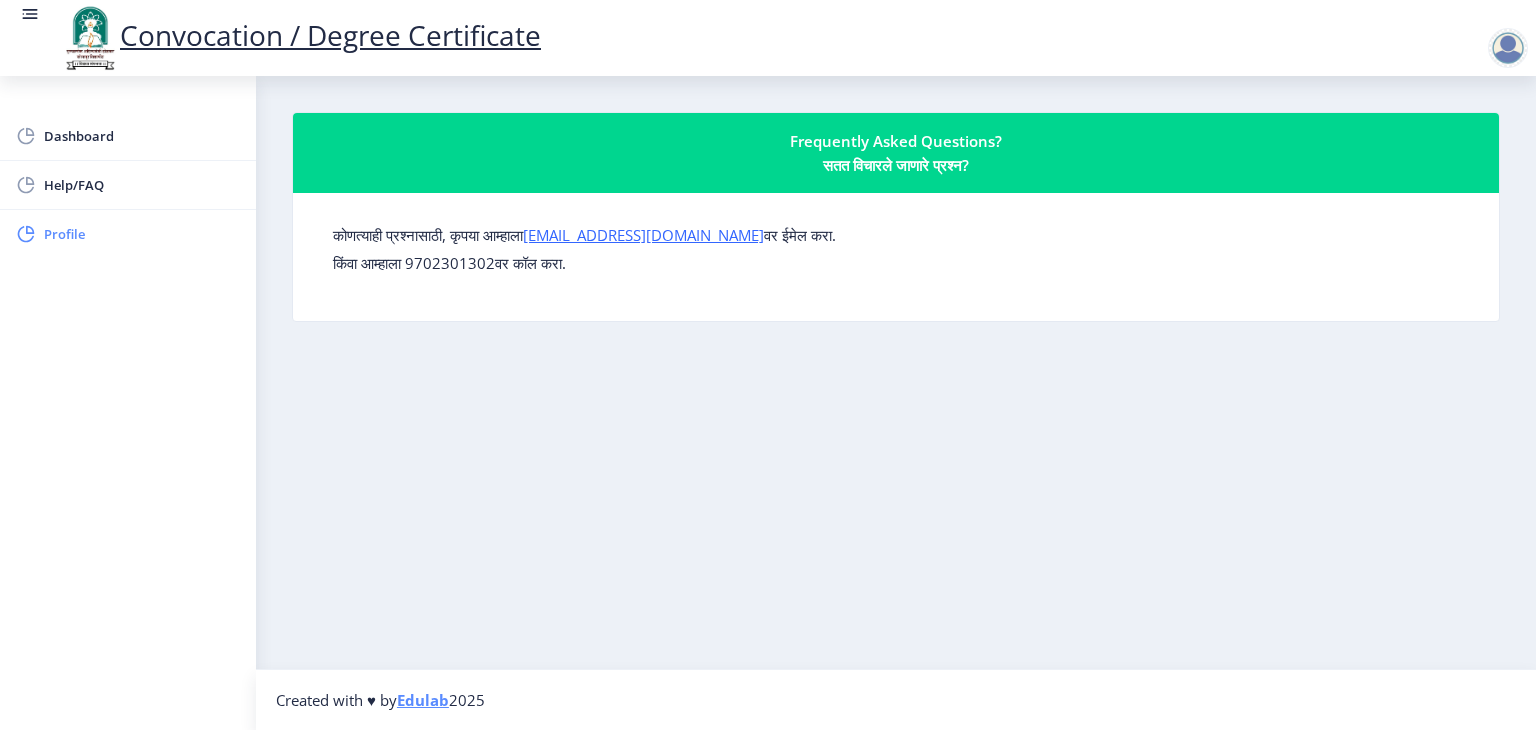 click on "Profile" 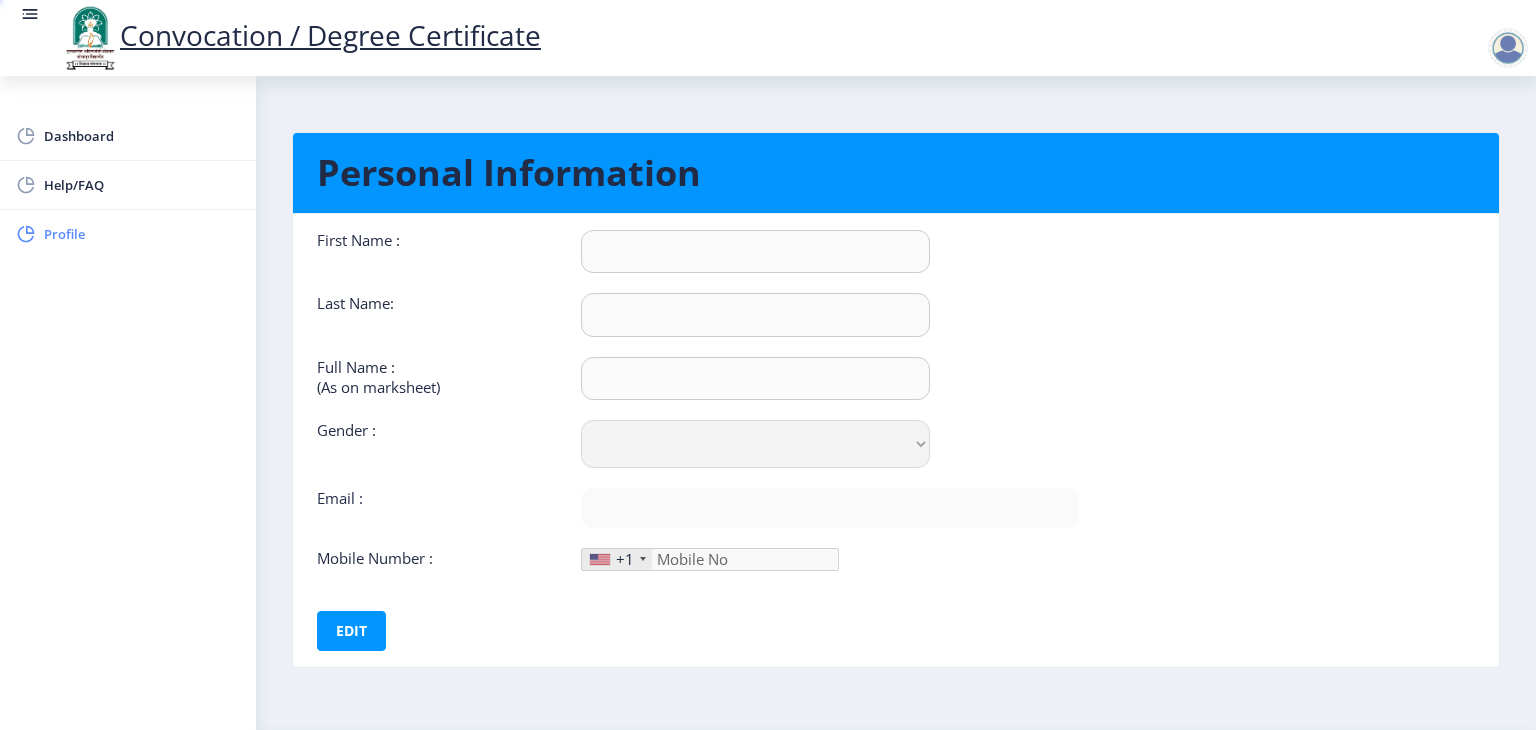 type on "[PERSON_NAME]" 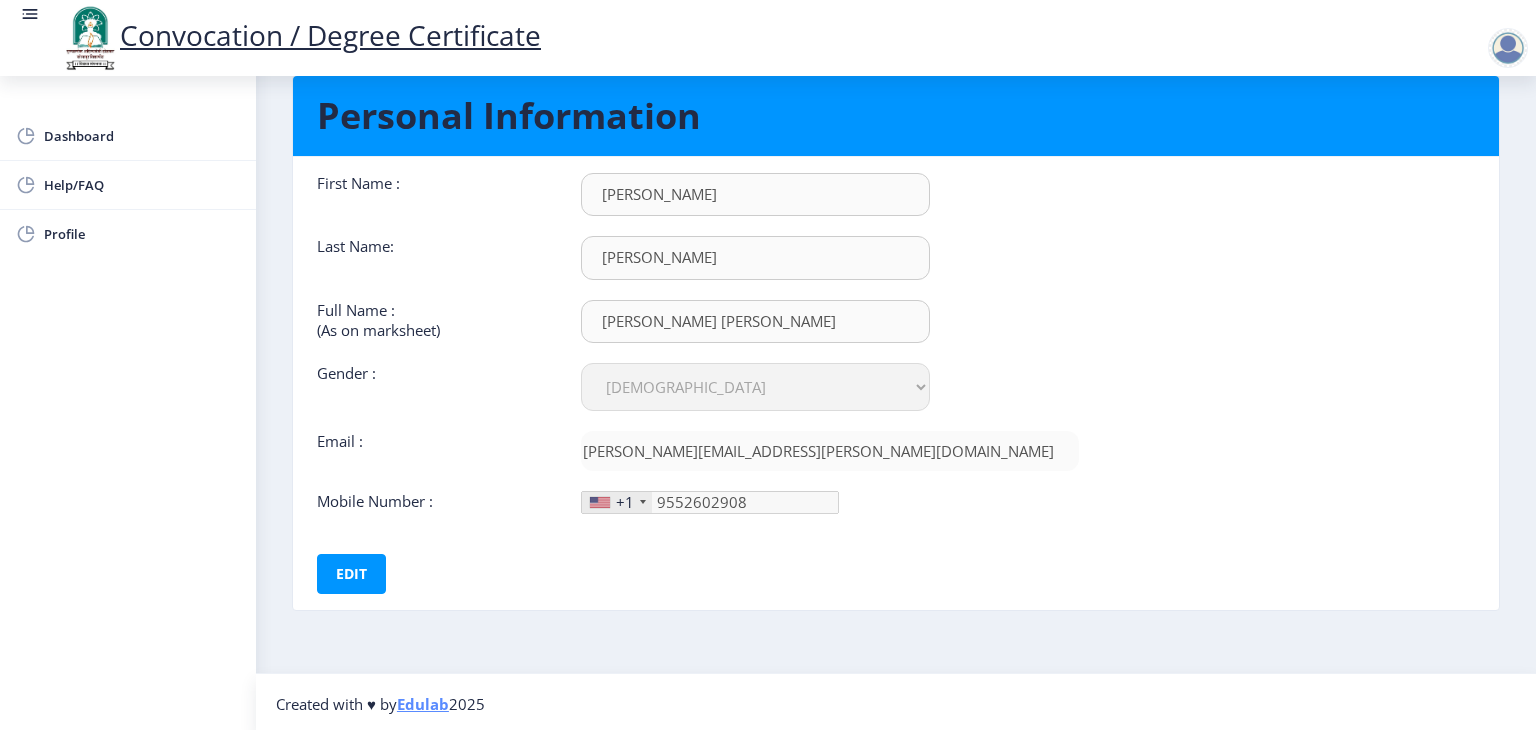 scroll, scrollTop: 0, scrollLeft: 0, axis: both 